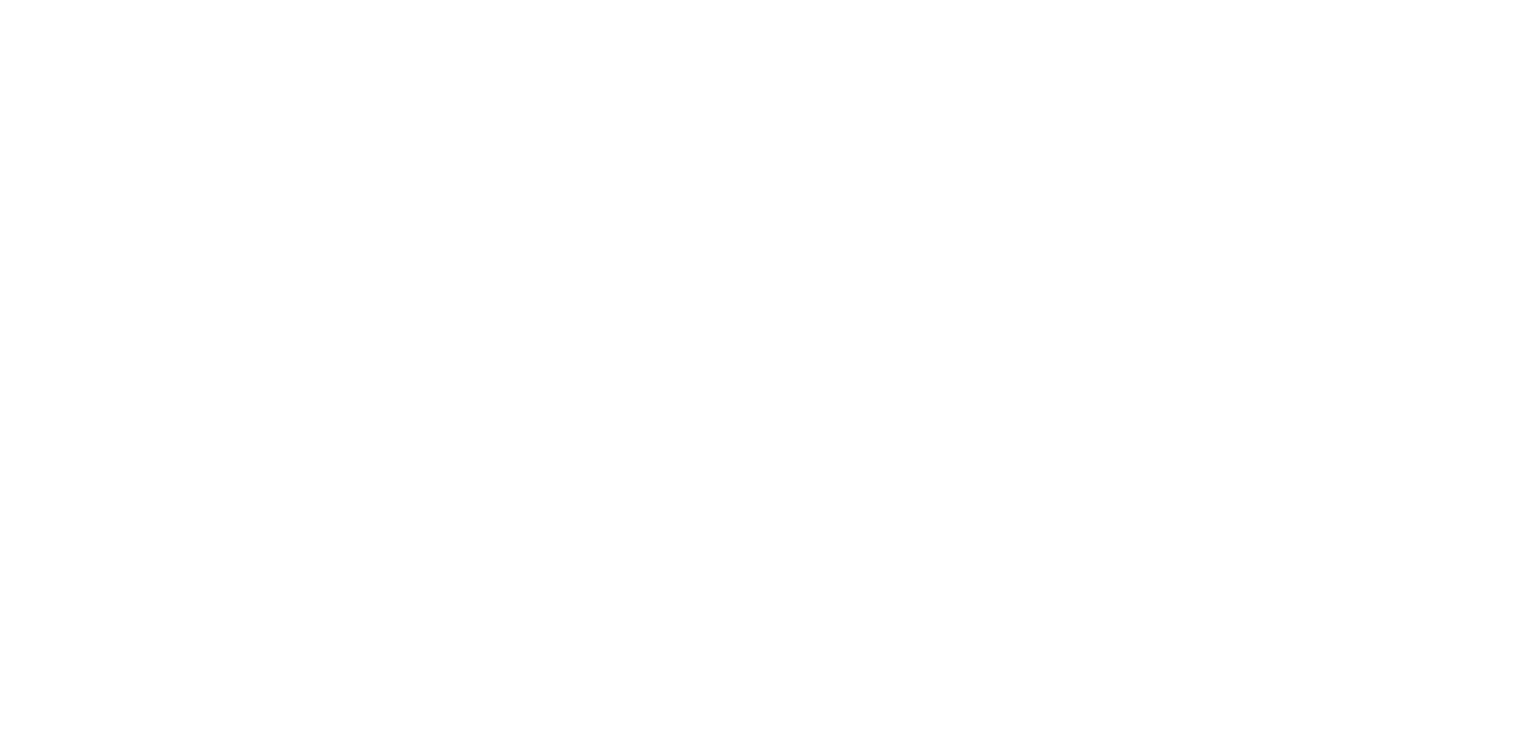 scroll, scrollTop: 0, scrollLeft: 0, axis: both 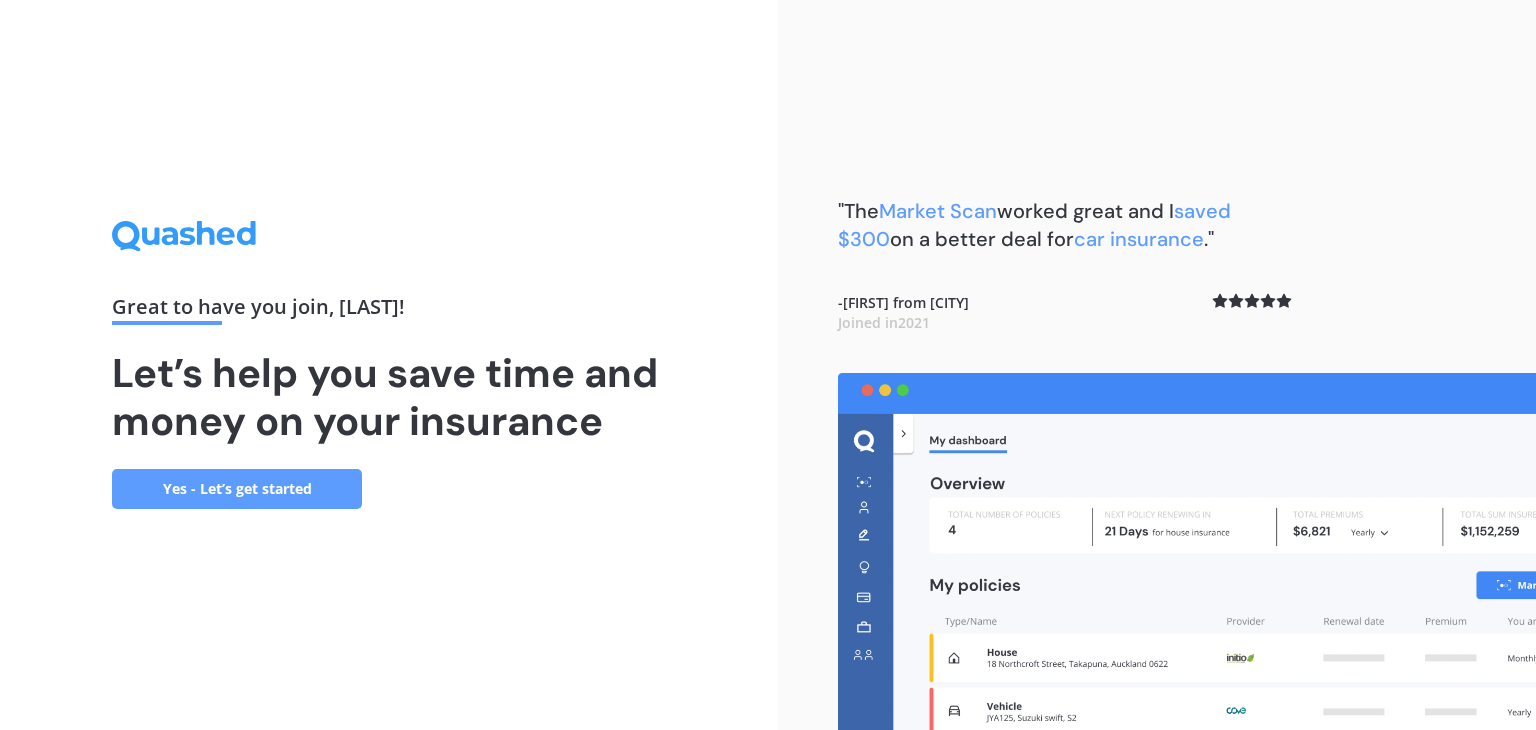 click on "Yes - Let’s get started" at bounding box center (237, 489) 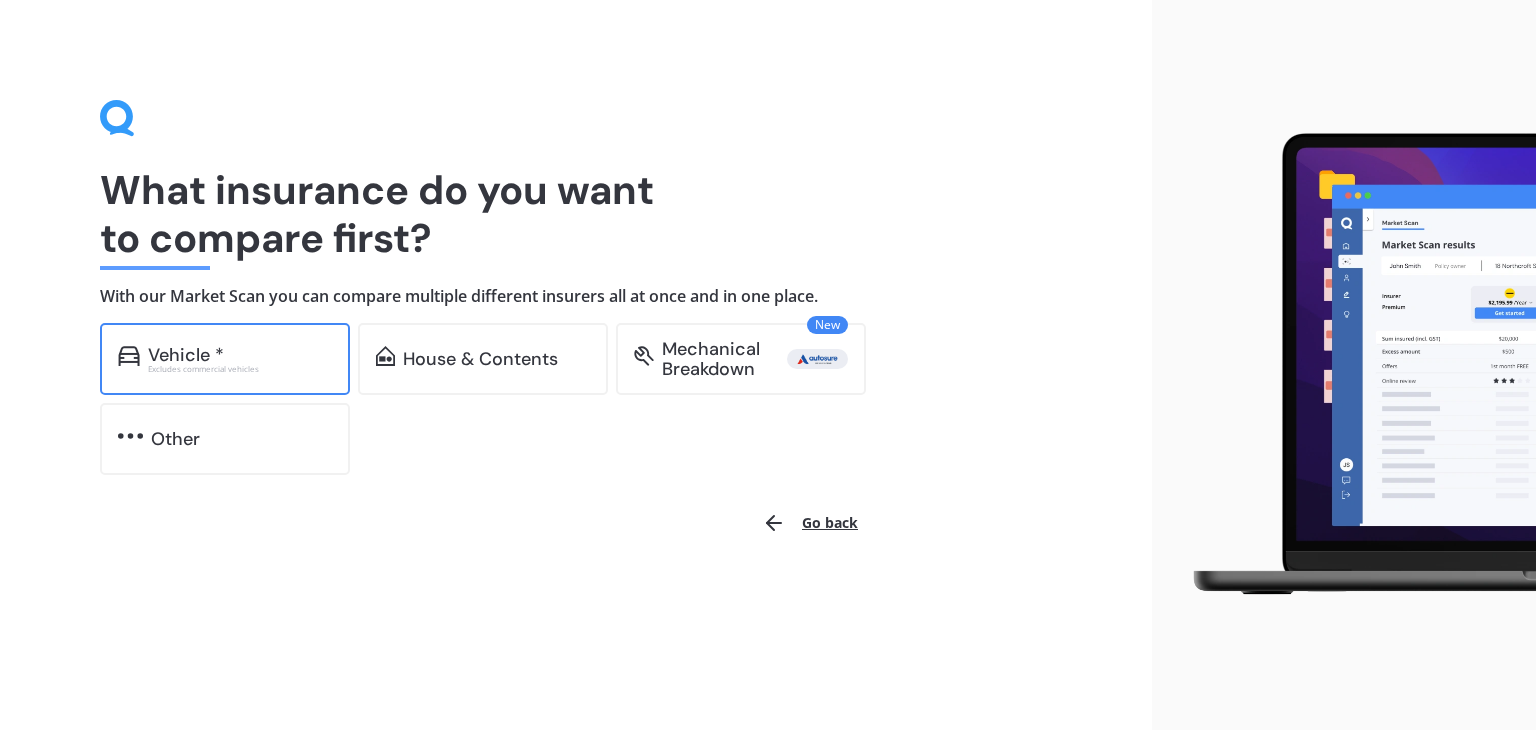 click on "Excludes commercial vehicles" at bounding box center (240, 369) 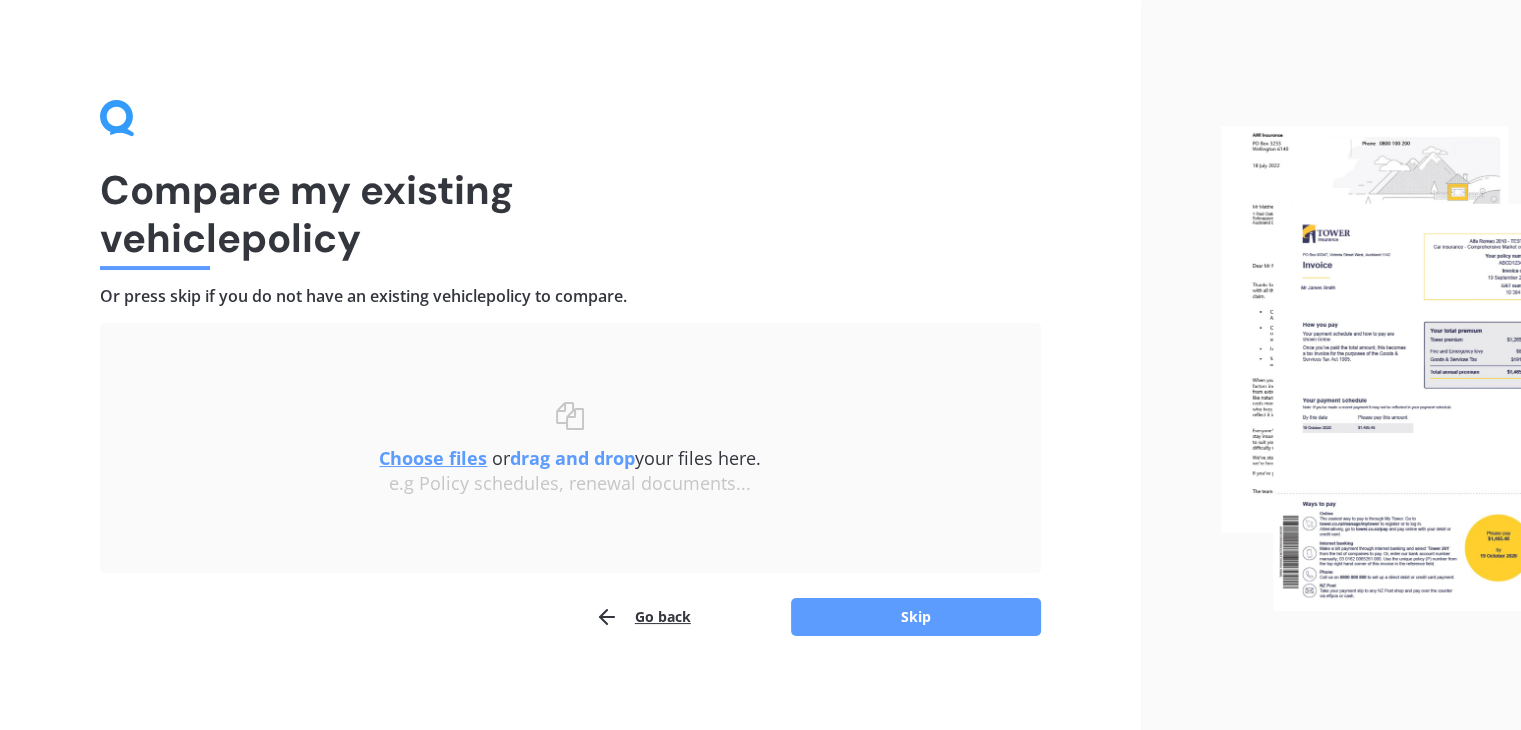 click on "Go back" at bounding box center [643, 617] 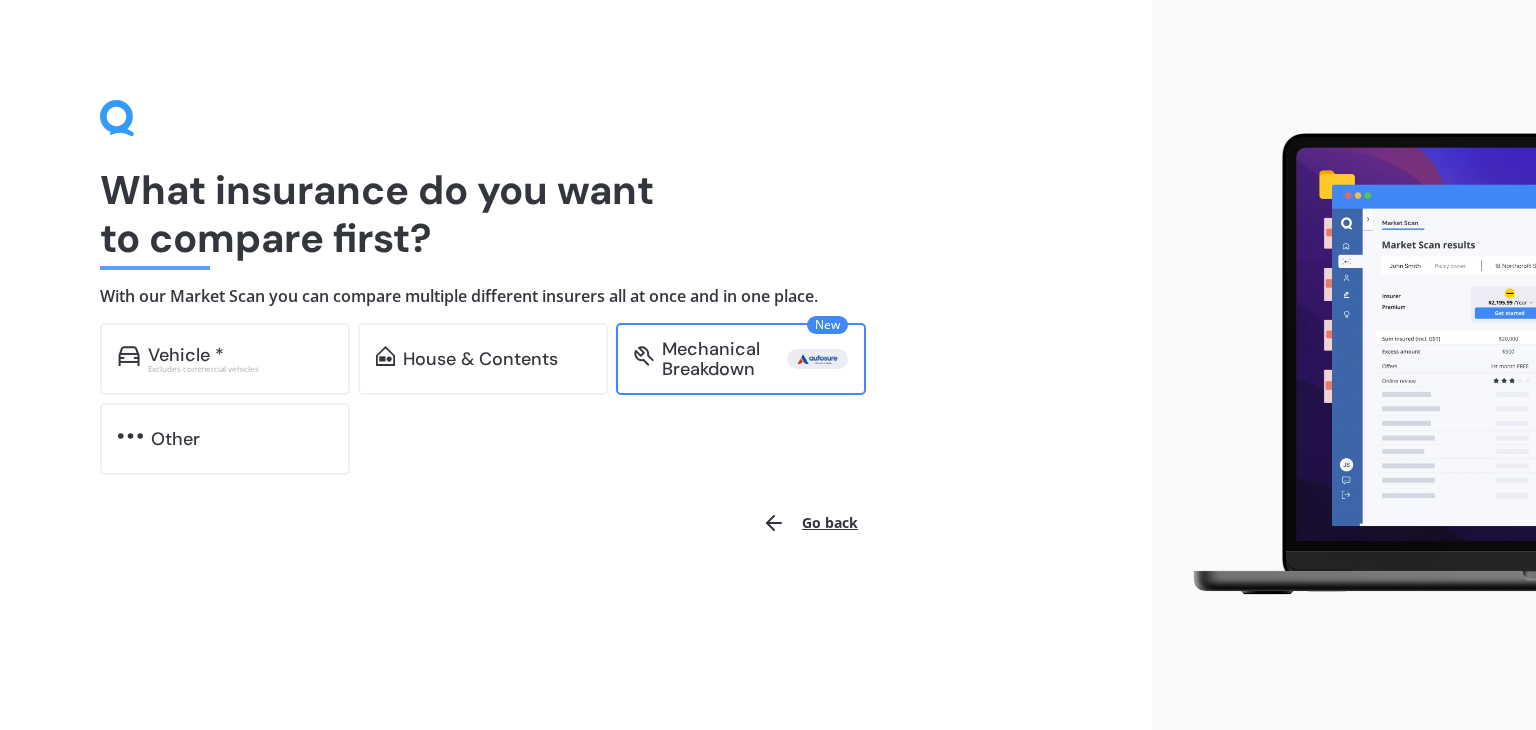 click on "Mechanical Breakdown" at bounding box center [724, 359] 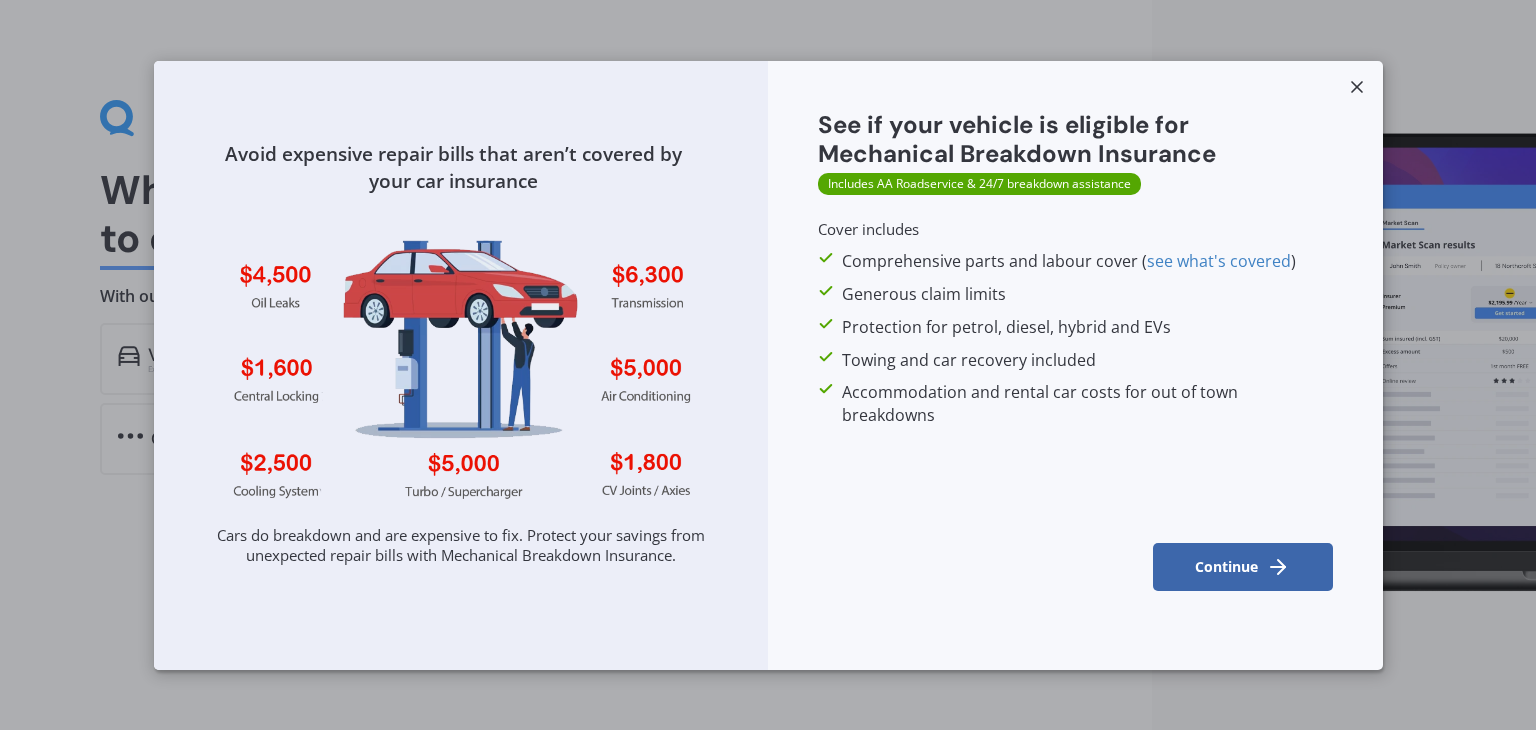 click on "Continue" at bounding box center [1242, 567] 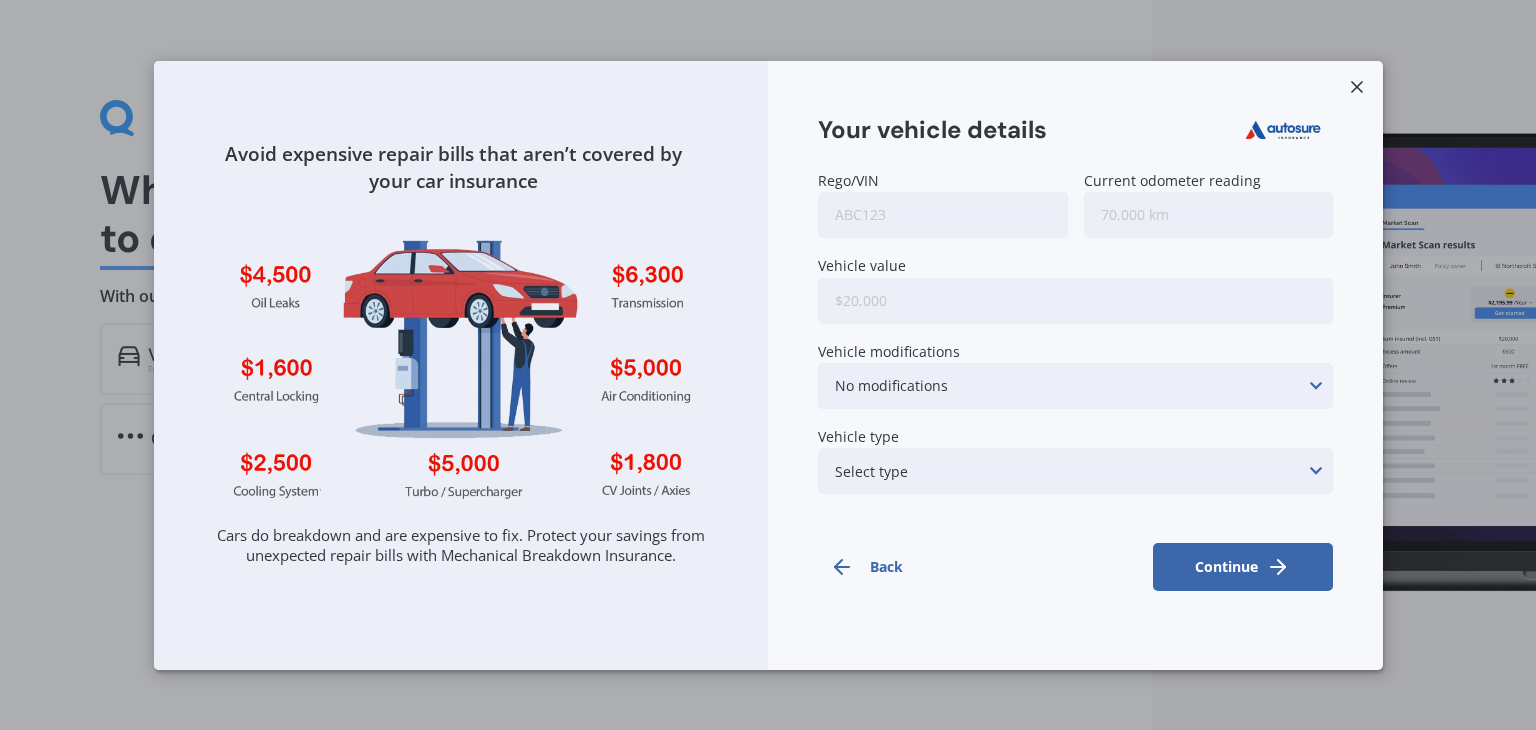 click on "Rego/VIN" at bounding box center (942, 215) 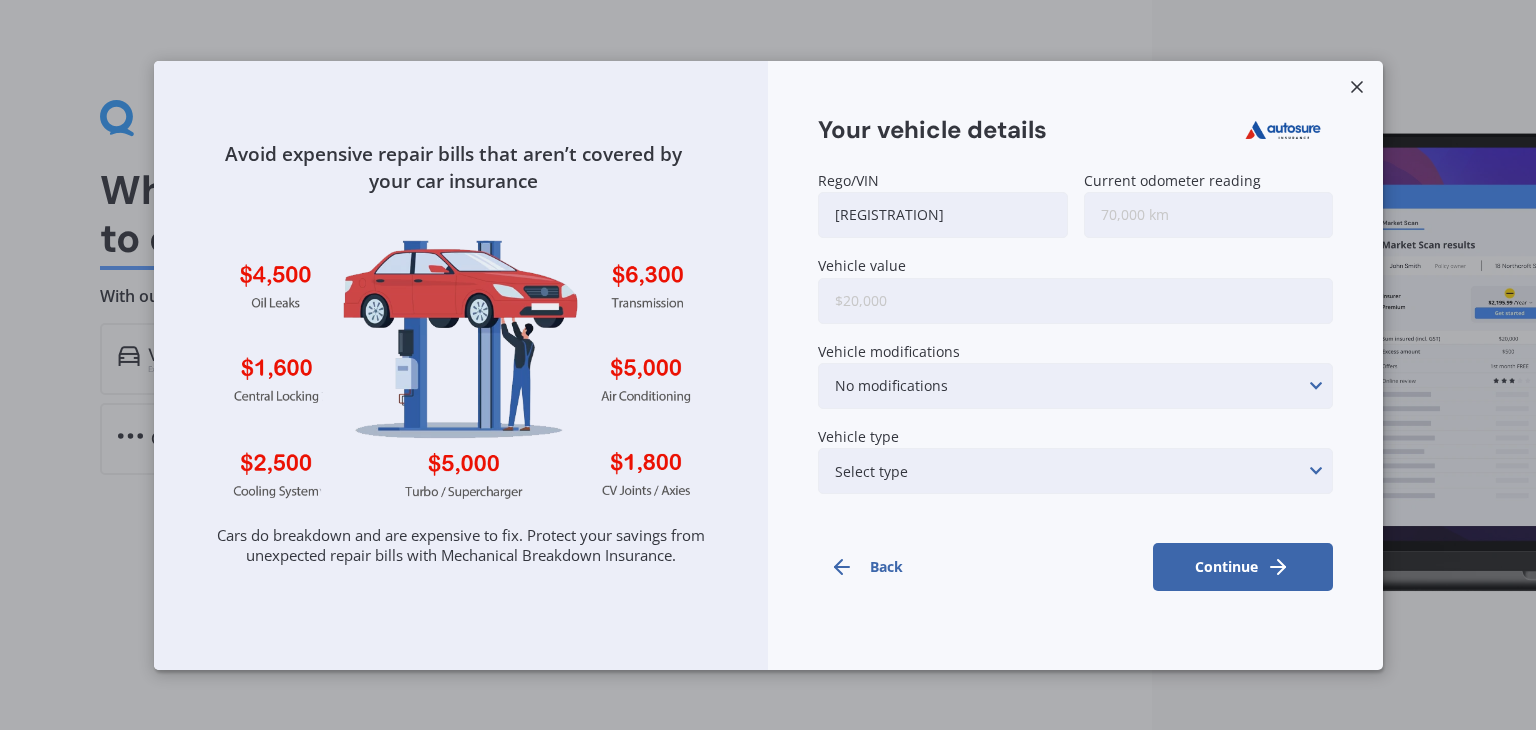 type on "pyj484" 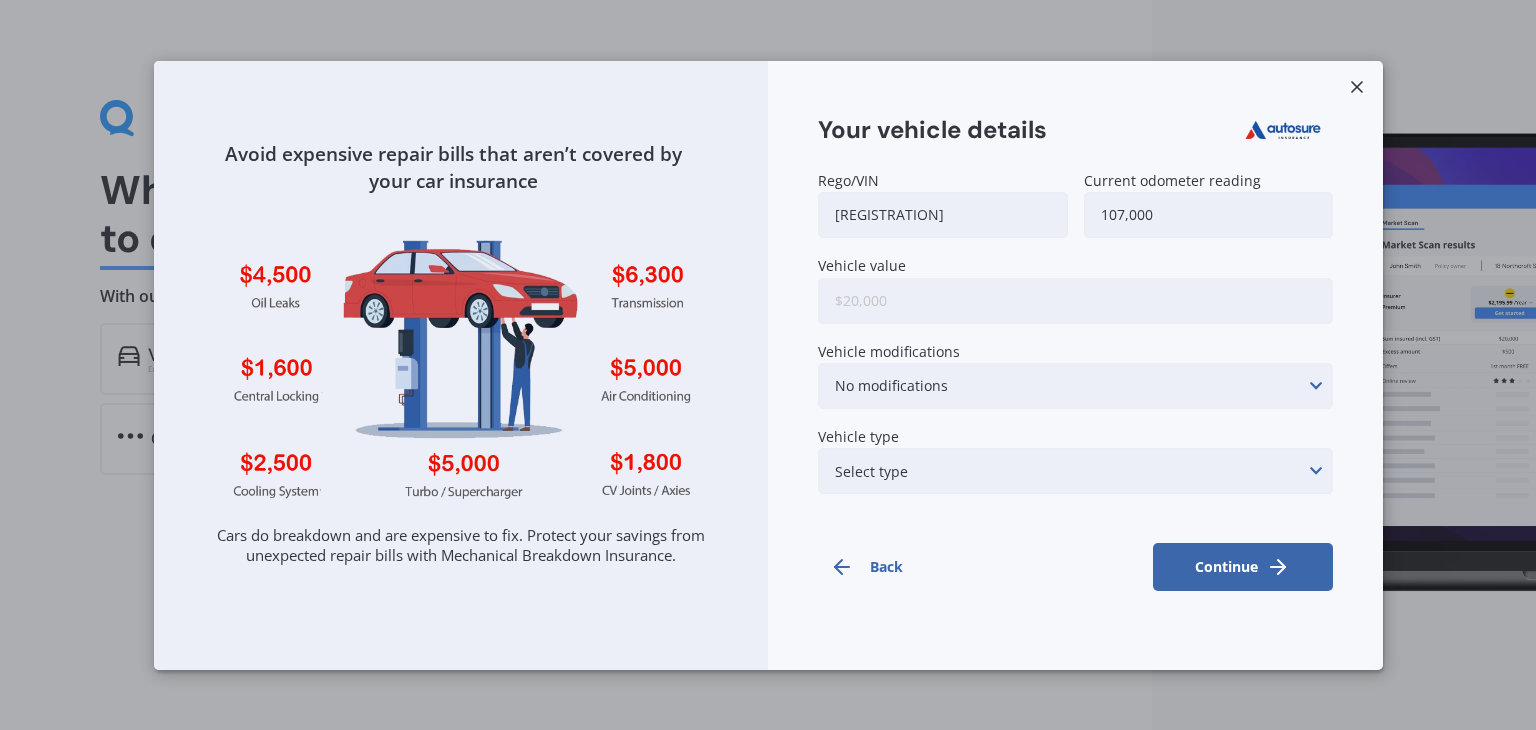 type on "107,000" 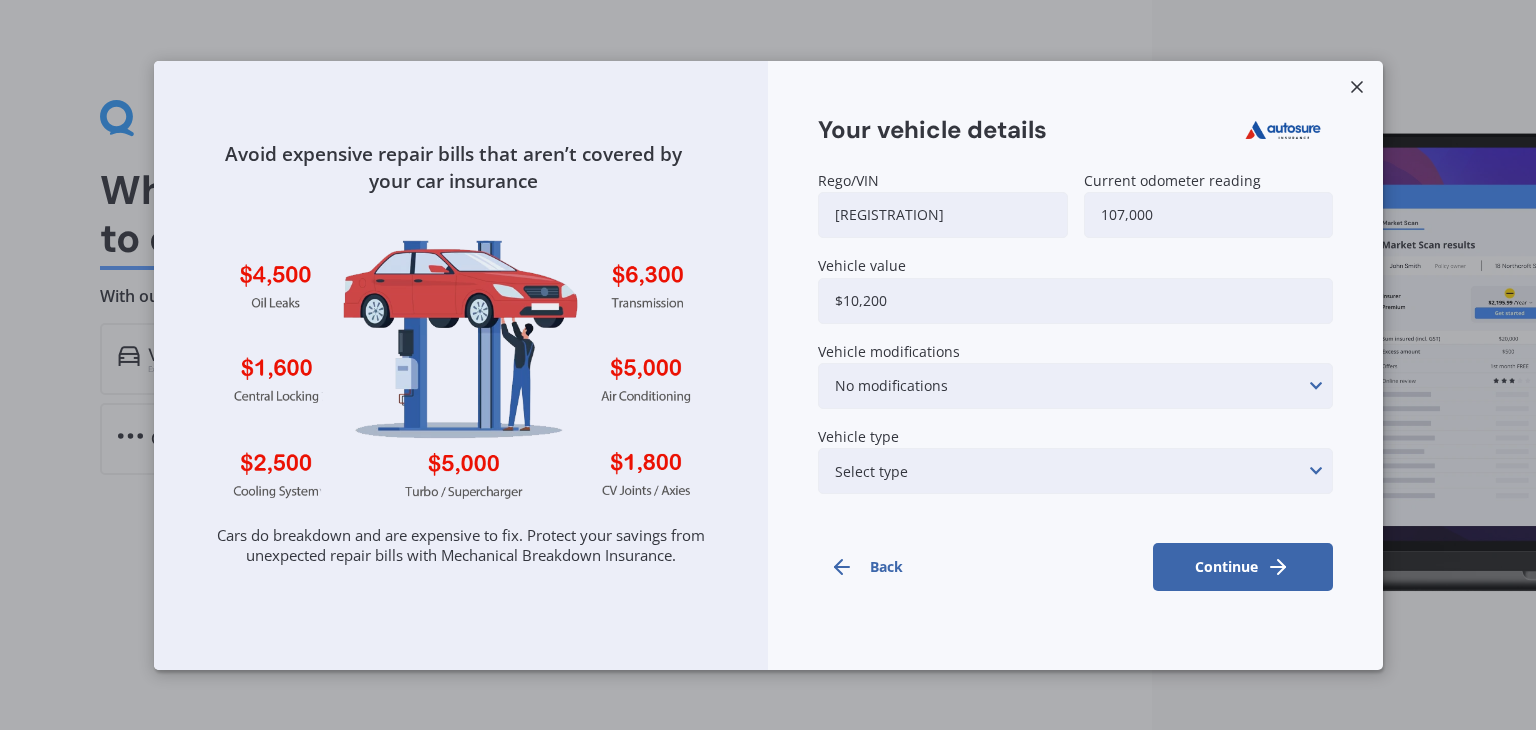 type on "$10,200" 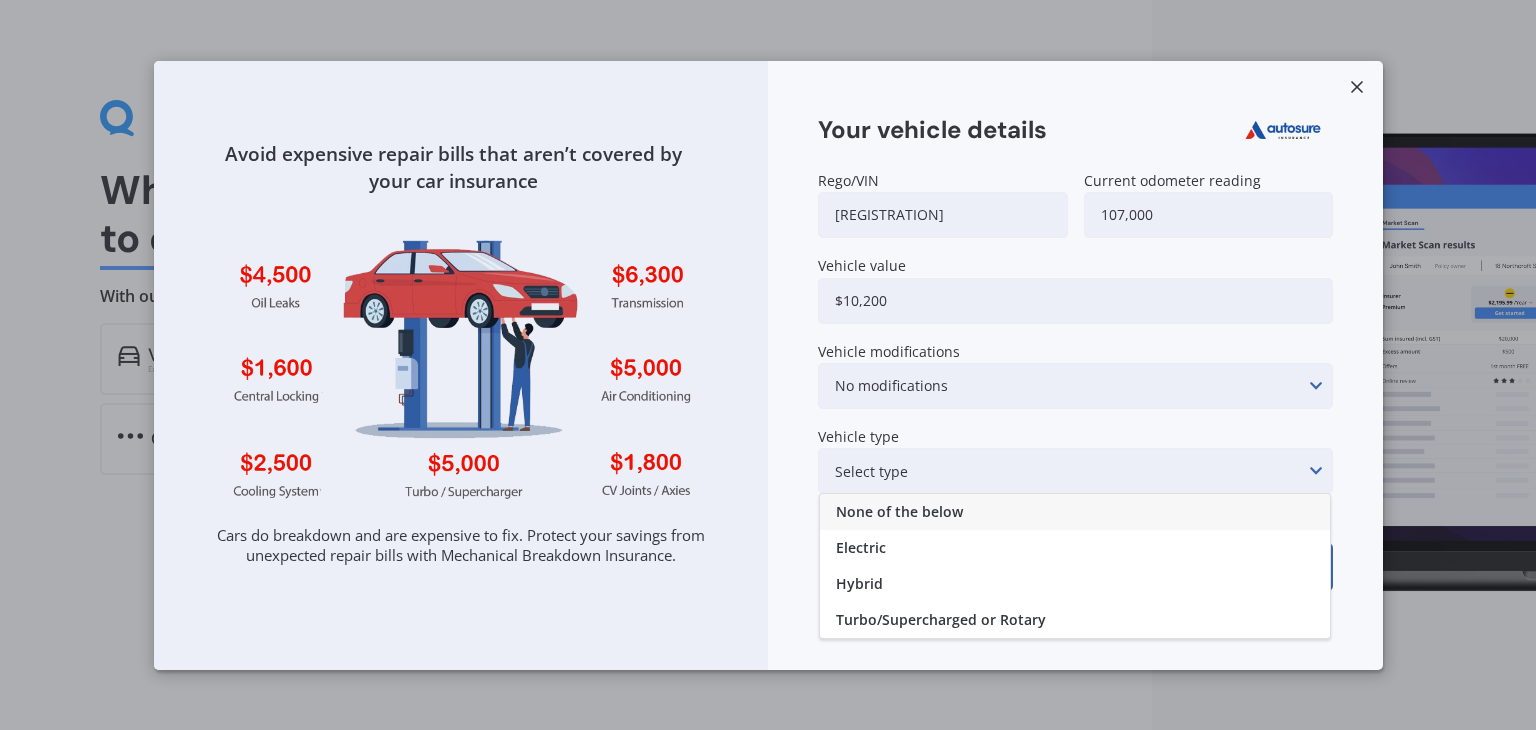 click on "Vehicle type" at bounding box center (1071, 435) 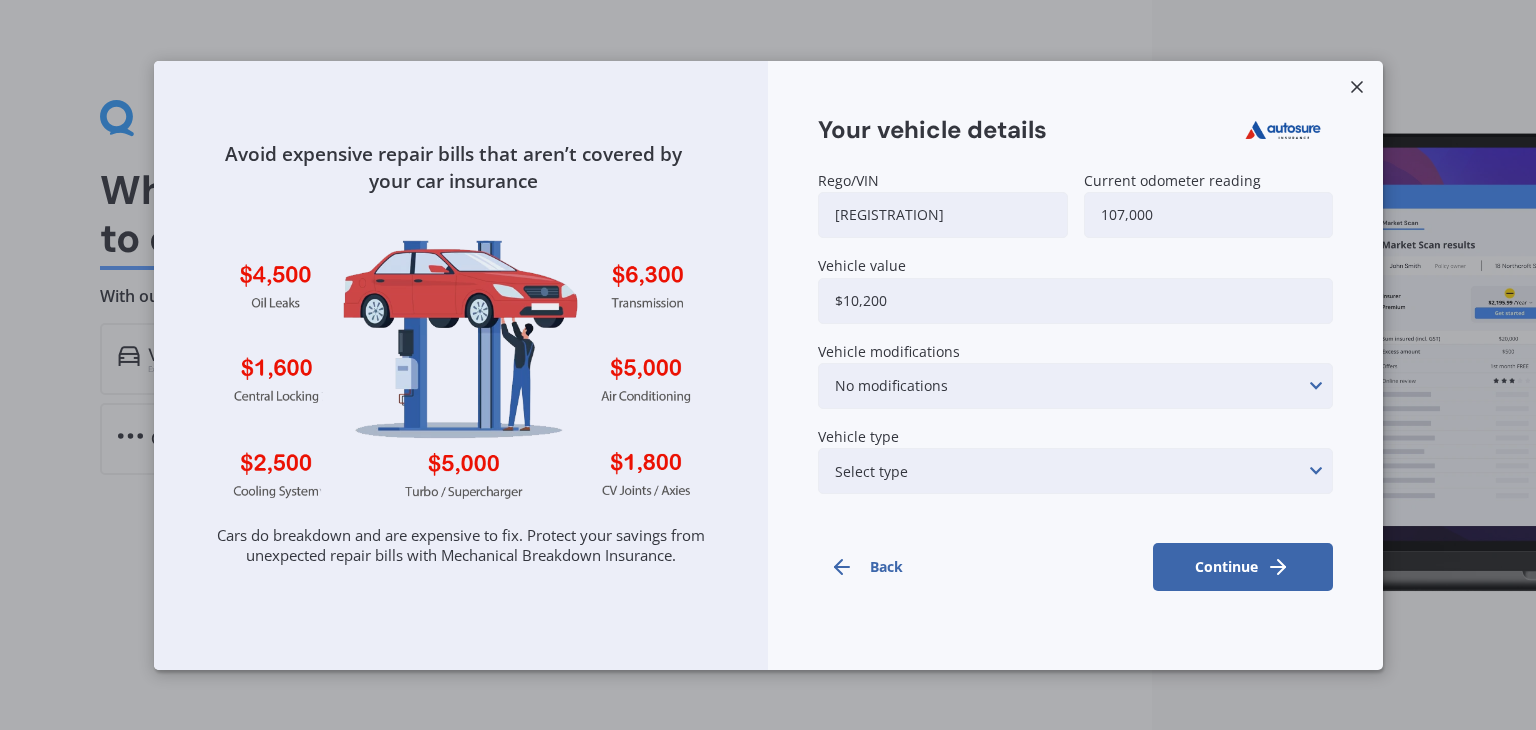 click on "No modifications Suspension modifications Air intake/air filter/intake ducting Intercooler upgrade Computer/ECU upgrade Blow off valve Exhaust modifications (sensors, catalytic converter, DPF)" at bounding box center (1075, 385) 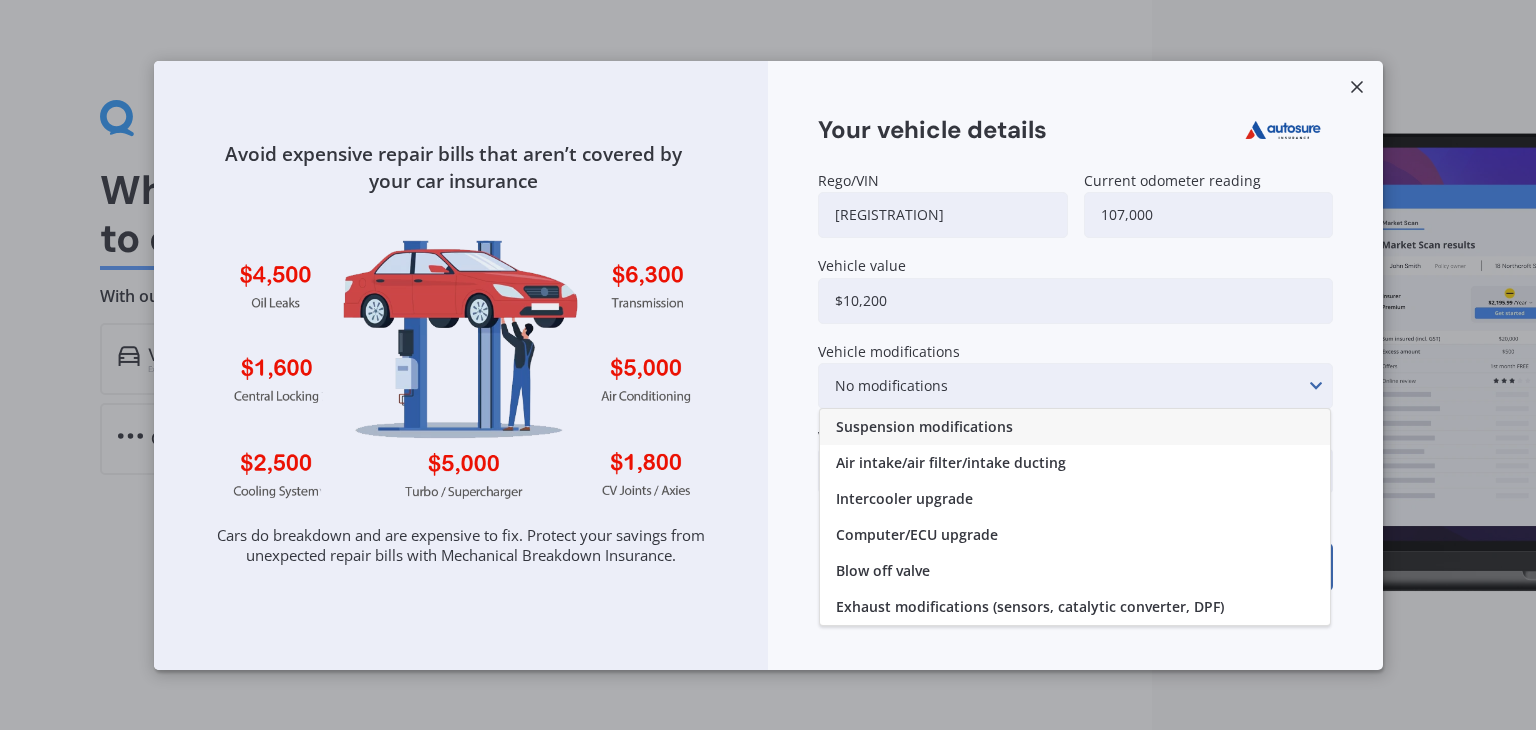 click on "No modifications Suspension modifications Air intake/air filter/intake ducting Intercooler upgrade Computer/ECU upgrade Blow off valve Exhaust modifications (sensors, catalytic converter, DPF)" at bounding box center (1075, 385) 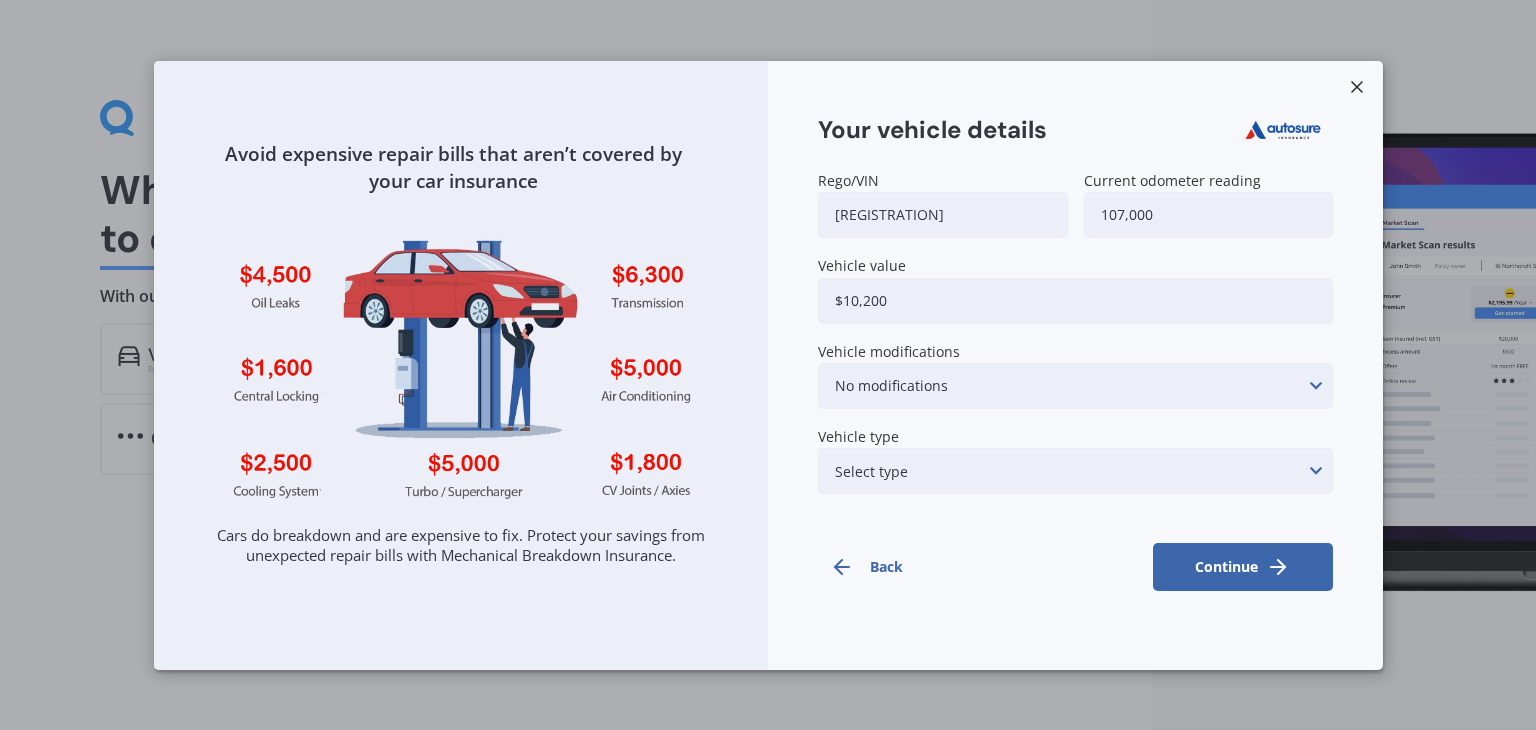 click on "Select type None of the below Electric Hybrid Turbo/Supercharged or Rotary" at bounding box center [1075, 471] 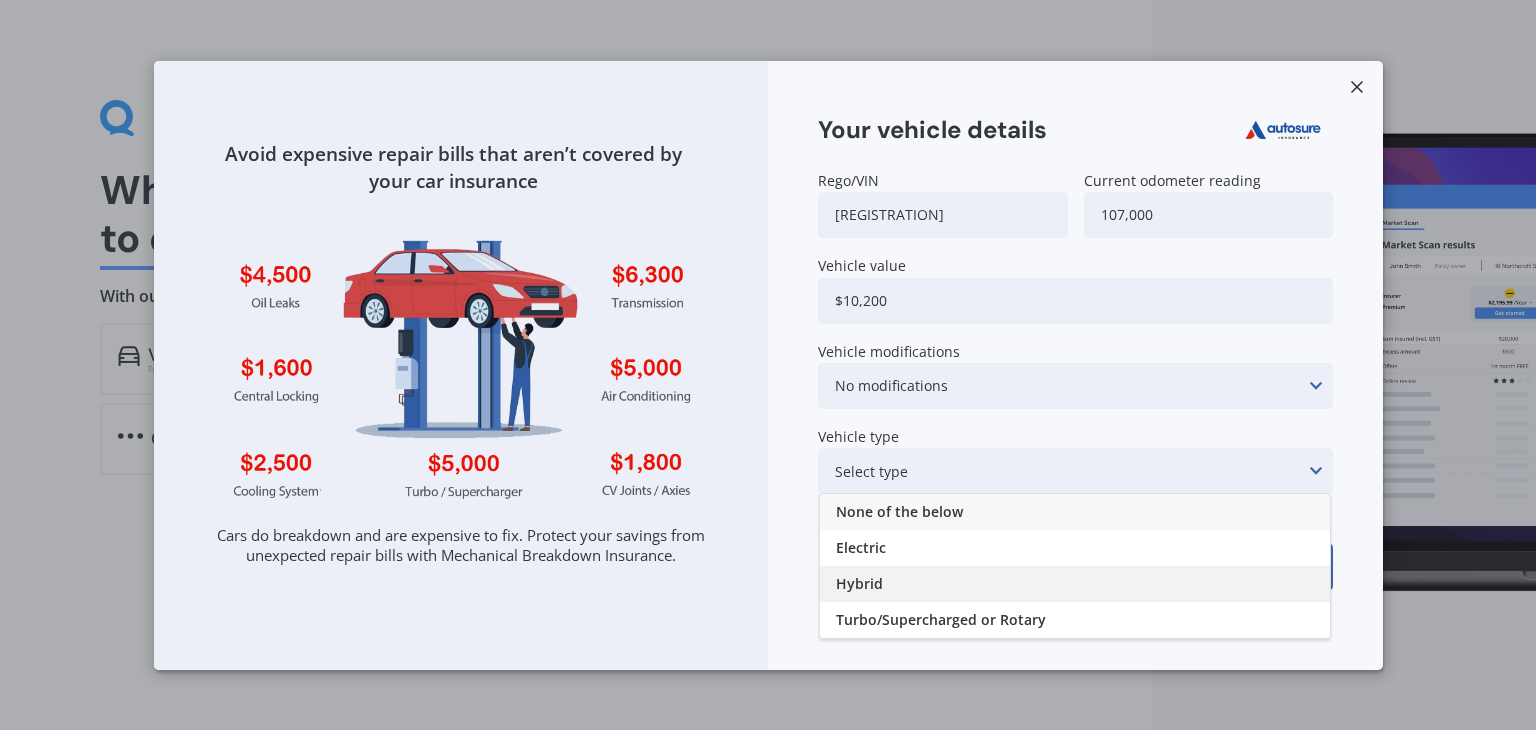 click on "Hybrid" at bounding box center (1075, 584) 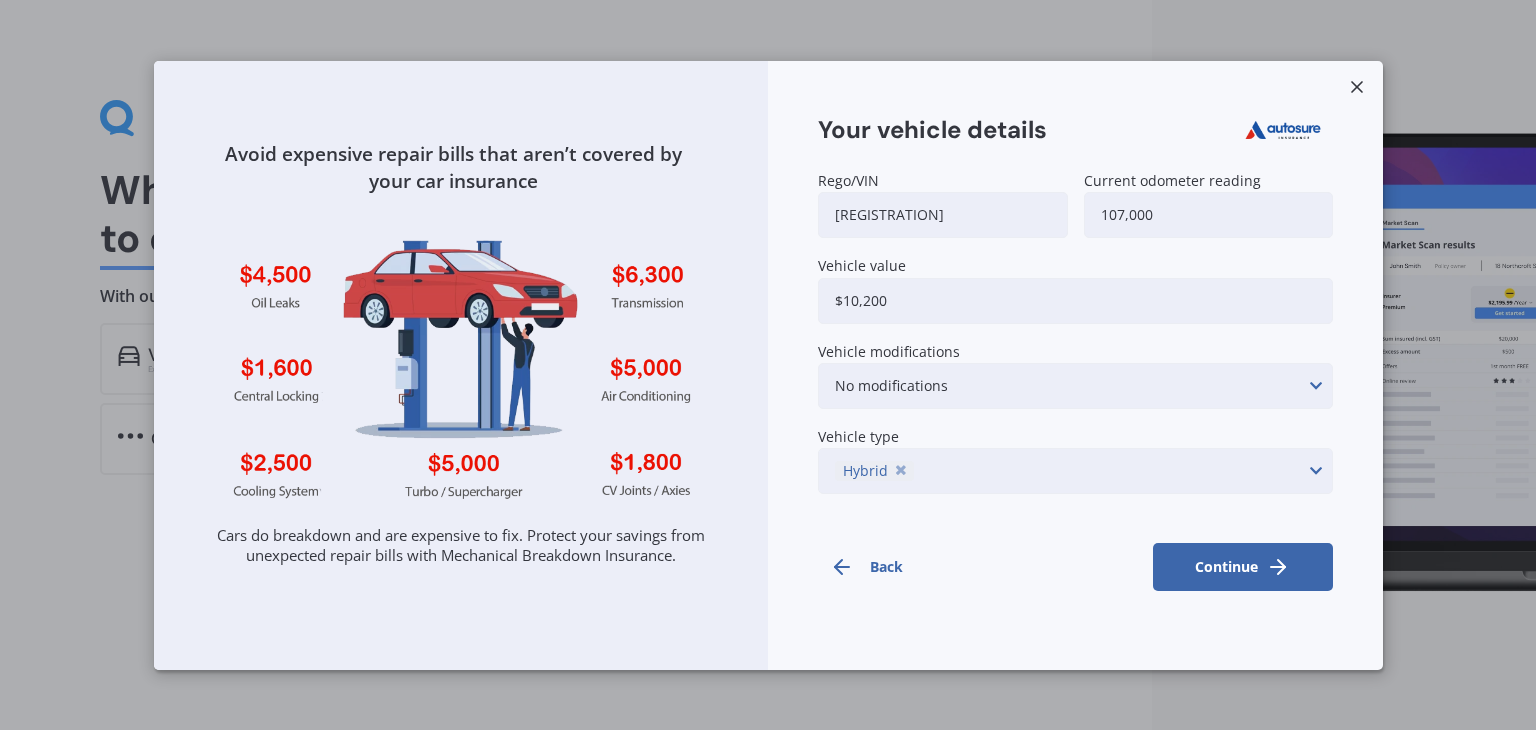 click on "Continue" at bounding box center [1242, 567] 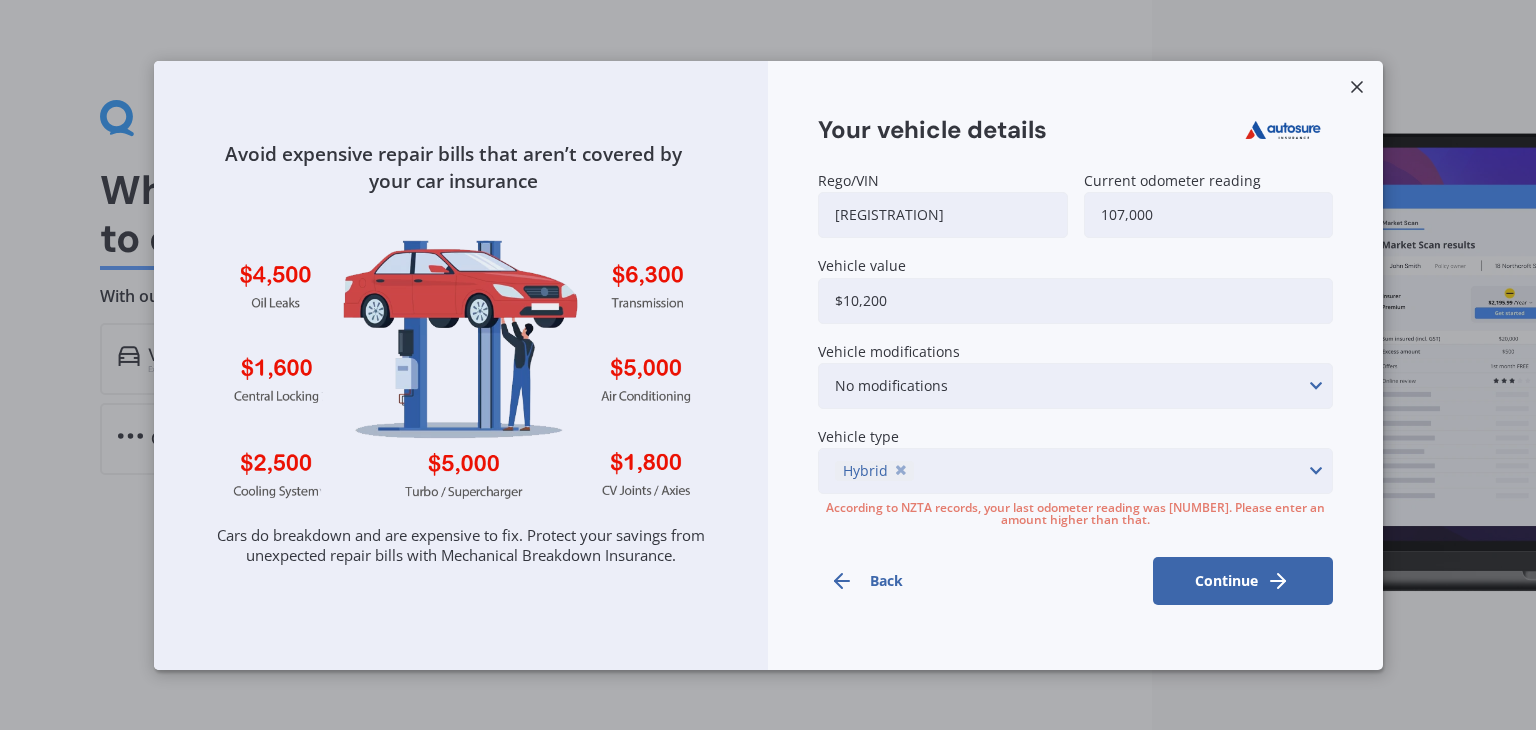 click on "pyj484" at bounding box center [942, 215] 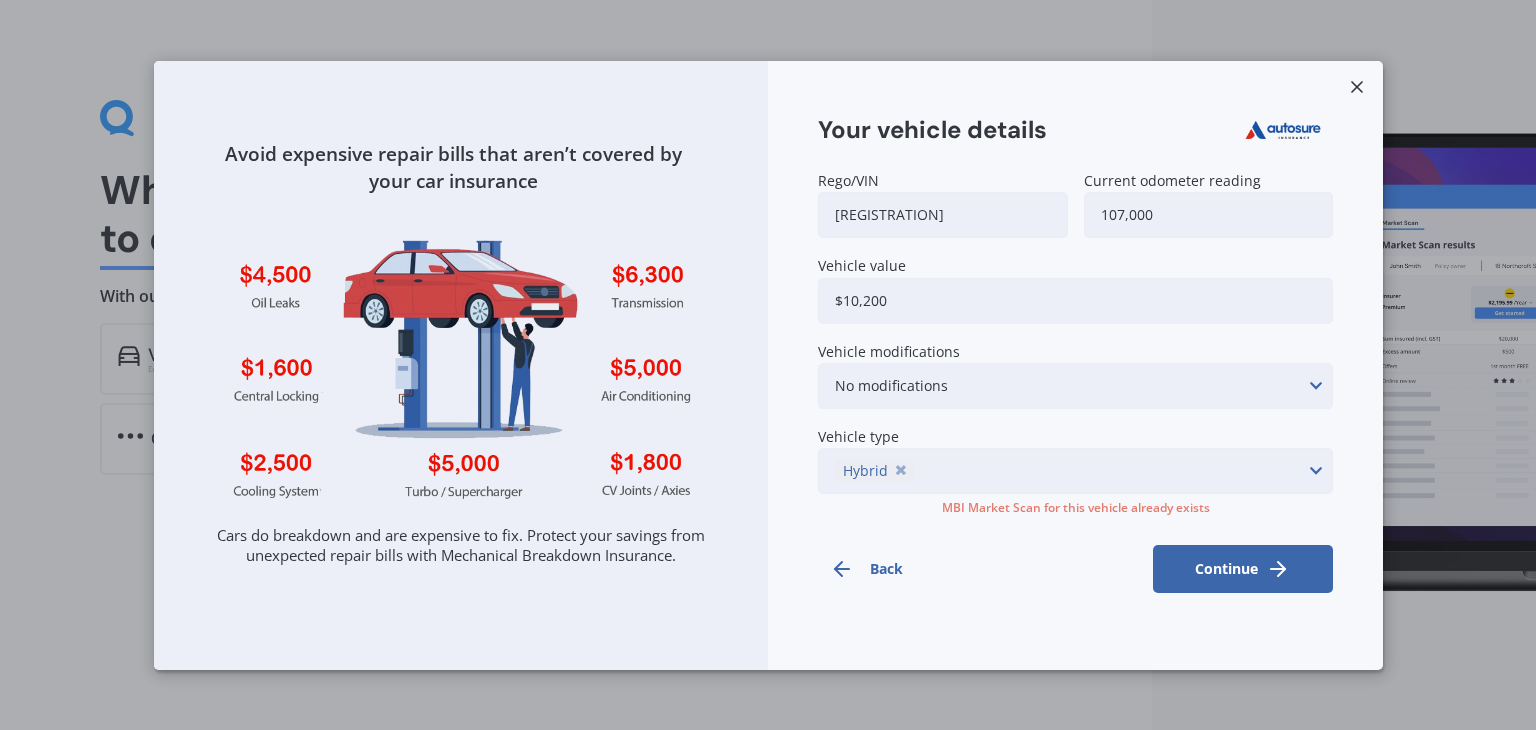 click on "Continue" at bounding box center (1242, 569) 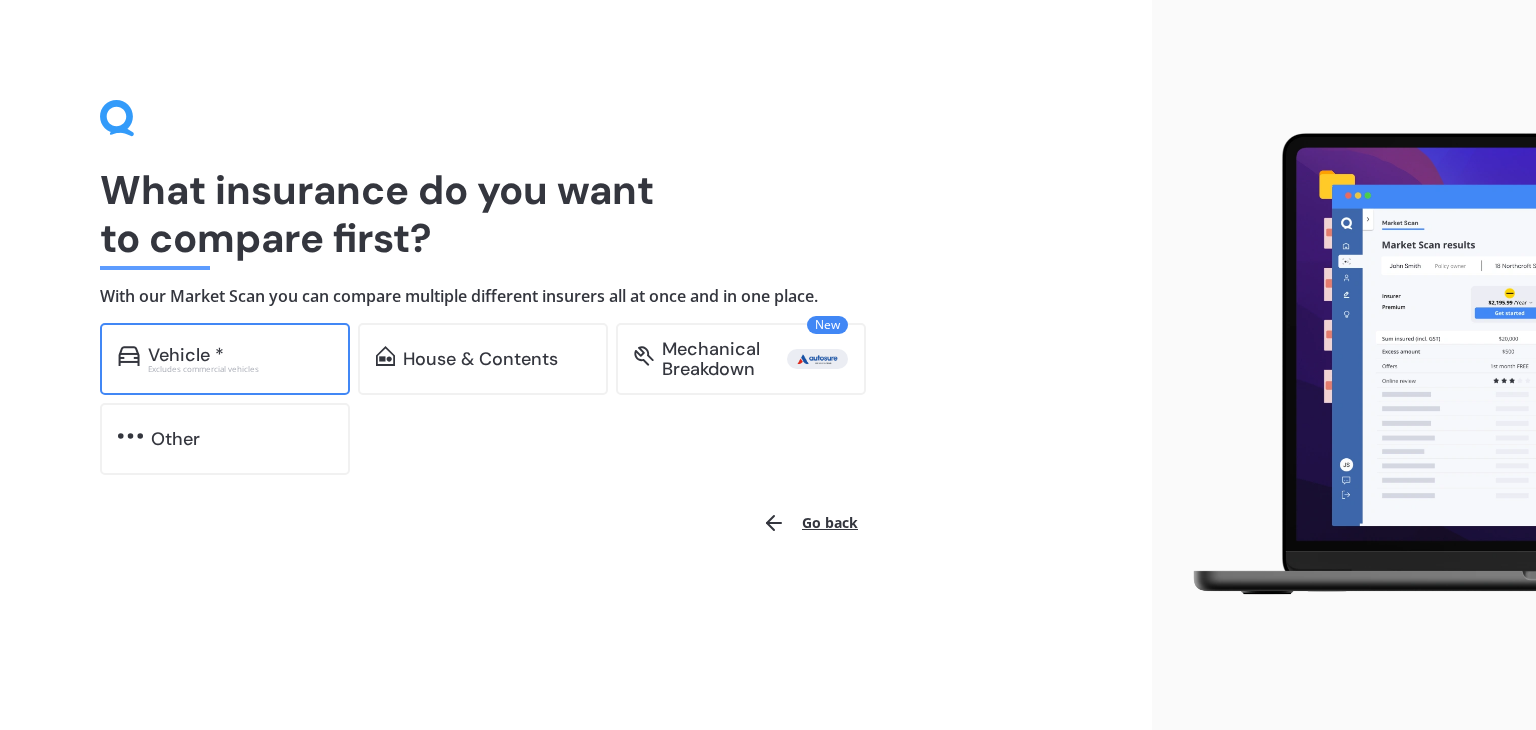 click on "Vehicle *" at bounding box center (240, 355) 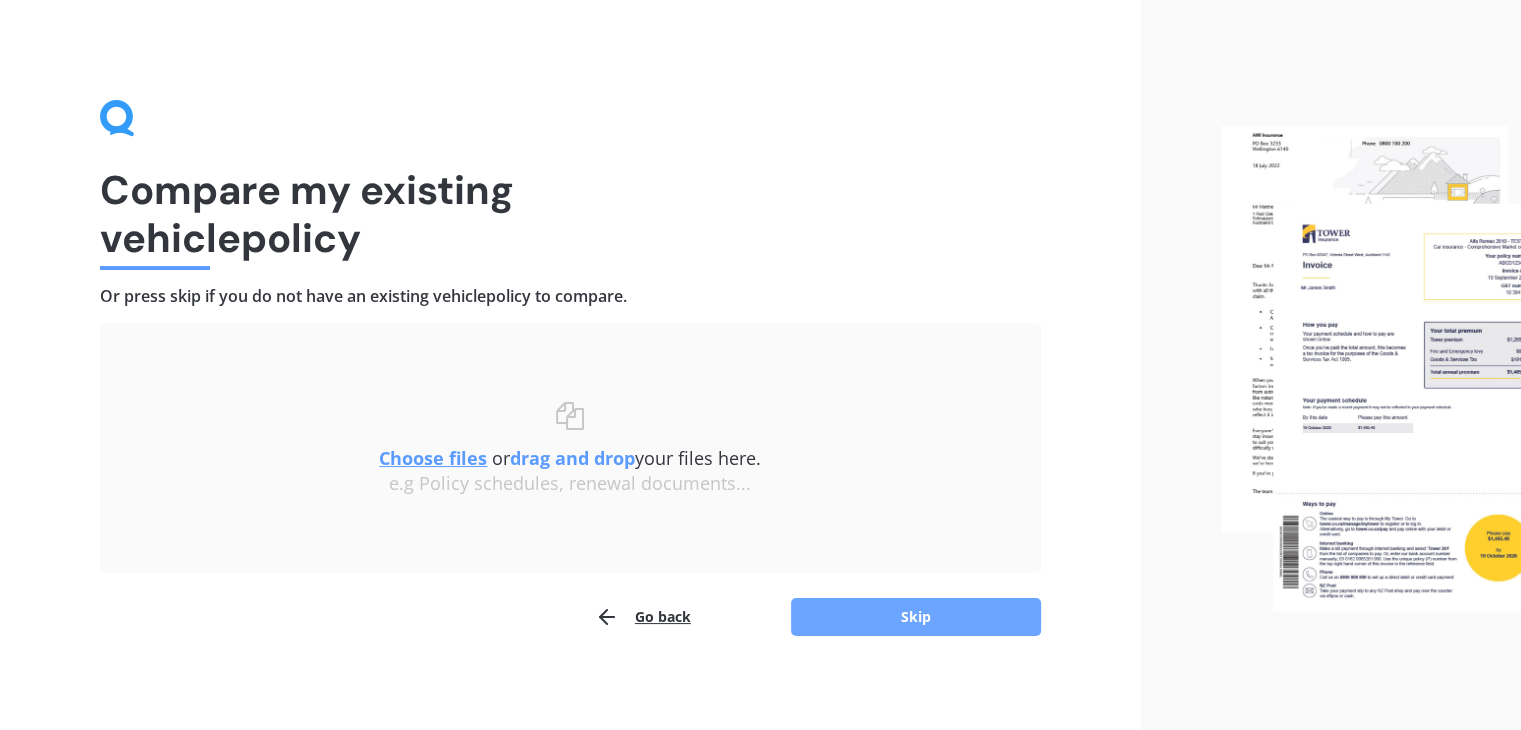click on "Skip" at bounding box center (916, 617) 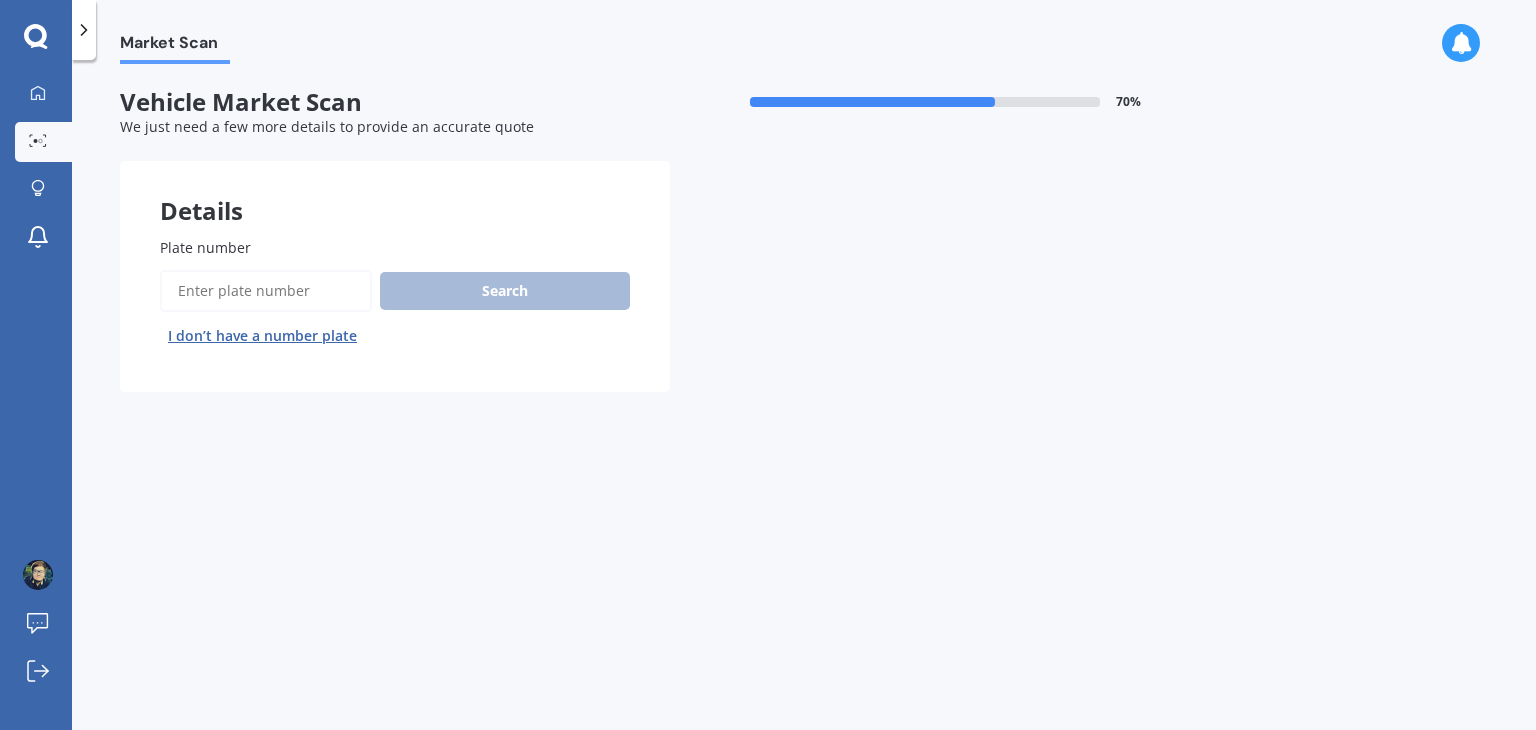 click on "Plate number" at bounding box center [266, 291] 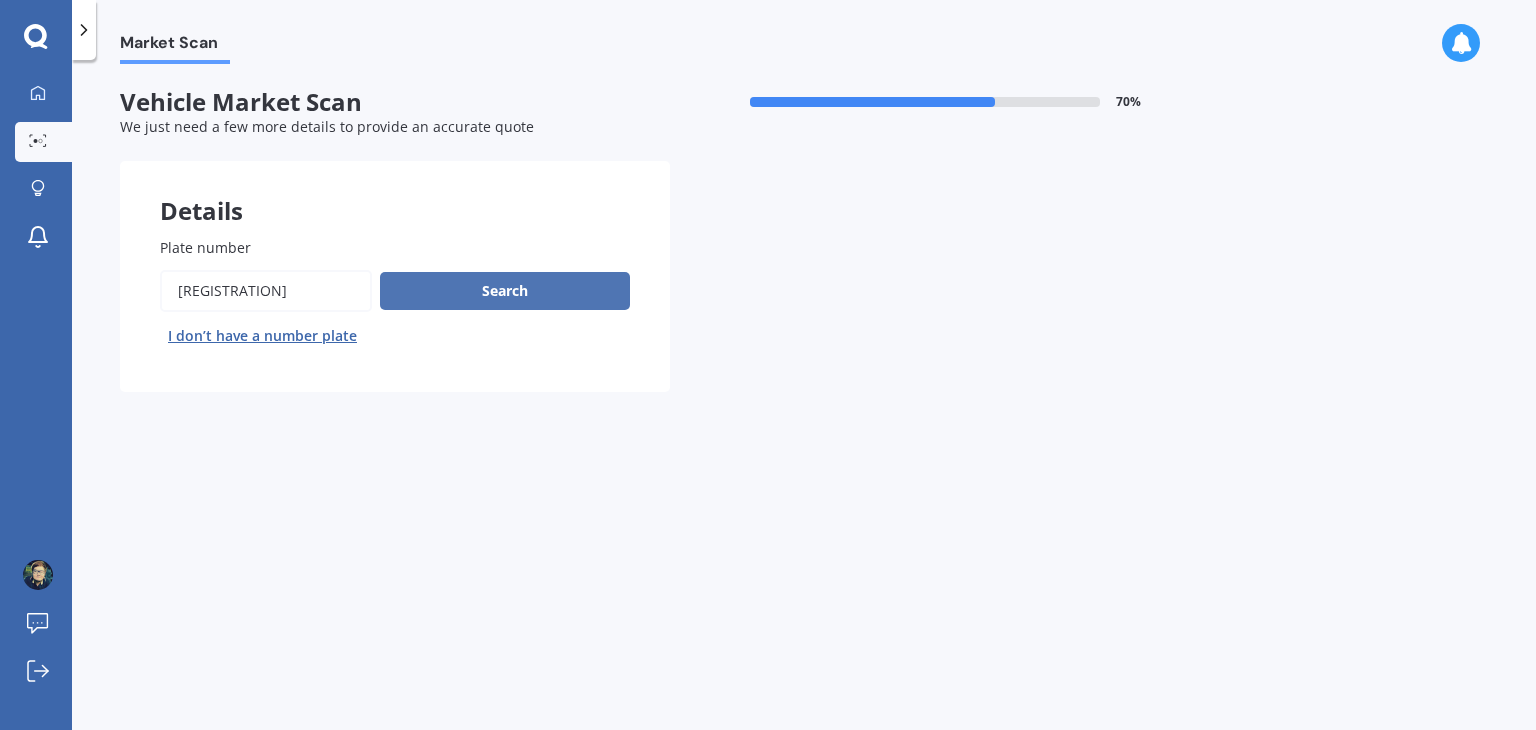 click on "Search" at bounding box center (505, 291) 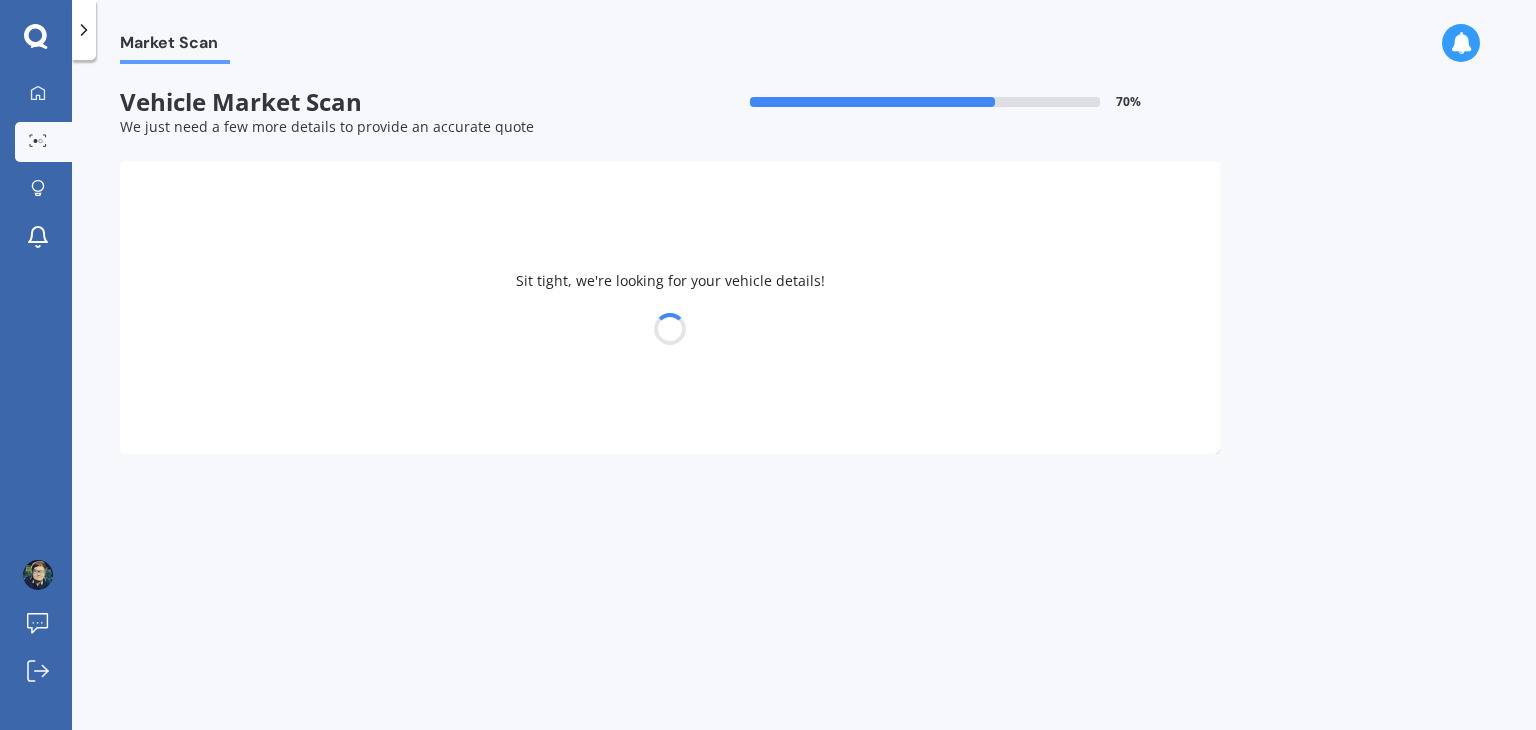 select on "TOYOTA" 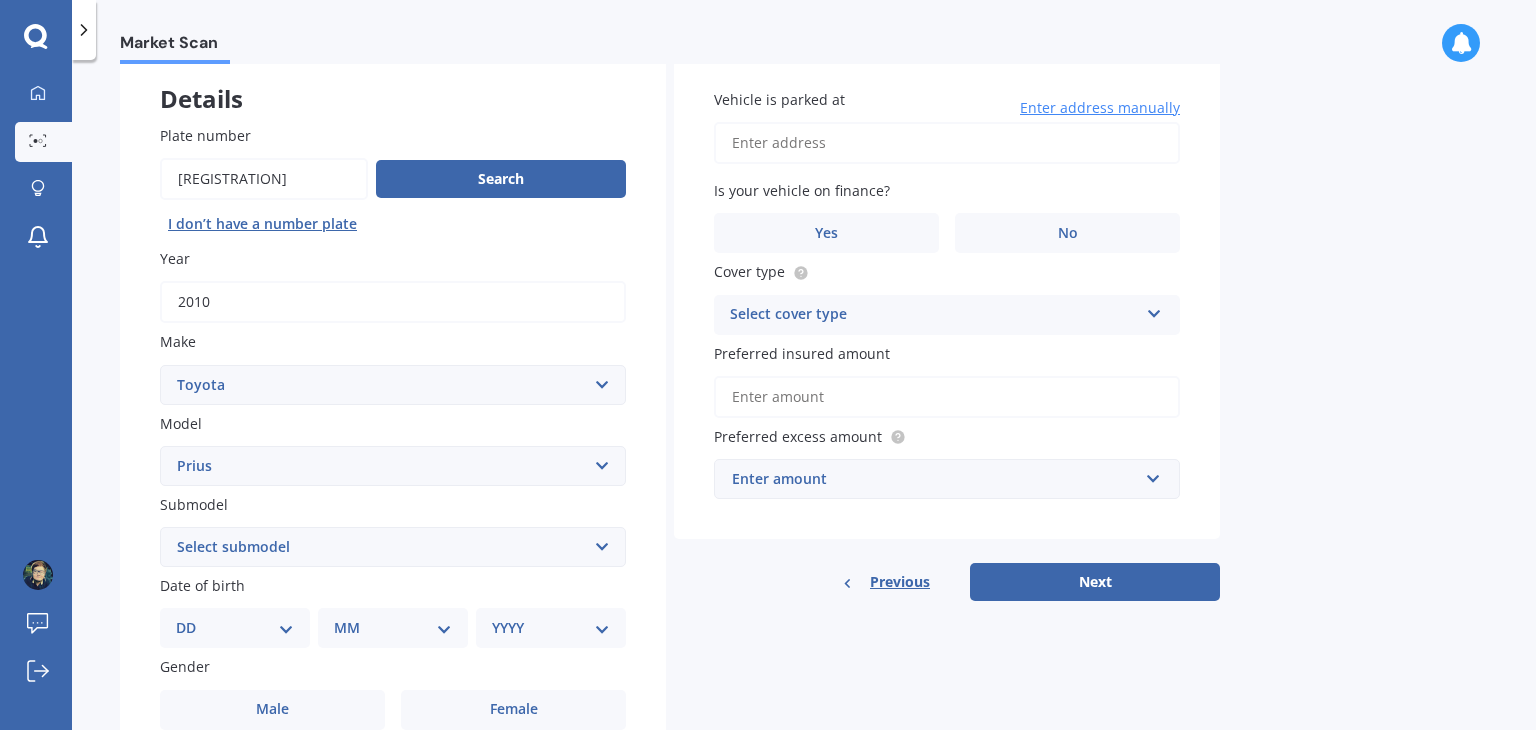 scroll, scrollTop: 100, scrollLeft: 0, axis: vertical 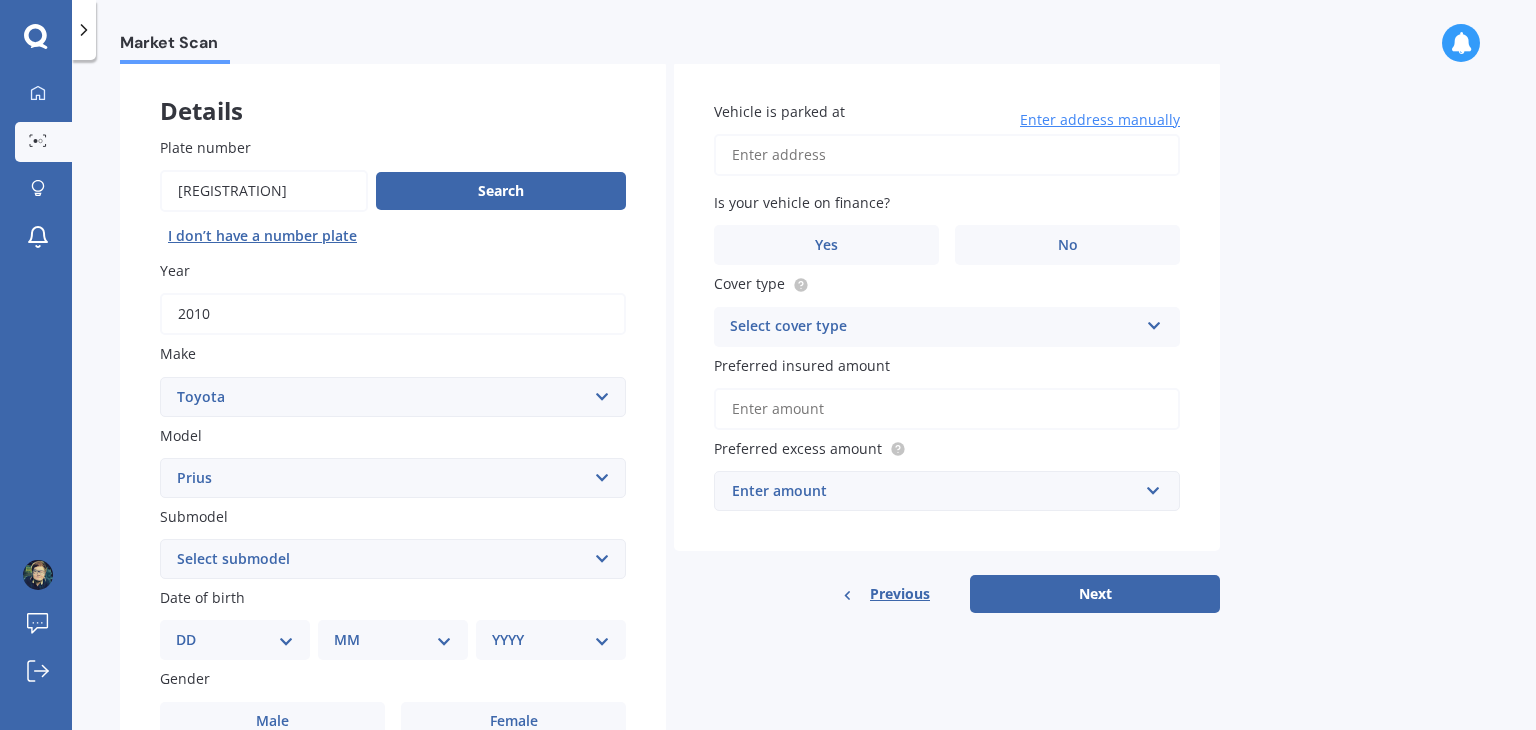 click on "Plate number" at bounding box center [264, 191] 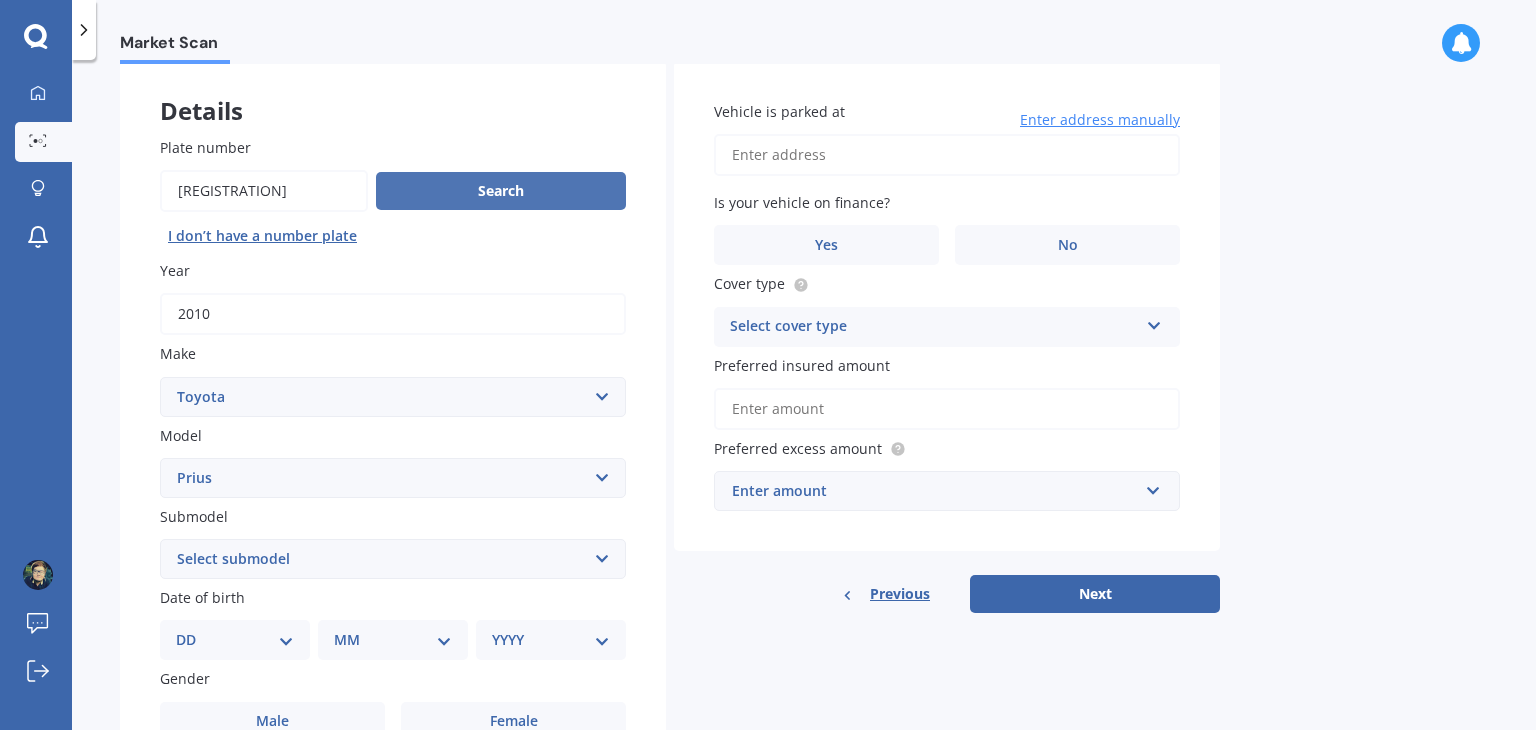 type on "pyj464" 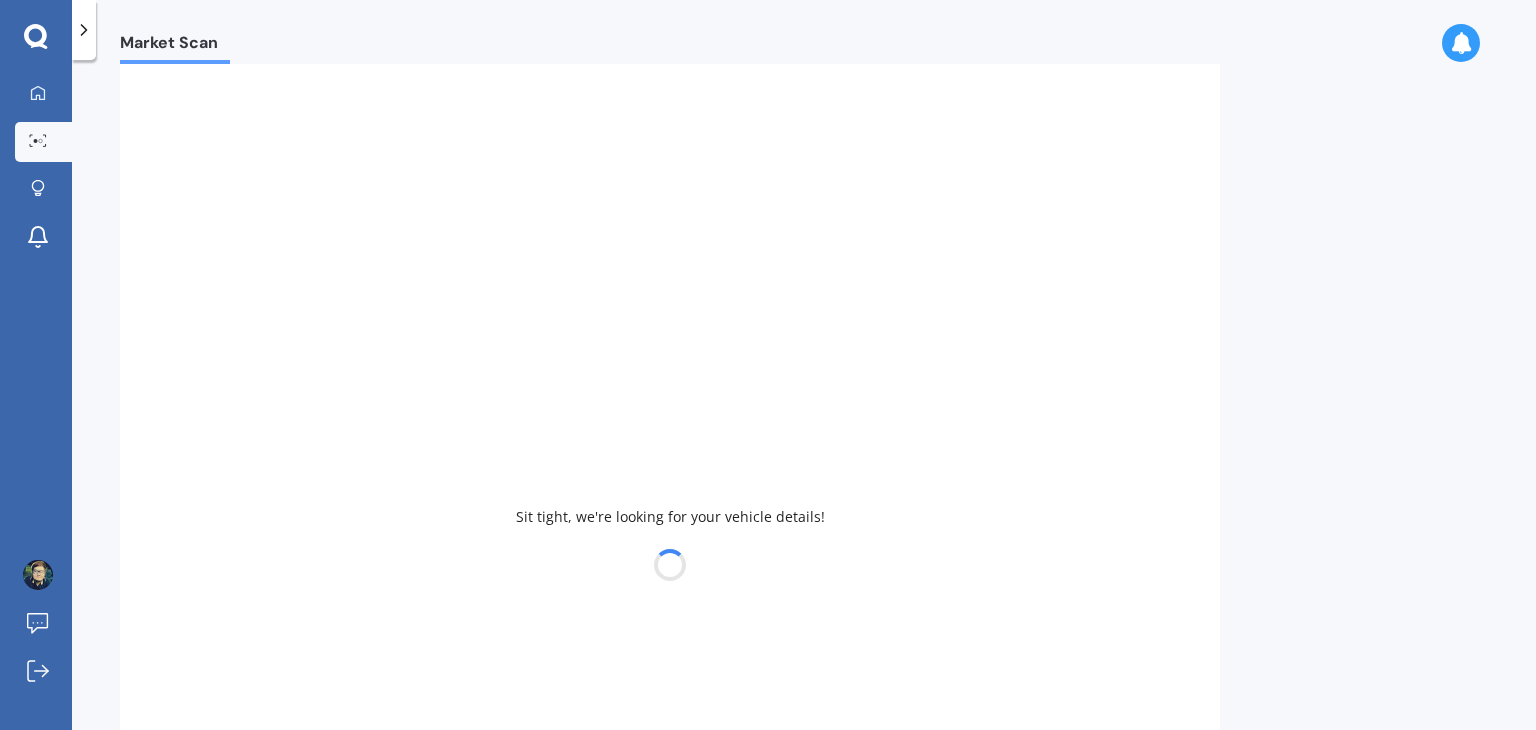 type on "2013" 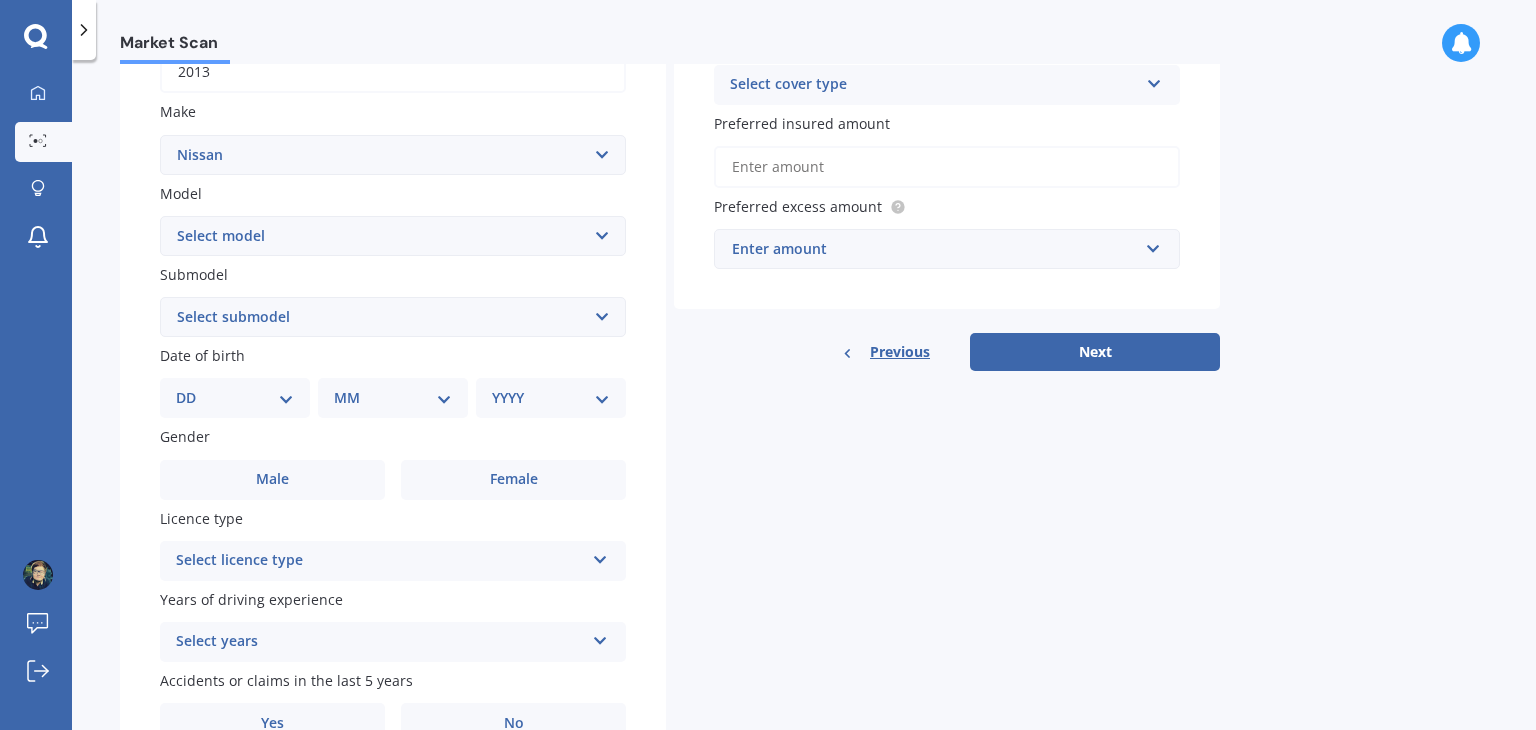 scroll, scrollTop: 400, scrollLeft: 0, axis: vertical 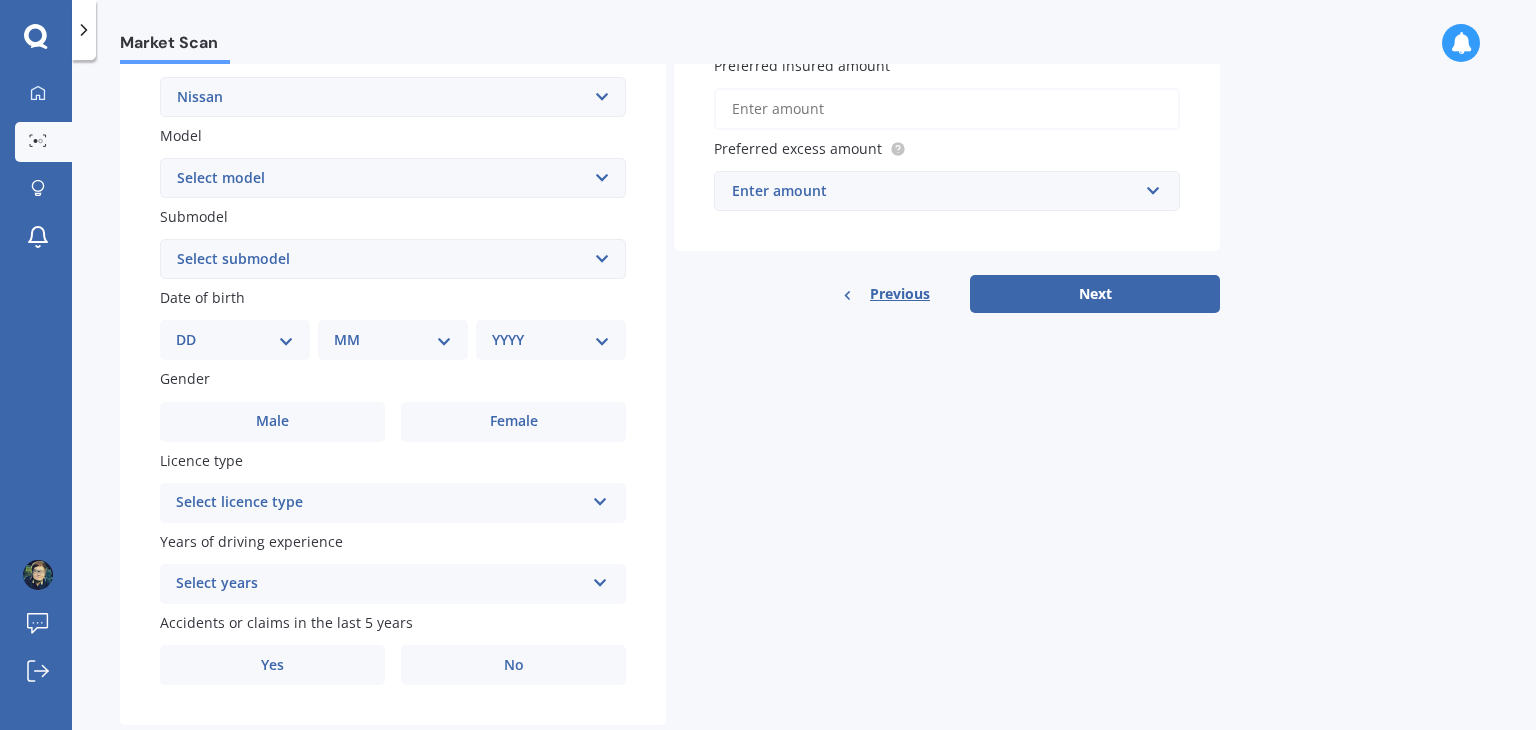 click on "Select model 1200 180SX 200SX 300ZX 350Z 370Z Ad Altima ARIYA Atlas Avenir Basarra Bluebird Caball Cabstar Camino Caravan Cedric Cefiro Cima Civillian Condor Crew Cube Datsun DAYZ Dualis e-NV200 ElGrand Expert Fairlady Figaro Fuga Gloria GTR Homy Infiniti Juke Kicks Lafesta Largo Latio Laurel Leaf Leopard Liberty Lucino March Maxima Micra Mistral Murano Navara Navara DX Note Note Turbo NV NV100 NV350 NX Pao Pathfinder Patrol Prairie Presage Presea Primastar Primera Pulsar Qashqai Regulus Rnessa S-Cargo Safari Sakura Sentra Serena Silvia Skyline Stagea Sunny Sylphy Teana Terrano Tiida Tino Titan Urvan Vanette Wingroad X-Trail Z" at bounding box center (393, 178) 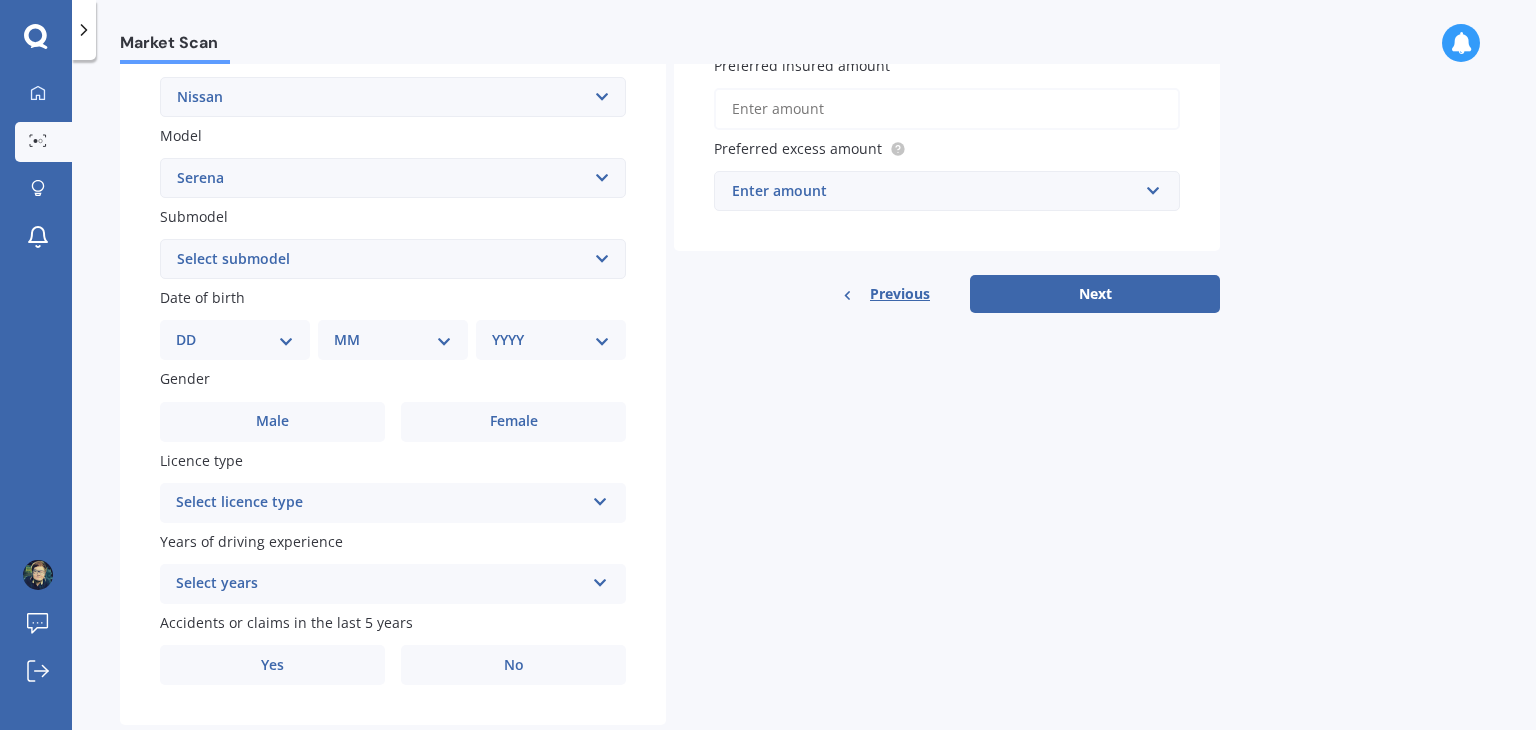 click on "Select model 1200 180SX 200SX 300ZX 350Z 370Z Ad Altima ARIYA Atlas Avenir Basarra Bluebird Caball Cabstar Camino Caravan Cedric Cefiro Cima Civillian Condor Crew Cube Datsun DAYZ Dualis e-NV200 ElGrand Expert Fairlady Figaro Fuga Gloria GTR Homy Infiniti Juke Kicks Lafesta Largo Latio Laurel Leaf Leopard Liberty Lucino March Maxima Micra Mistral Murano Navara Navara DX Note Note Turbo NV NV100 NV350 NX Pao Pathfinder Patrol Prairie Presage Presea Primastar Primera Pulsar Qashqai Regulus Rnessa S-Cargo Safari Sakura Sentra Serena Silvia Skyline Stagea Sunny Sylphy Teana Terrano Tiida Tino Titan Urvan Vanette Wingroad X-Trail Z" at bounding box center (393, 178) 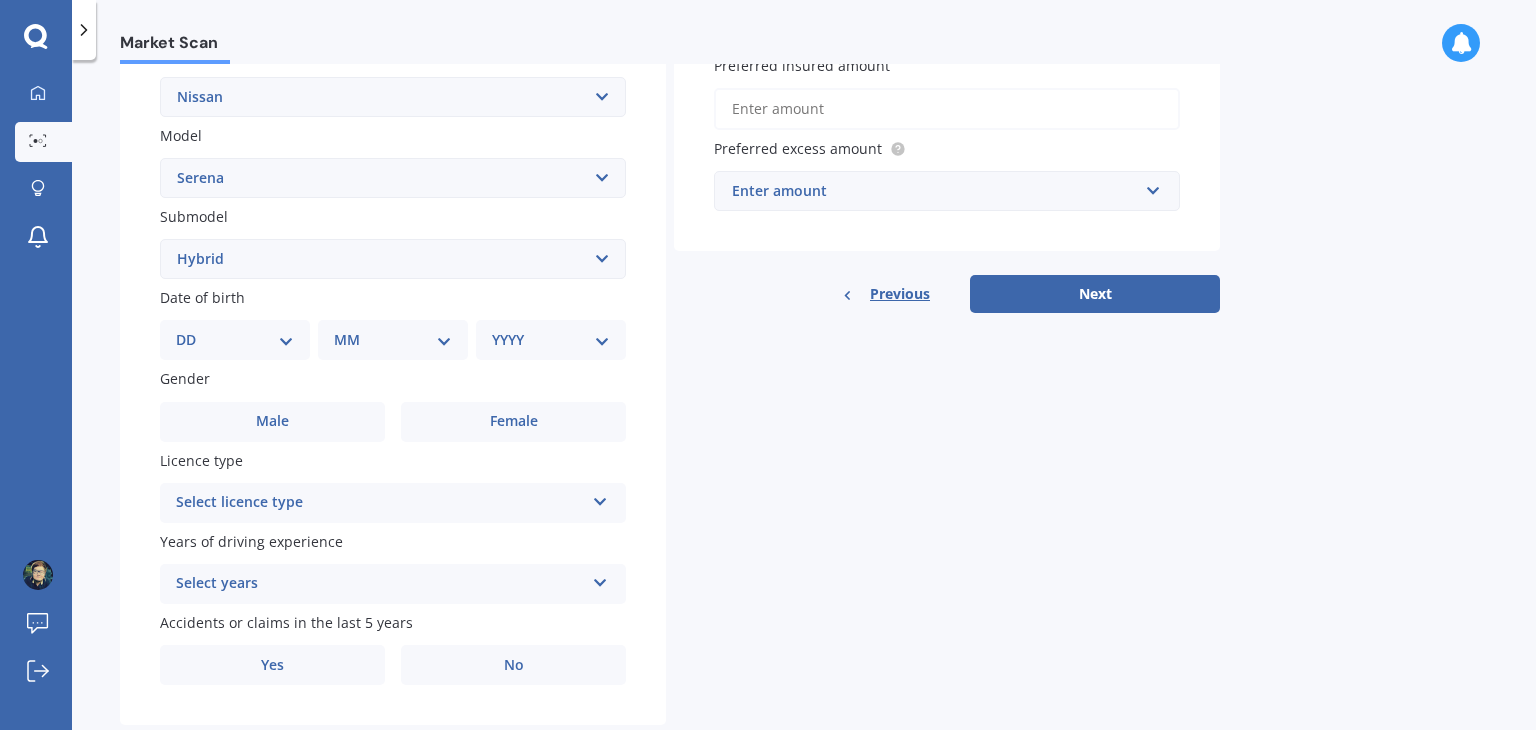 click on "Select submodel Hybrid Petrol Turbo Diesel" at bounding box center [393, 259] 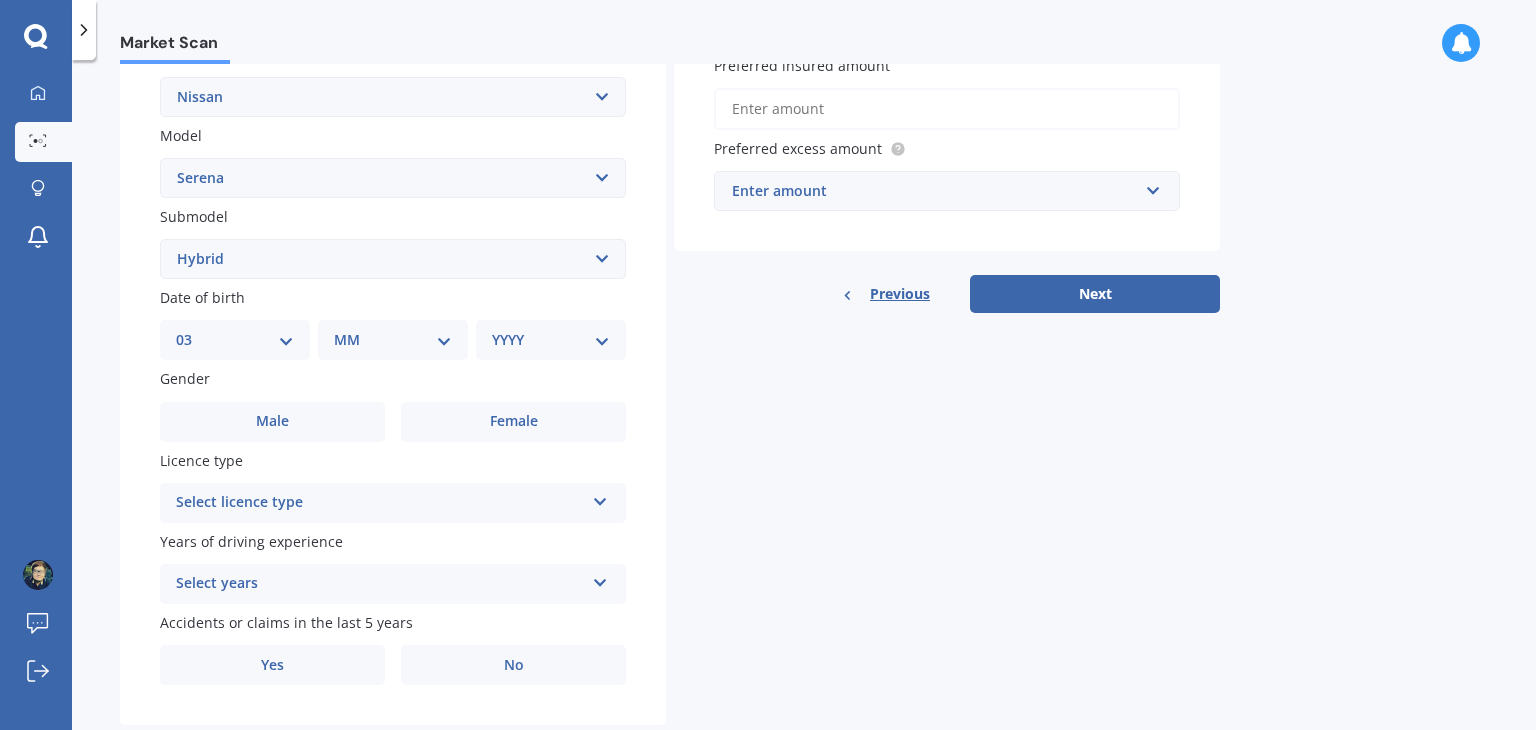 click on "DD 01 02 03 04 05 06 07 08 09 10 11 12 13 14 15 16 17 18 19 20 21 22 23 24 25 26 27 28 29 30 31" at bounding box center (235, 340) 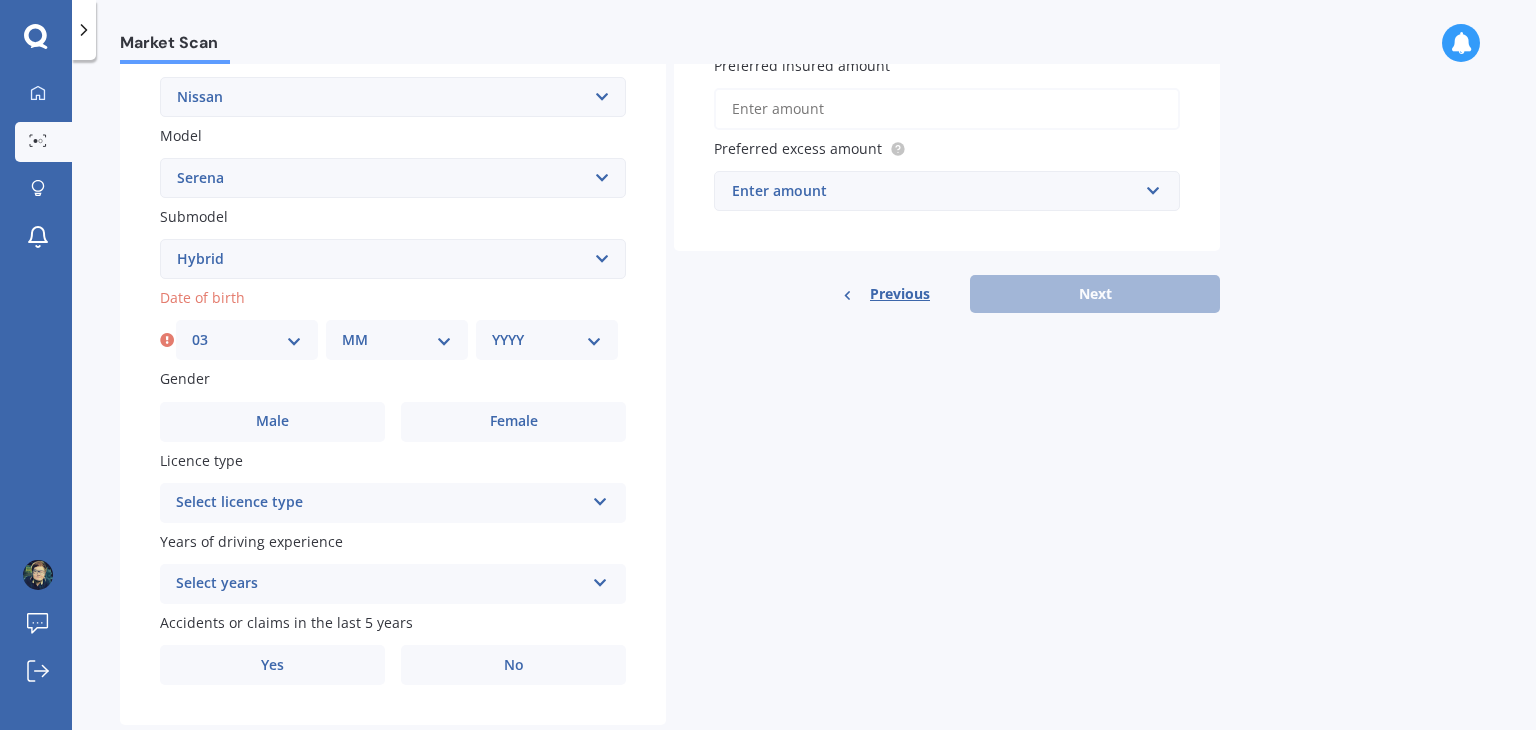 click on "MM 01 02 03 04 05 06 07 08 09 10 11 12" at bounding box center [397, 340] 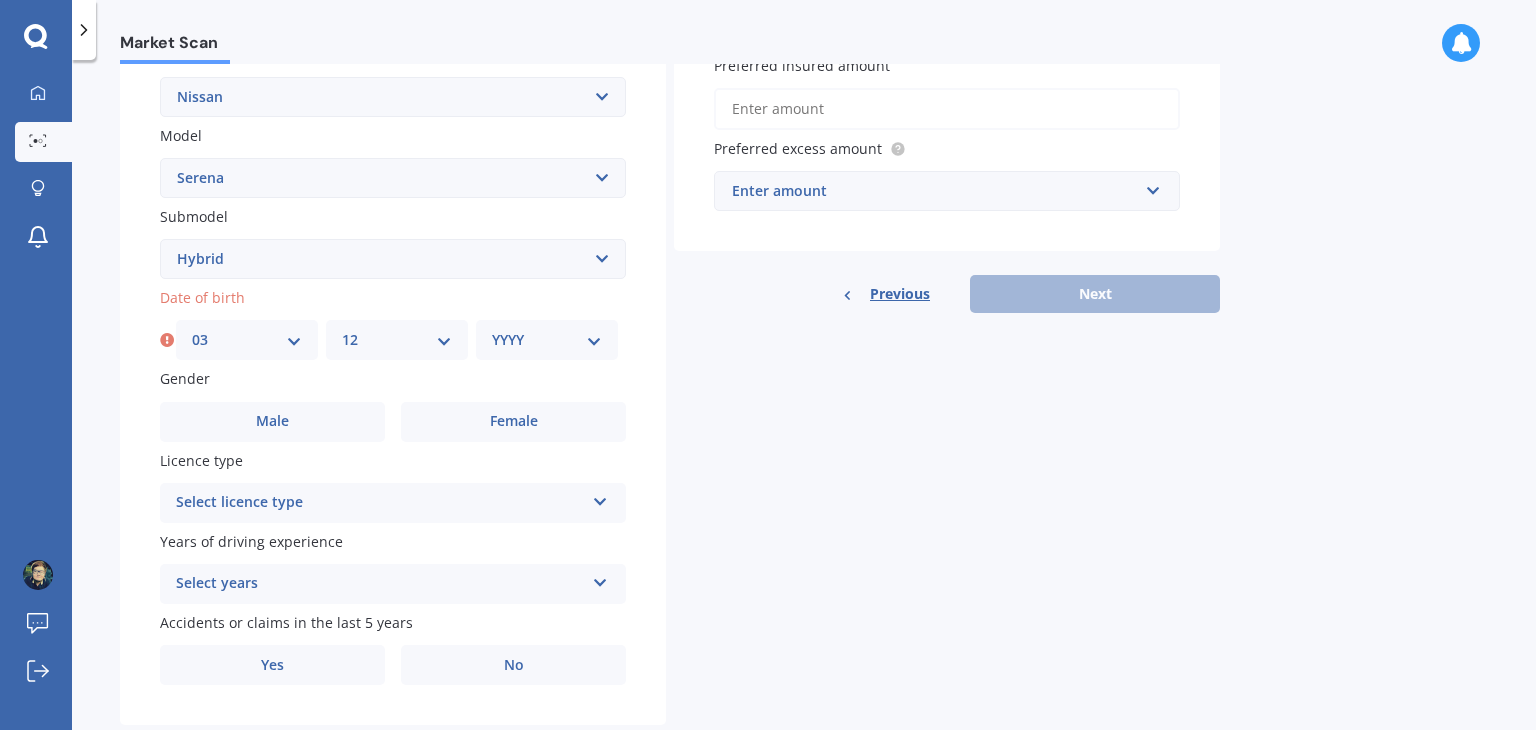 click on "MM 01 02 03 04 05 06 07 08 09 10 11 12" at bounding box center [397, 340] 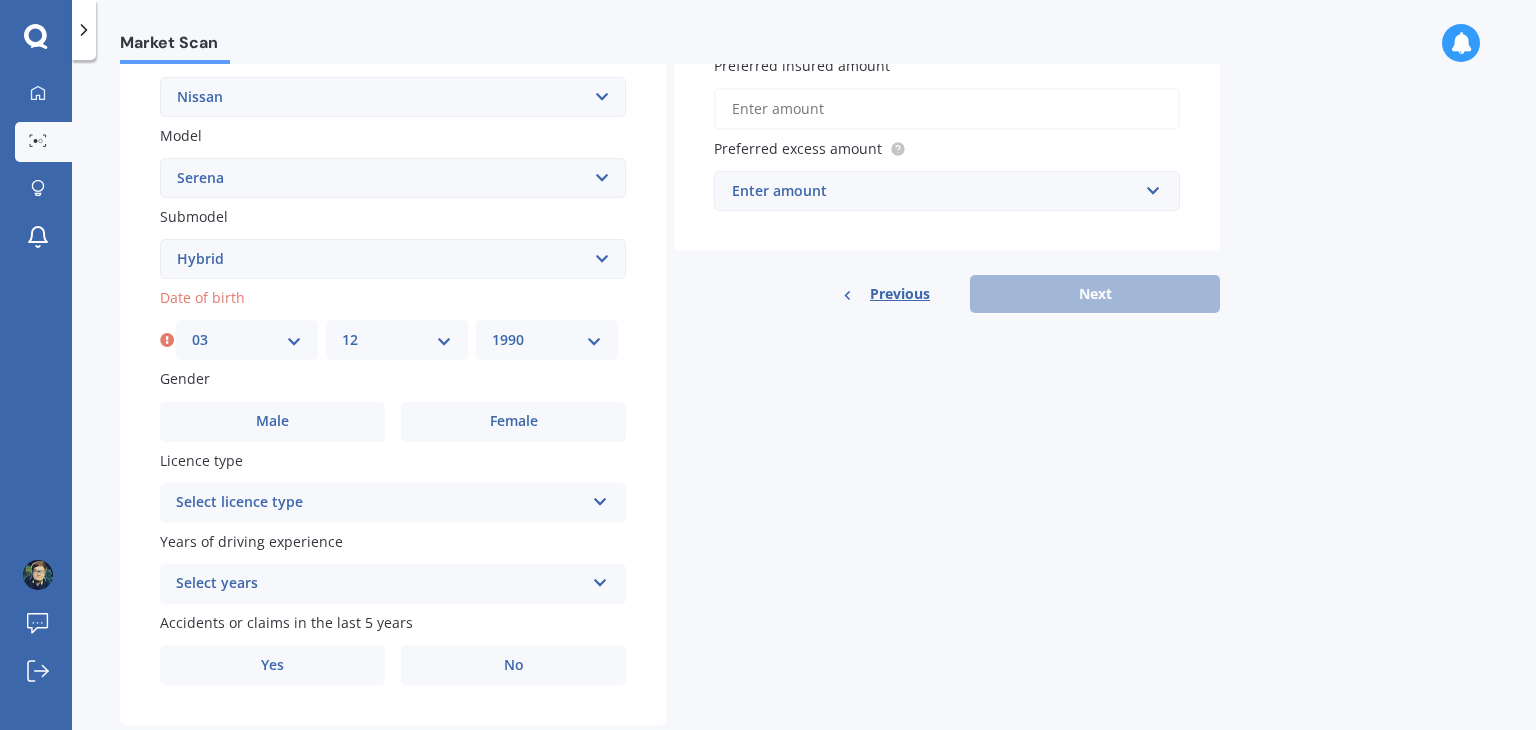 click on "YYYY 2025 2024 2023 2022 2021 2020 2019 2018 2017 2016 2015 2014 2013 2012 2011 2010 2009 2008 2007 2006 2005 2004 2003 2002 2001 2000 1999 1998 1997 1996 1995 1994 1993 1992 1991 1990 1989 1988 1987 1986 1985 1984 1983 1982 1981 1980 1979 1978 1977 1976 1975 1974 1973 1972 1971 1970 1969 1968 1967 1966 1965 1964 1963 1962 1961 1960 1959 1958 1957 1956 1955 1954 1953 1952 1951 1950 1949 1948 1947 1946 1945 1944 1943 1942 1941 1940 1939 1938 1937 1936 1935 1934 1933 1932 1931 1930 1929 1928 1927 1926" at bounding box center [547, 340] 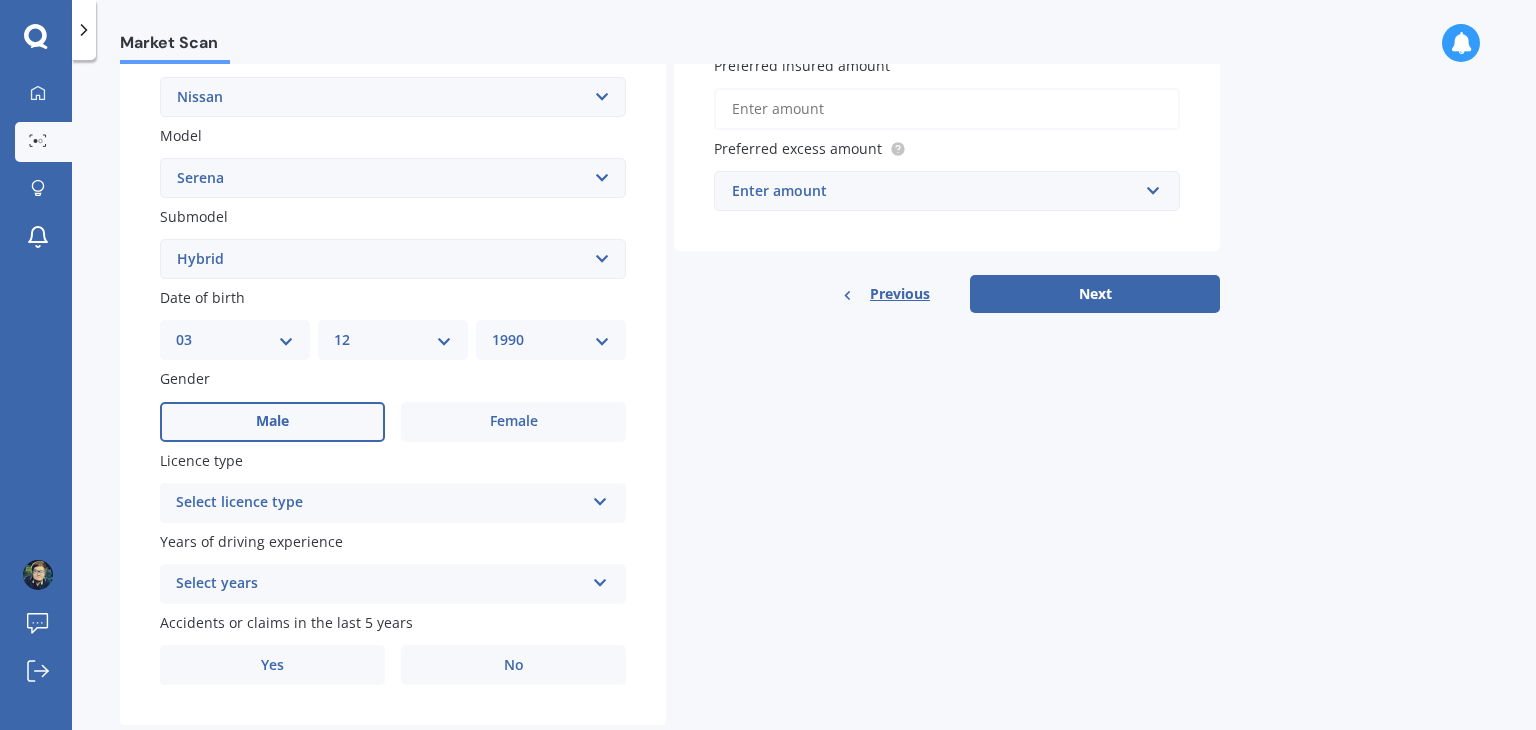 click on "Male" at bounding box center (272, 422) 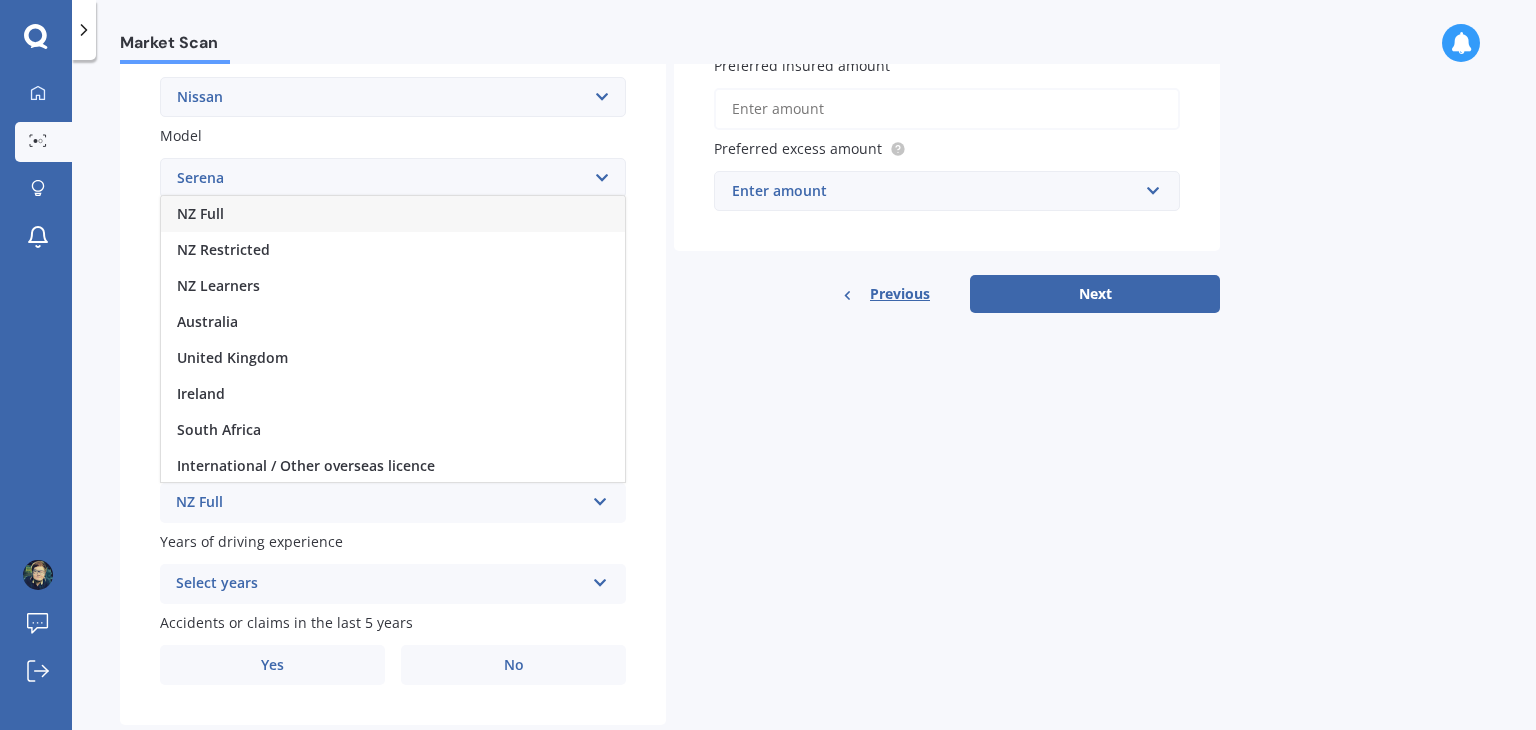 click on "NZ Full" at bounding box center [393, 214] 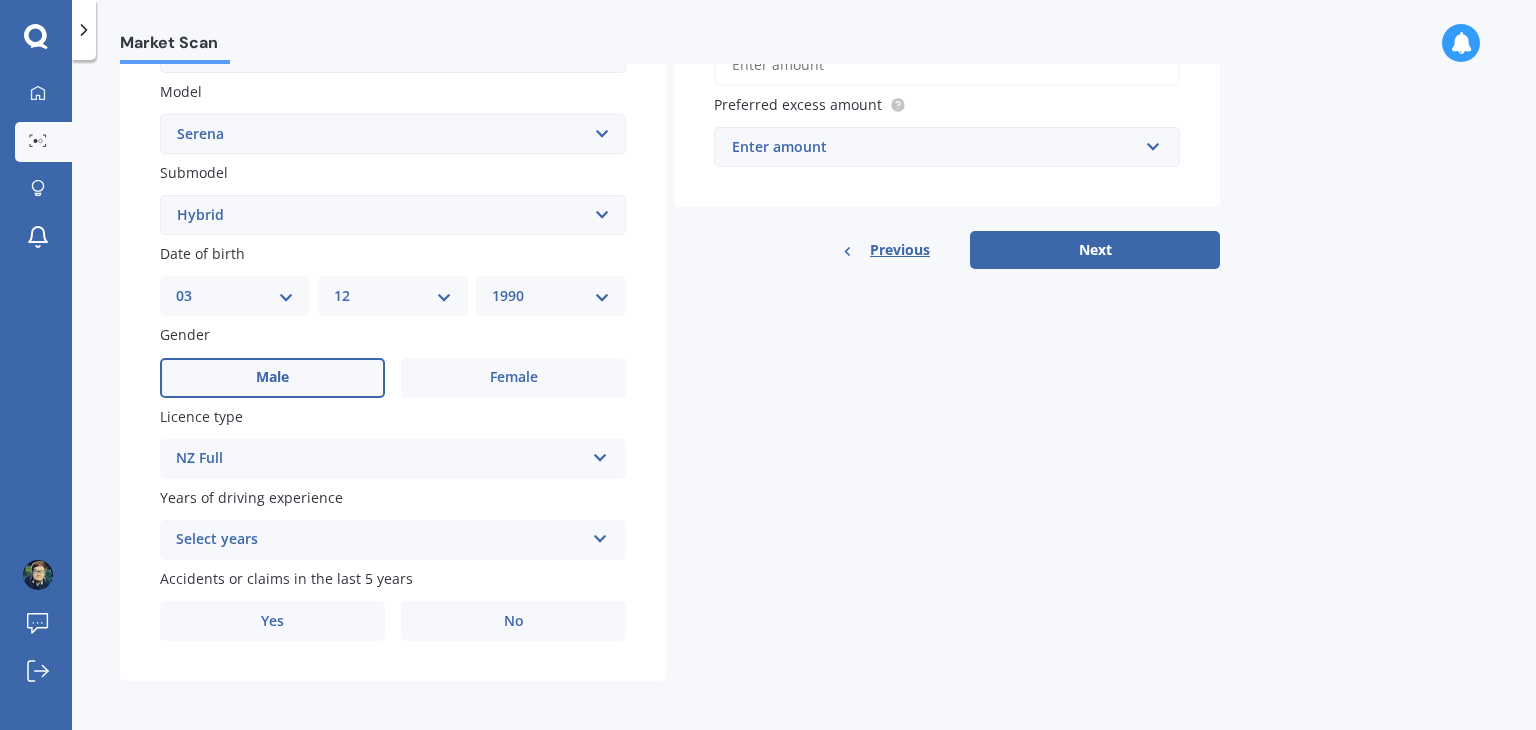 scroll, scrollTop: 448, scrollLeft: 0, axis: vertical 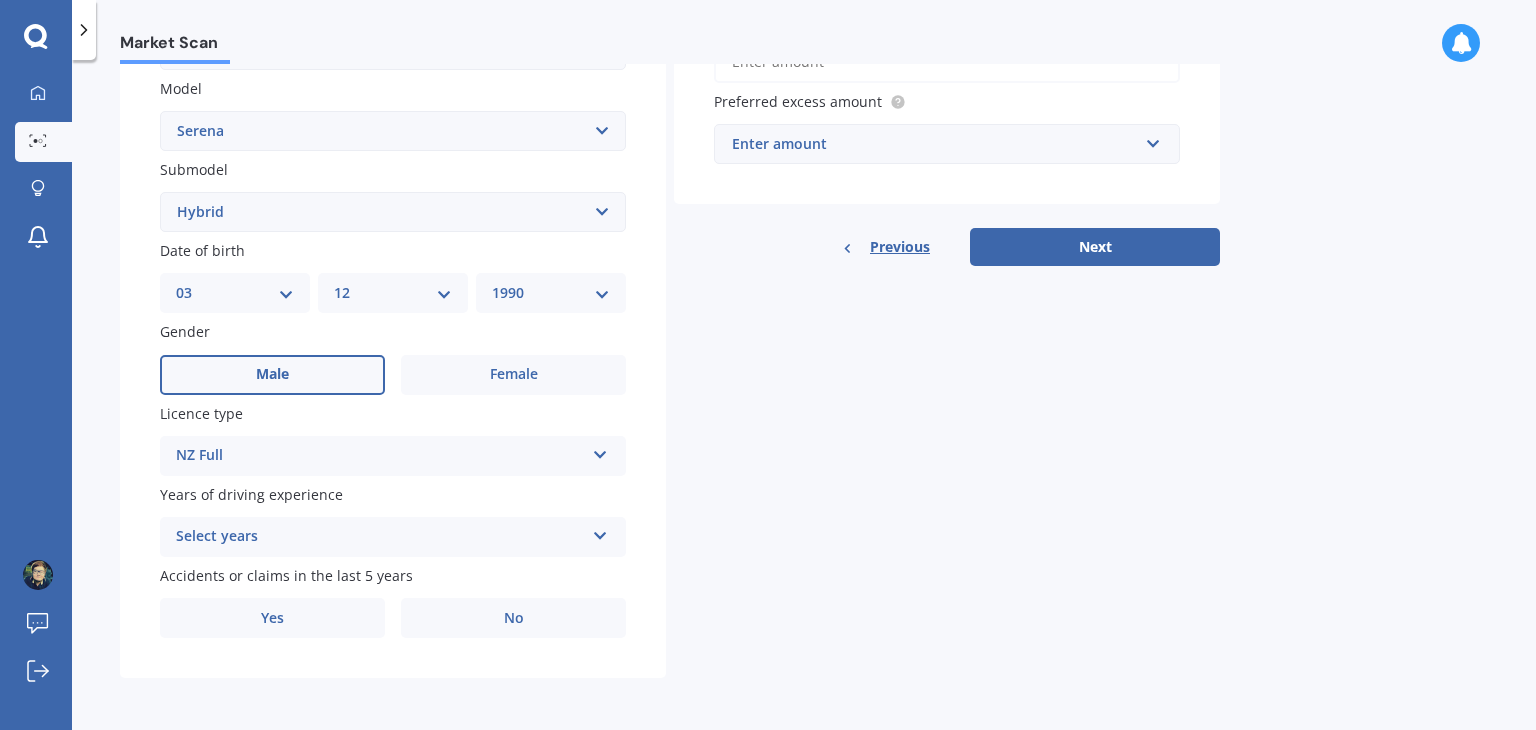 click on "Select years" at bounding box center (380, 537) 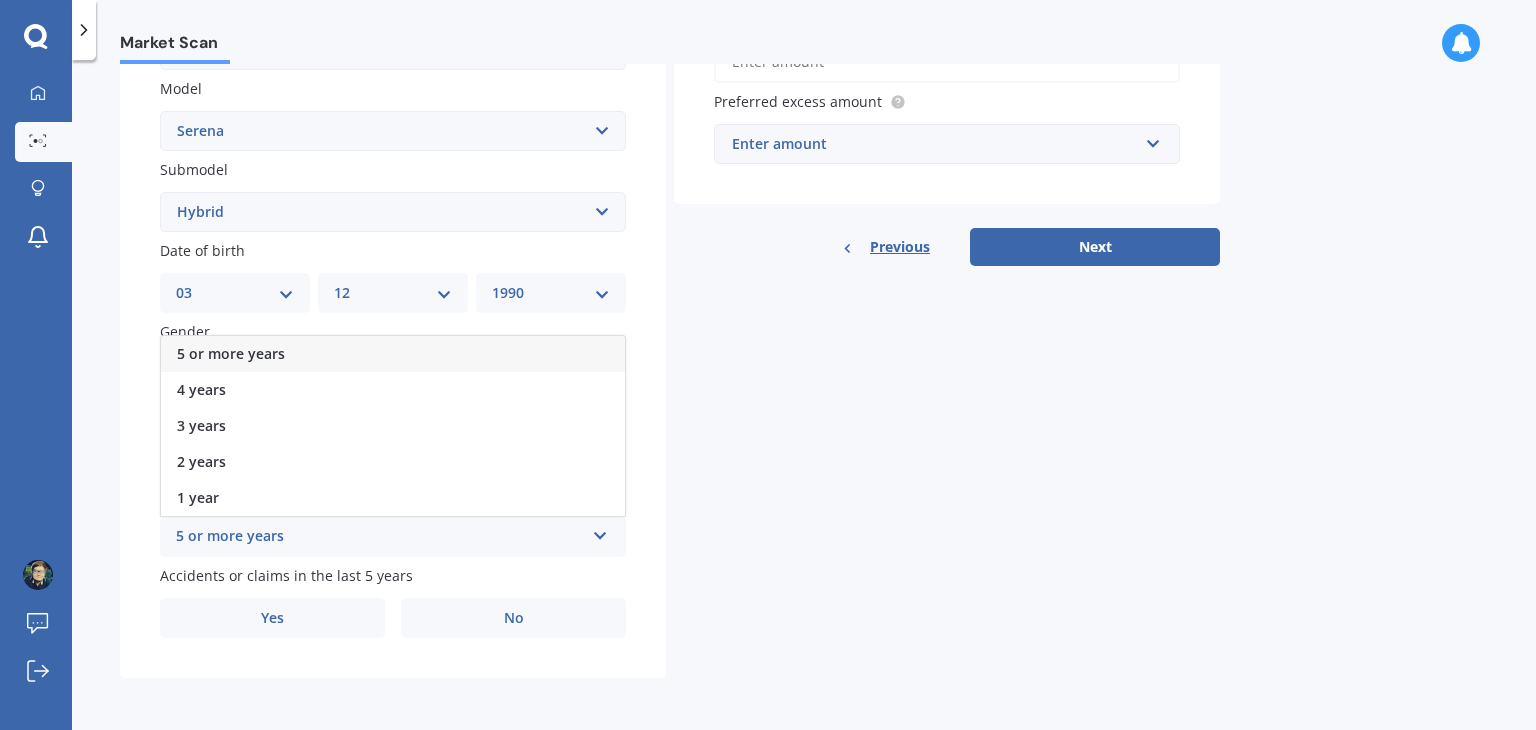 click on "5 or more years" at bounding box center [231, 353] 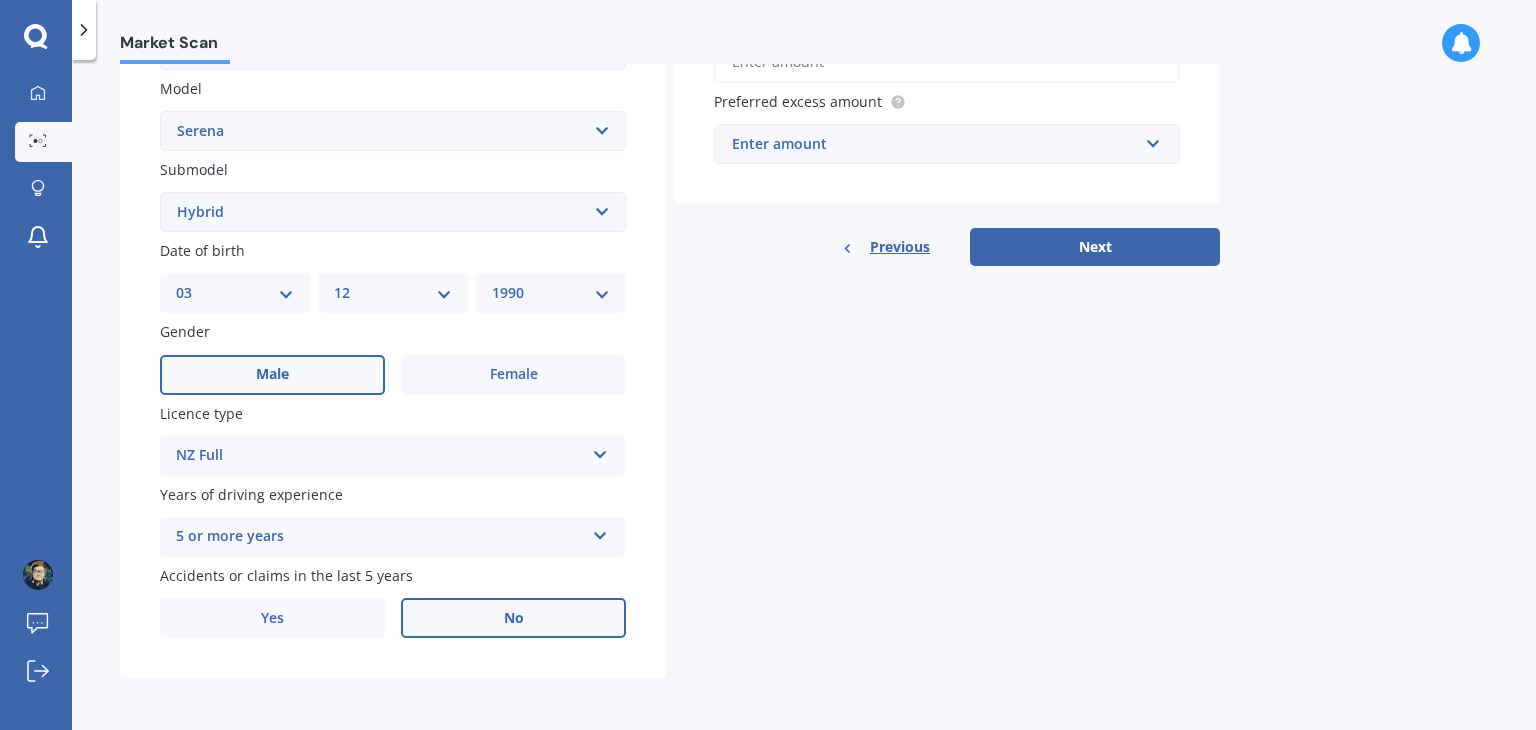 click on "No" at bounding box center (513, 618) 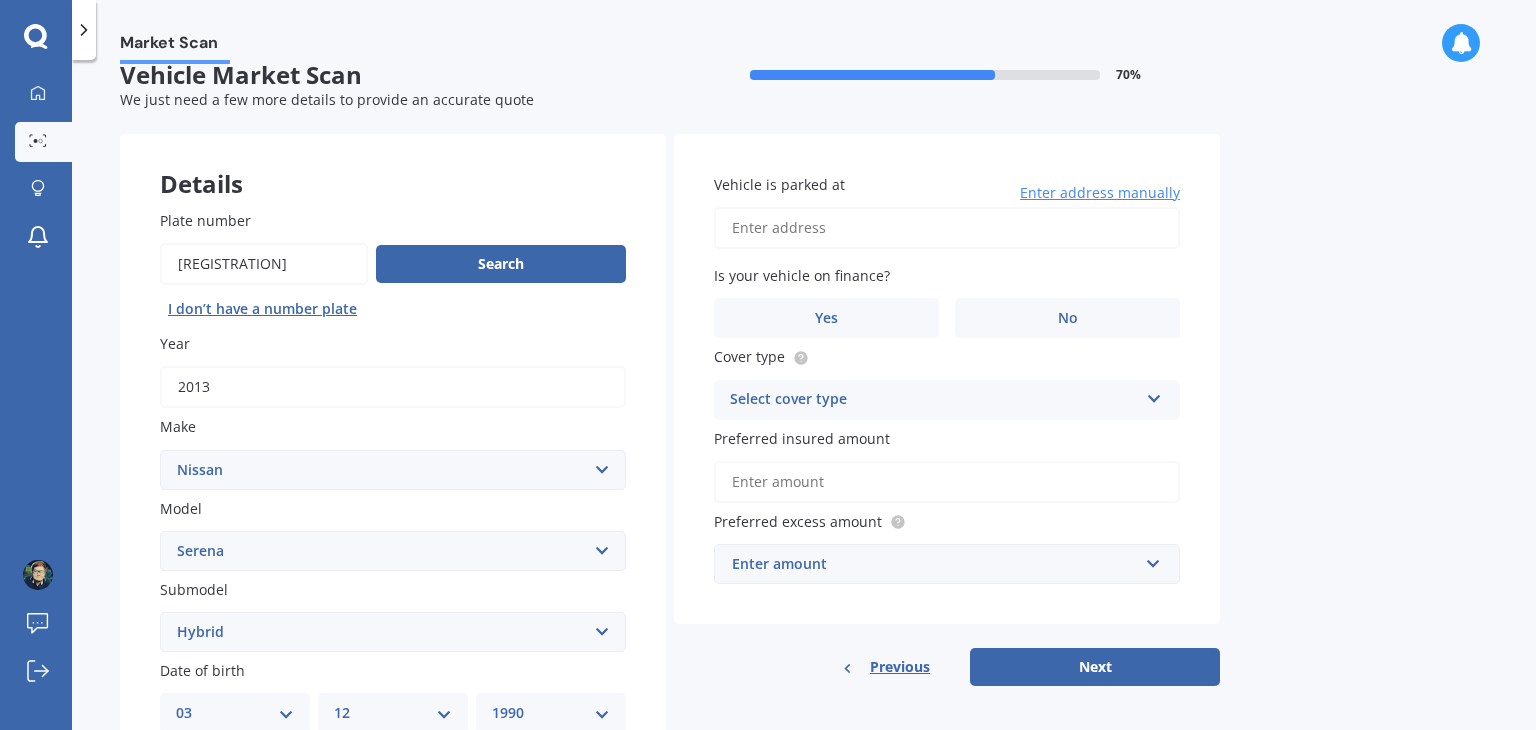 scroll, scrollTop: 0, scrollLeft: 0, axis: both 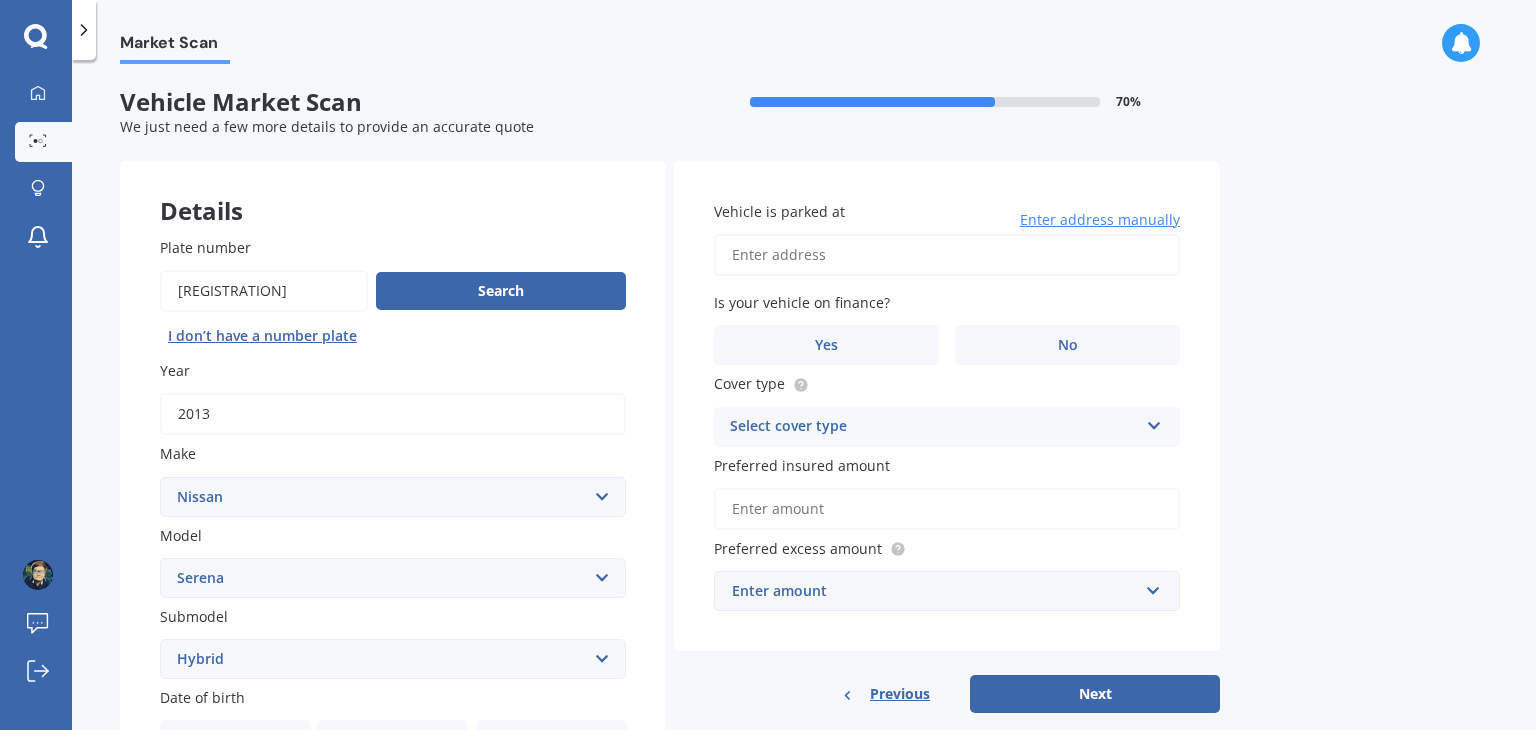 click on "Vehicle is parked at" at bounding box center (947, 255) 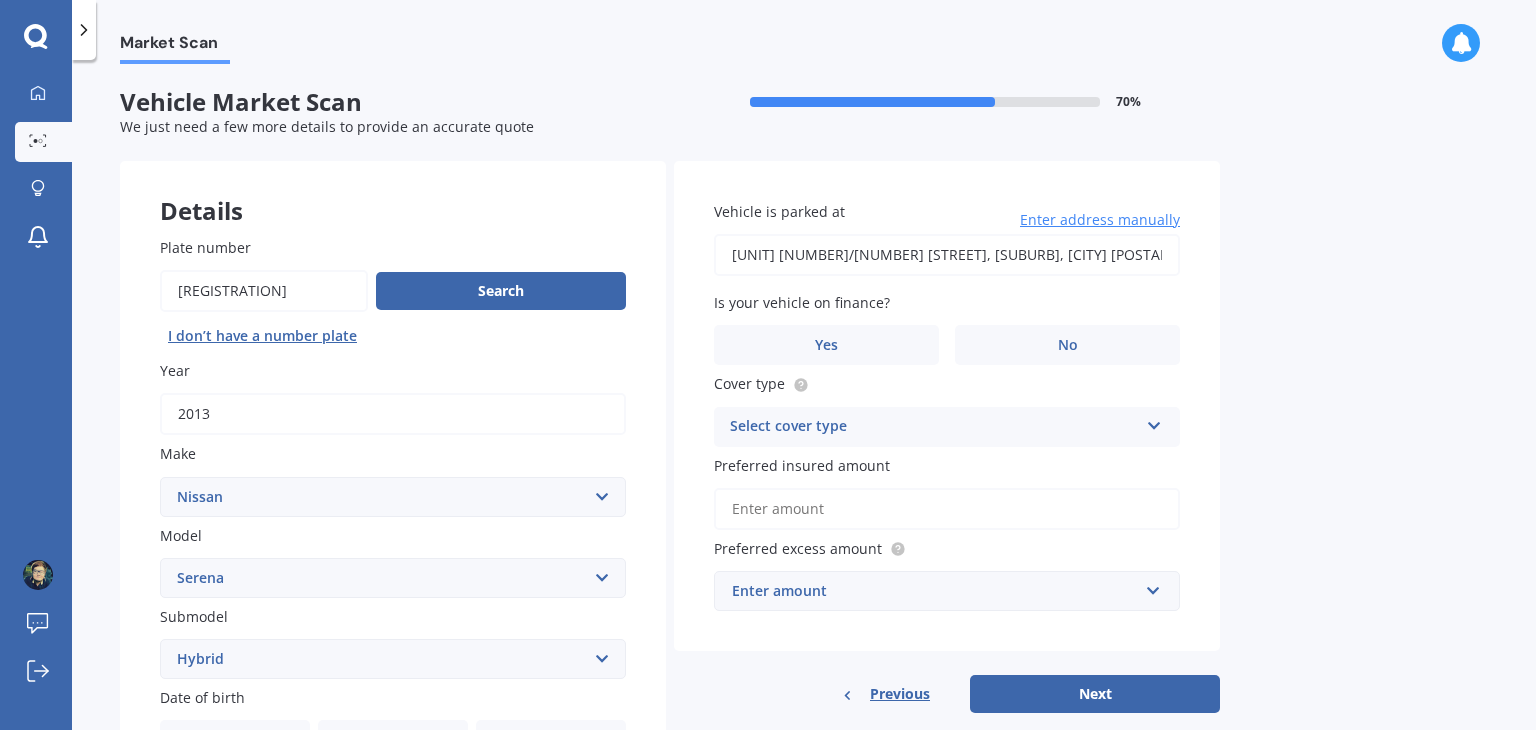 click on "4/200 Sunnynook RoadTotara Vale, Auckland 0627" at bounding box center (947, 255) 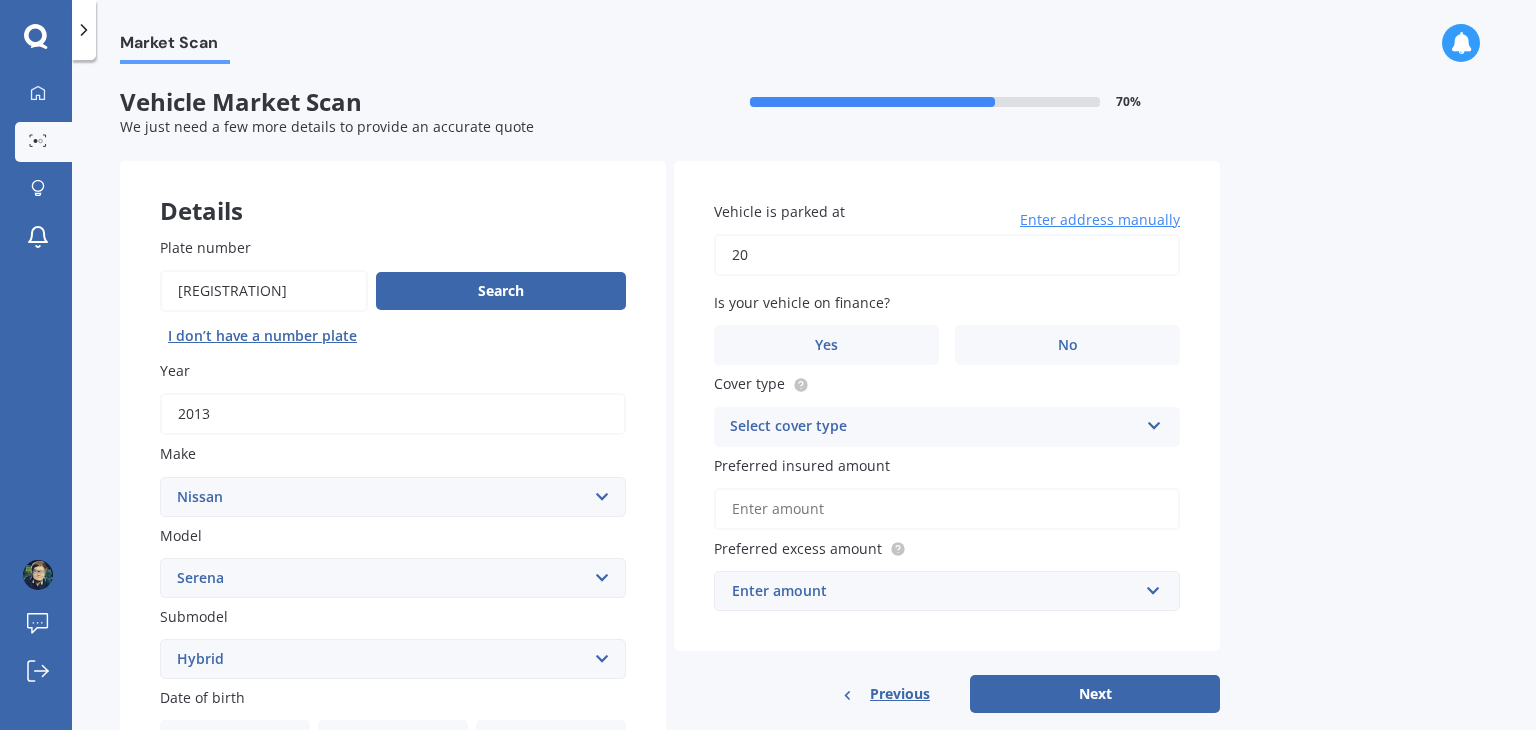 type on "2" 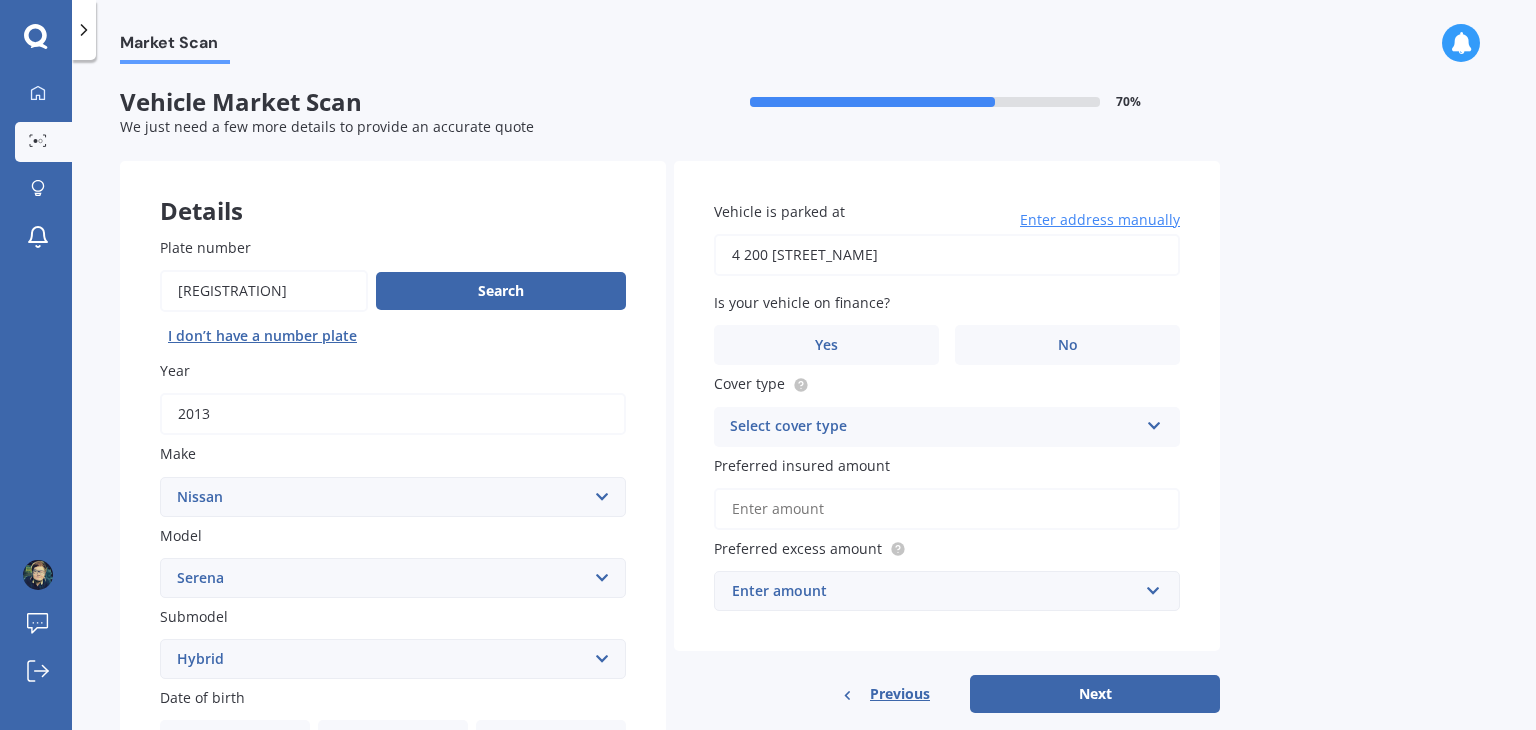 click on "4 200 sunnynook" at bounding box center (947, 255) 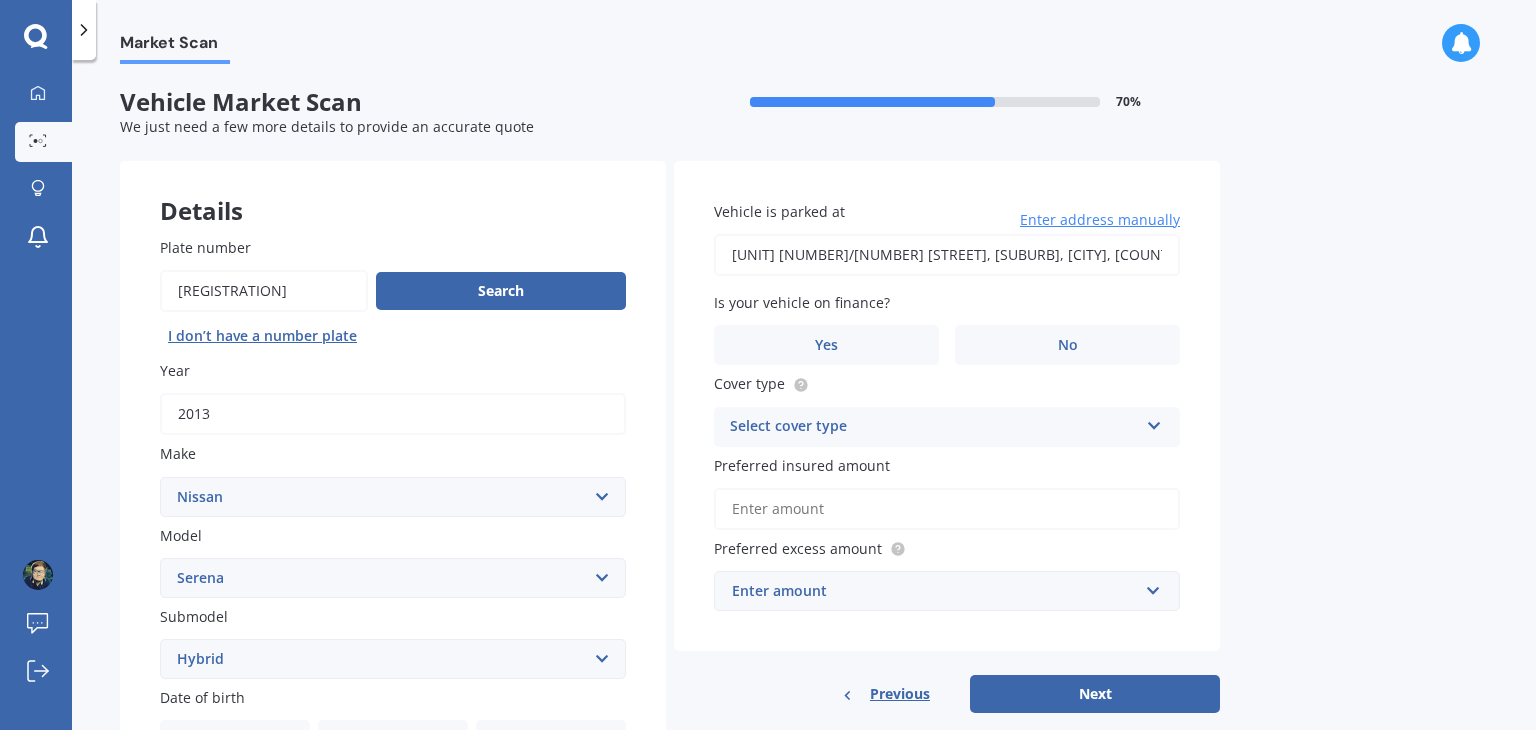 type on "unit 4/200 Sunnynook Road, Totara Vale, Auckland 0627" 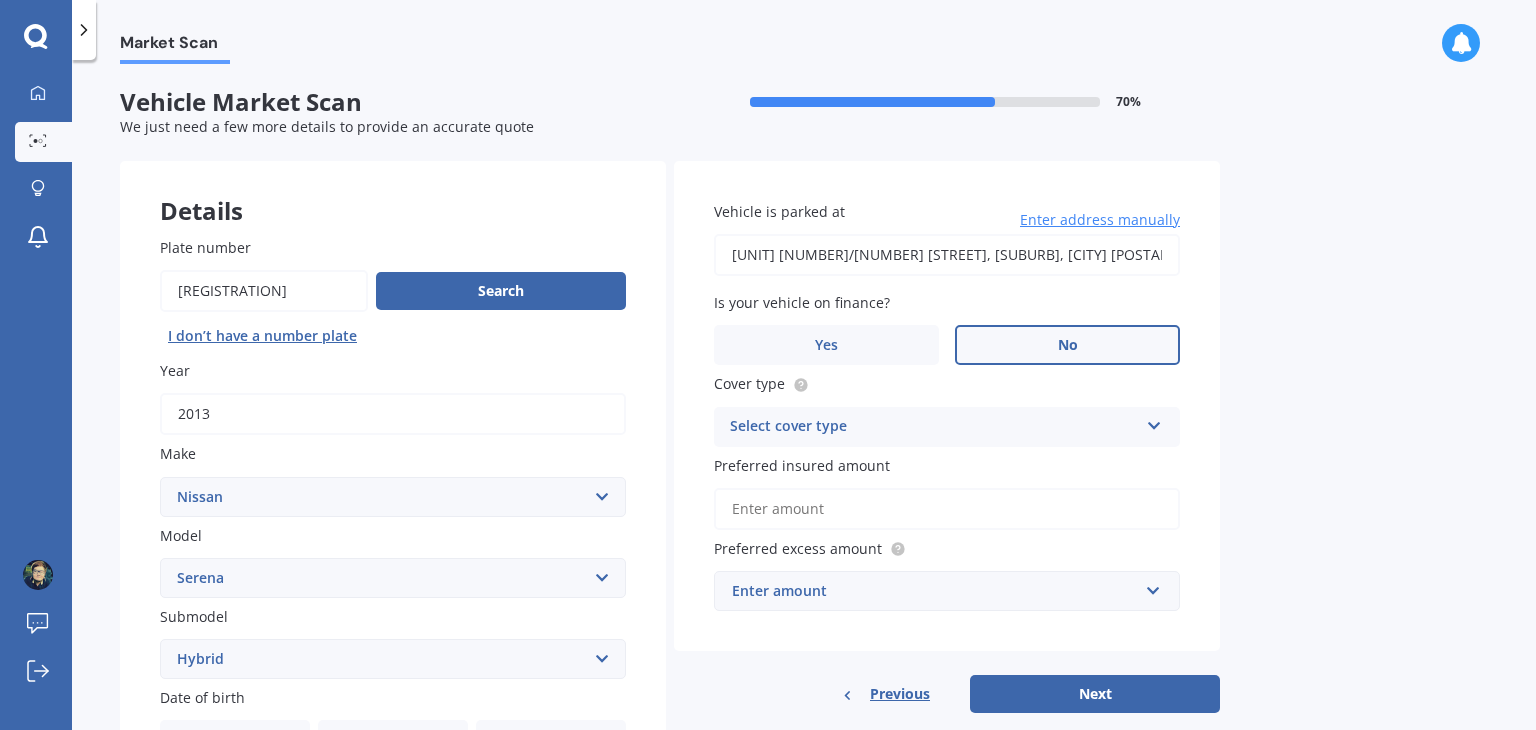 click on "No" at bounding box center (1067, 345) 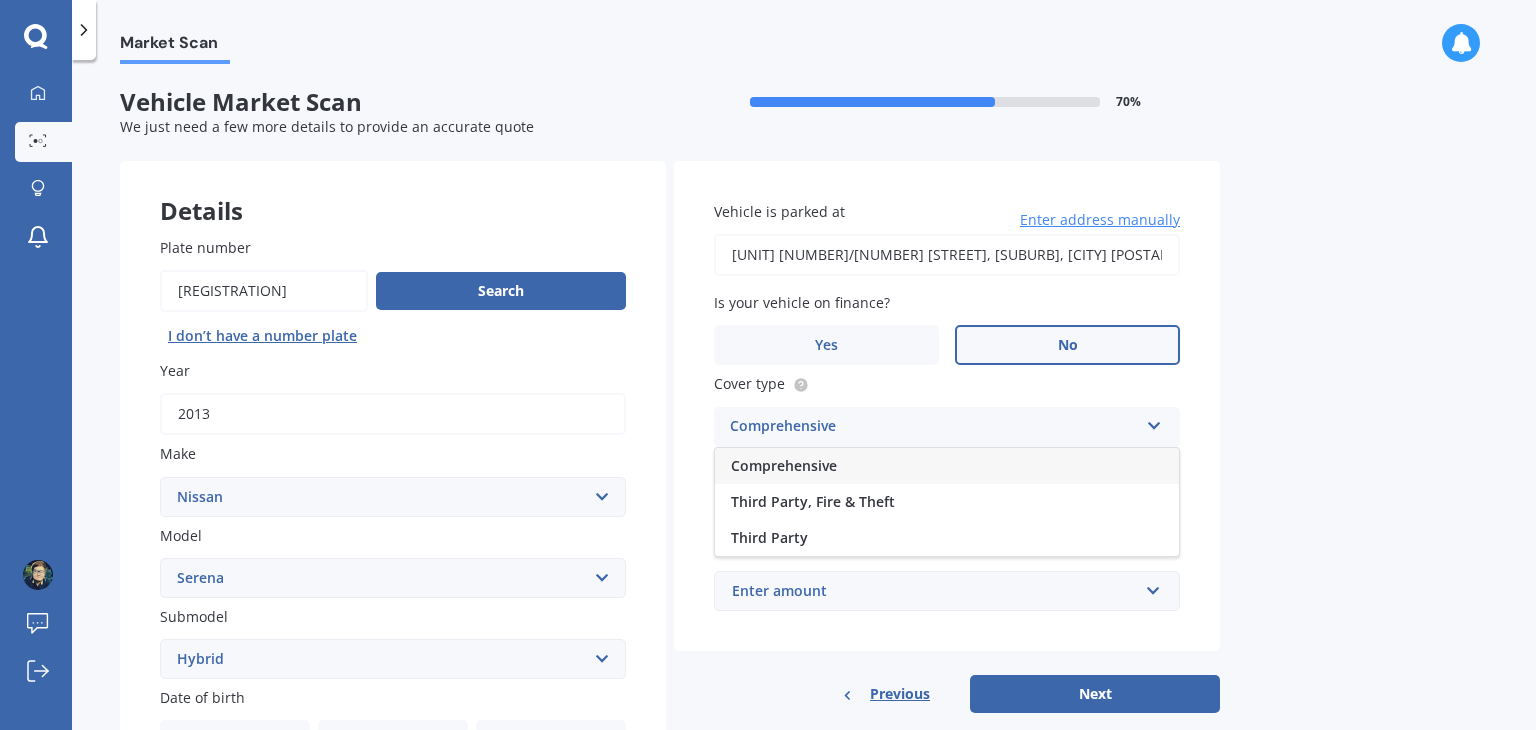 click on "Comprehensive" at bounding box center (947, 466) 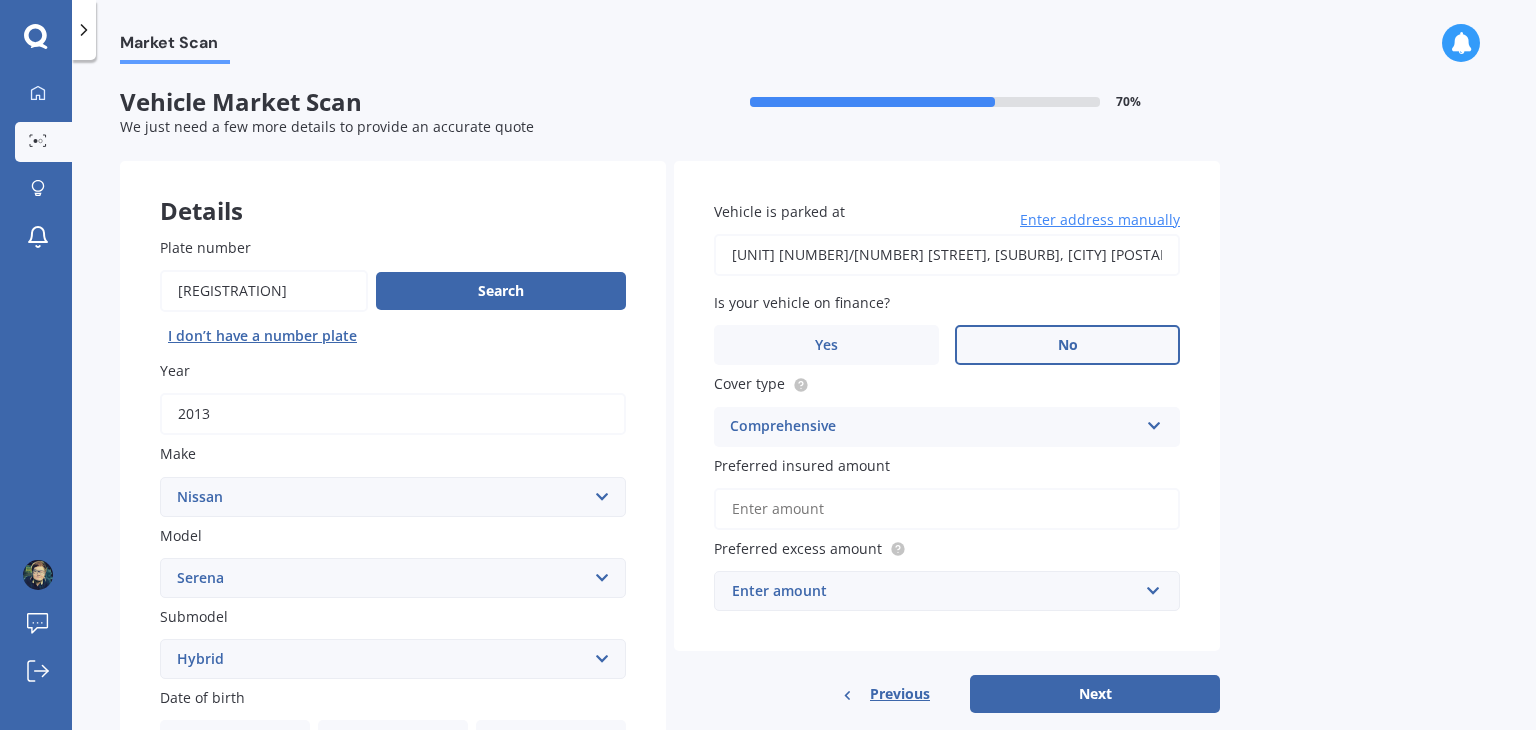 click on "Preferred insured amount" at bounding box center (947, 509) 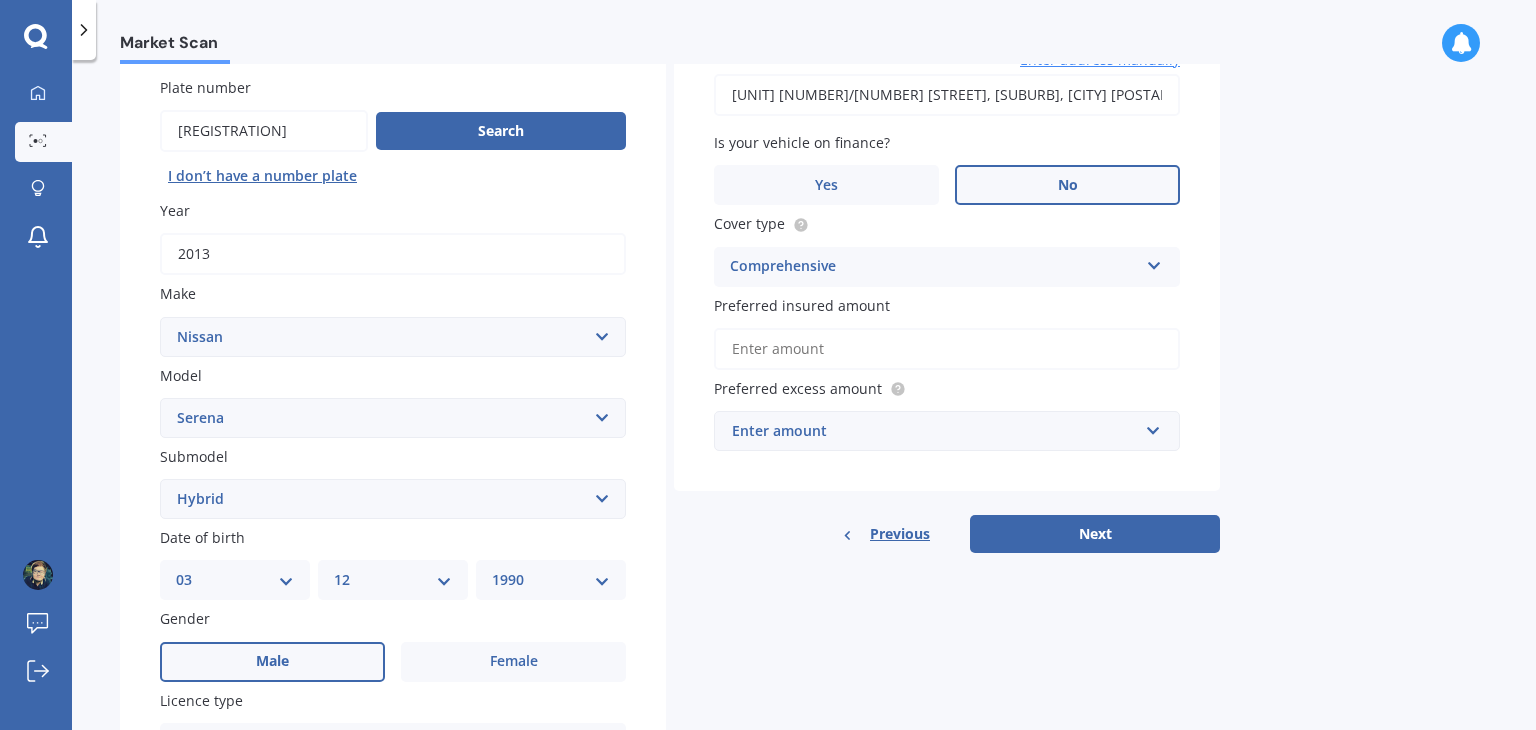 scroll, scrollTop: 200, scrollLeft: 0, axis: vertical 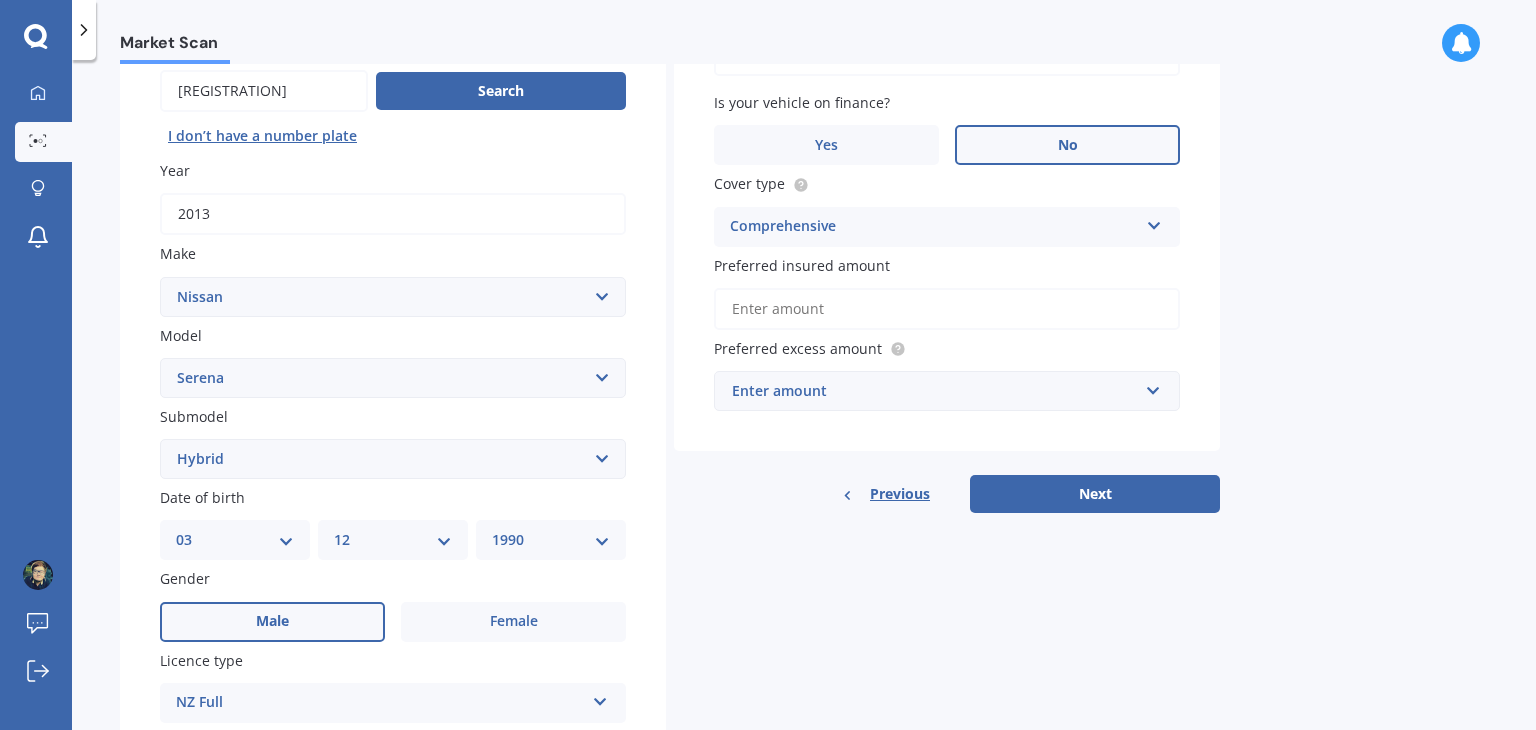 click on "Preferred excess amount" at bounding box center (810, 348) 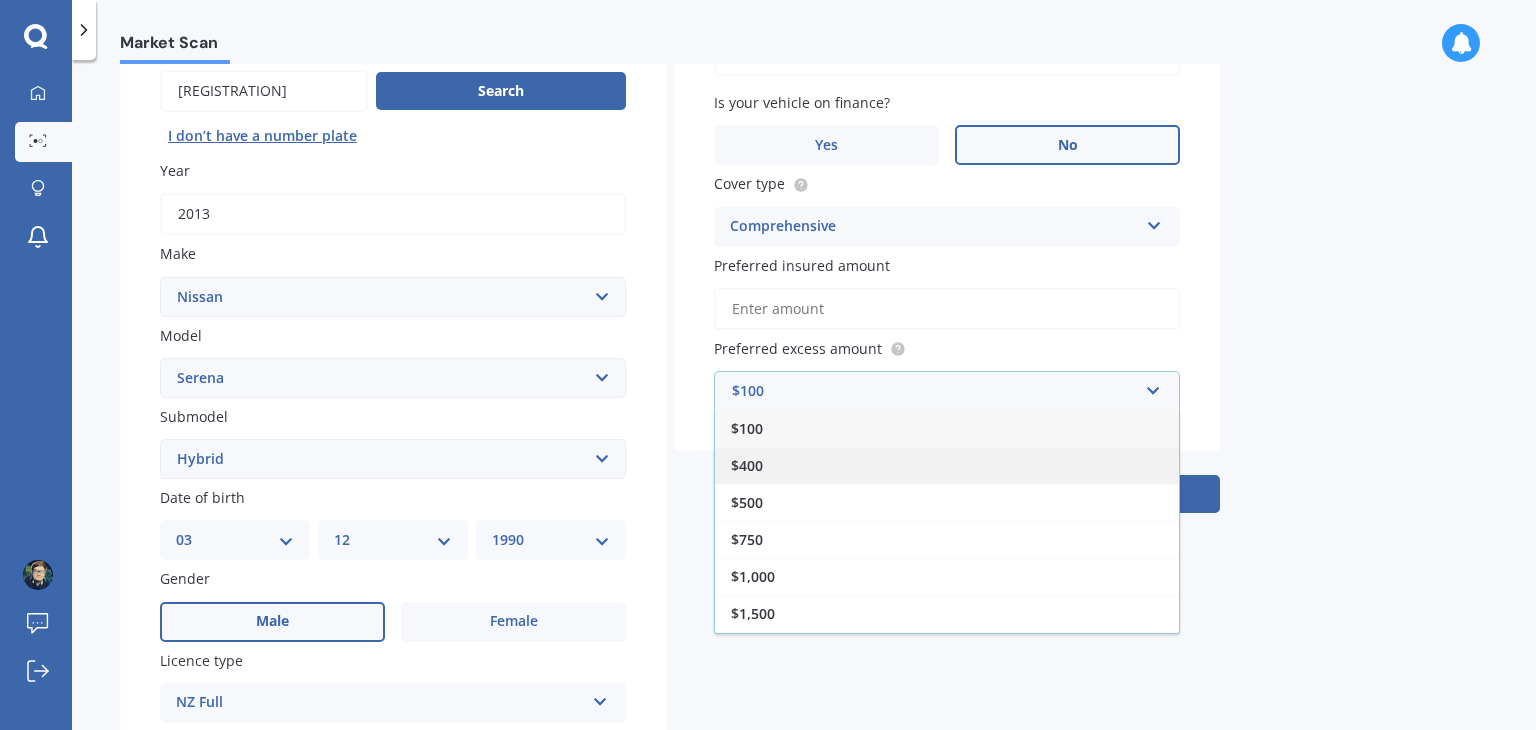 click on "$400" at bounding box center [947, 465] 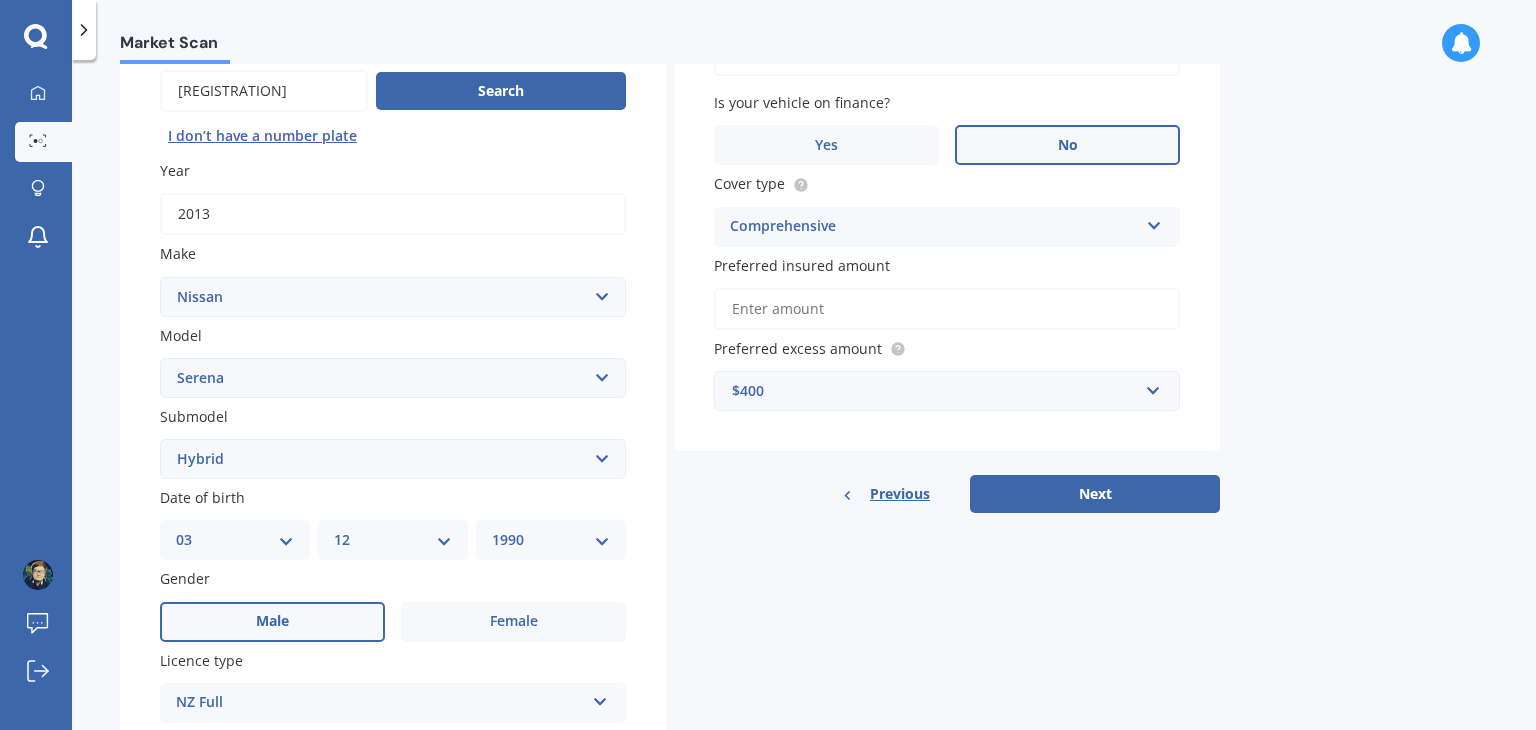 click on "Preferred insured amount" at bounding box center (947, 309) 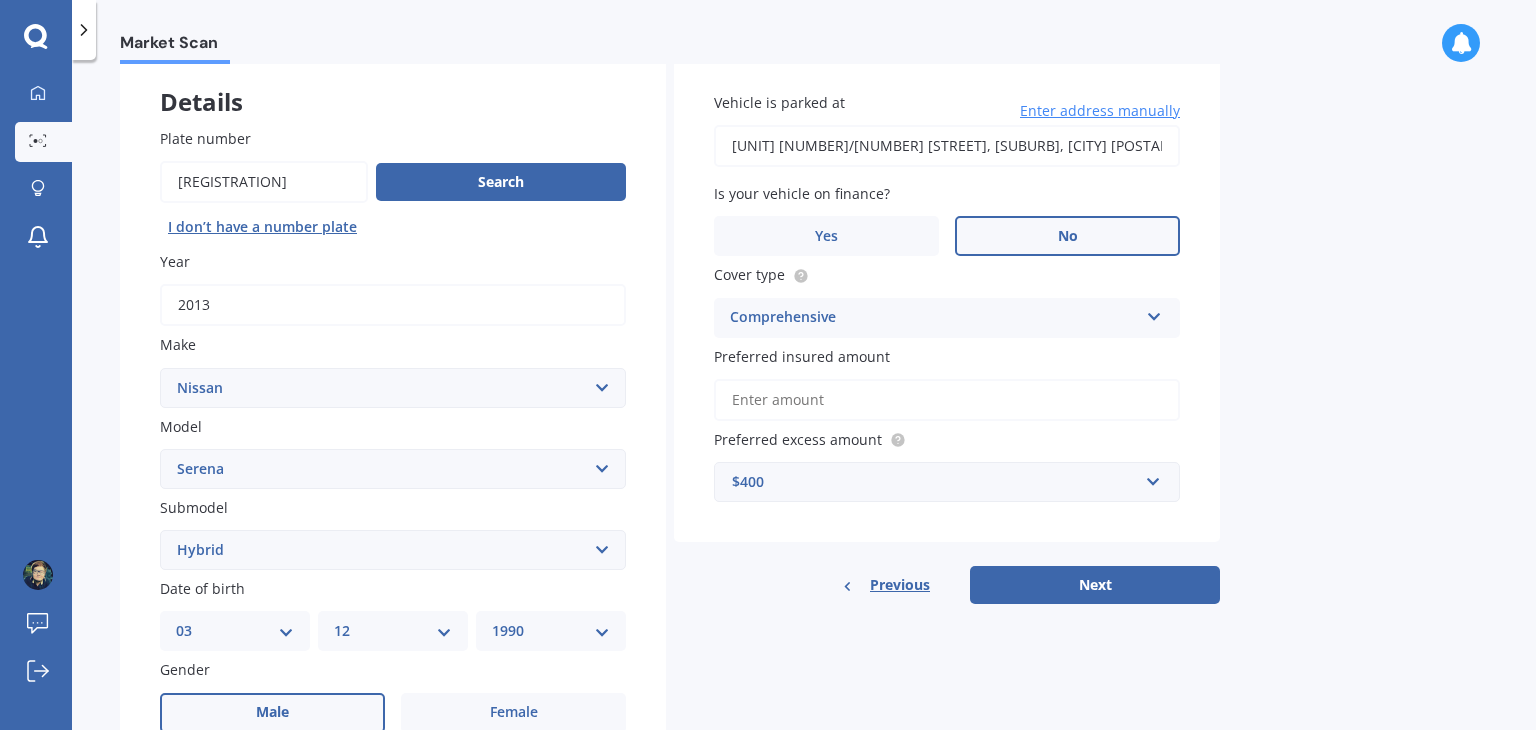 scroll, scrollTop: 48, scrollLeft: 0, axis: vertical 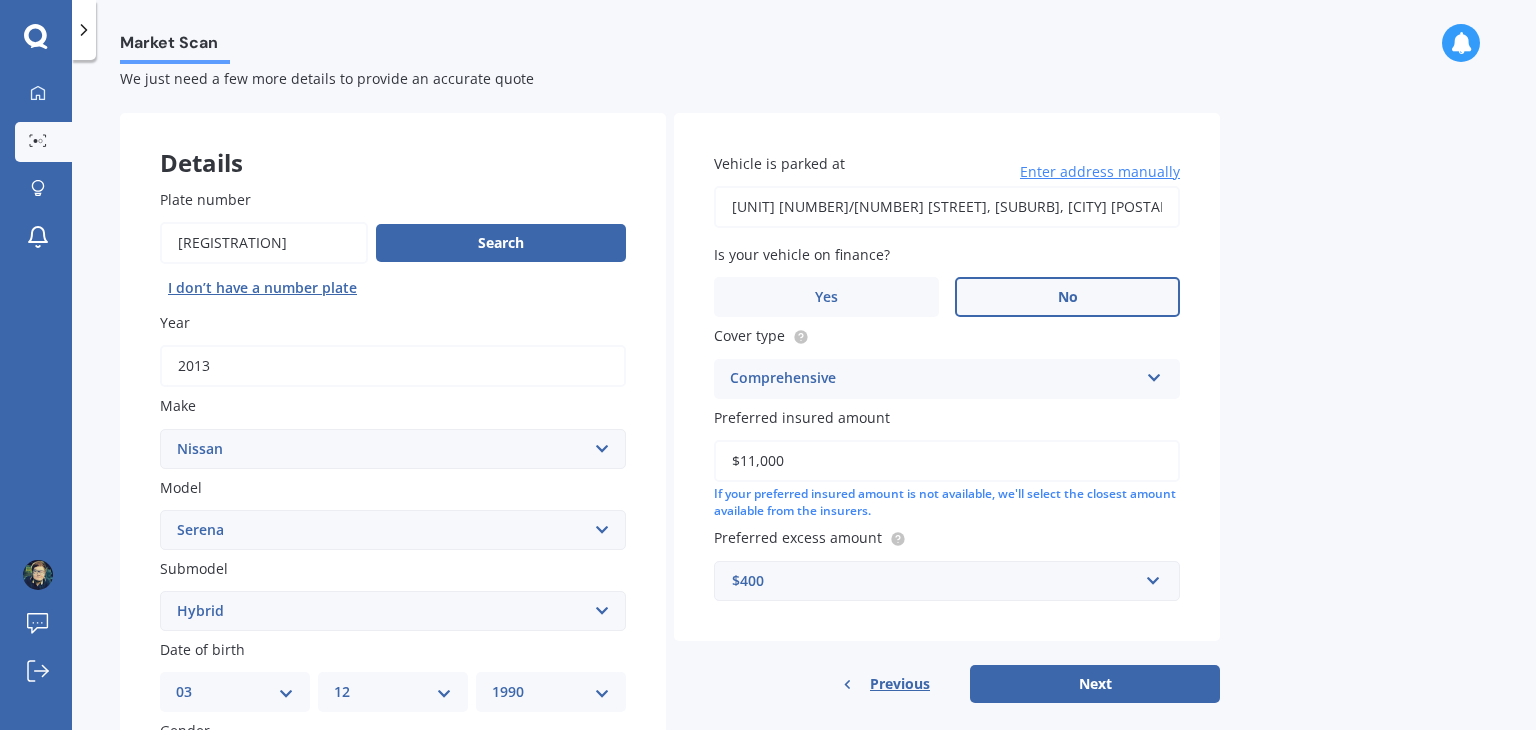 type on "$11,000" 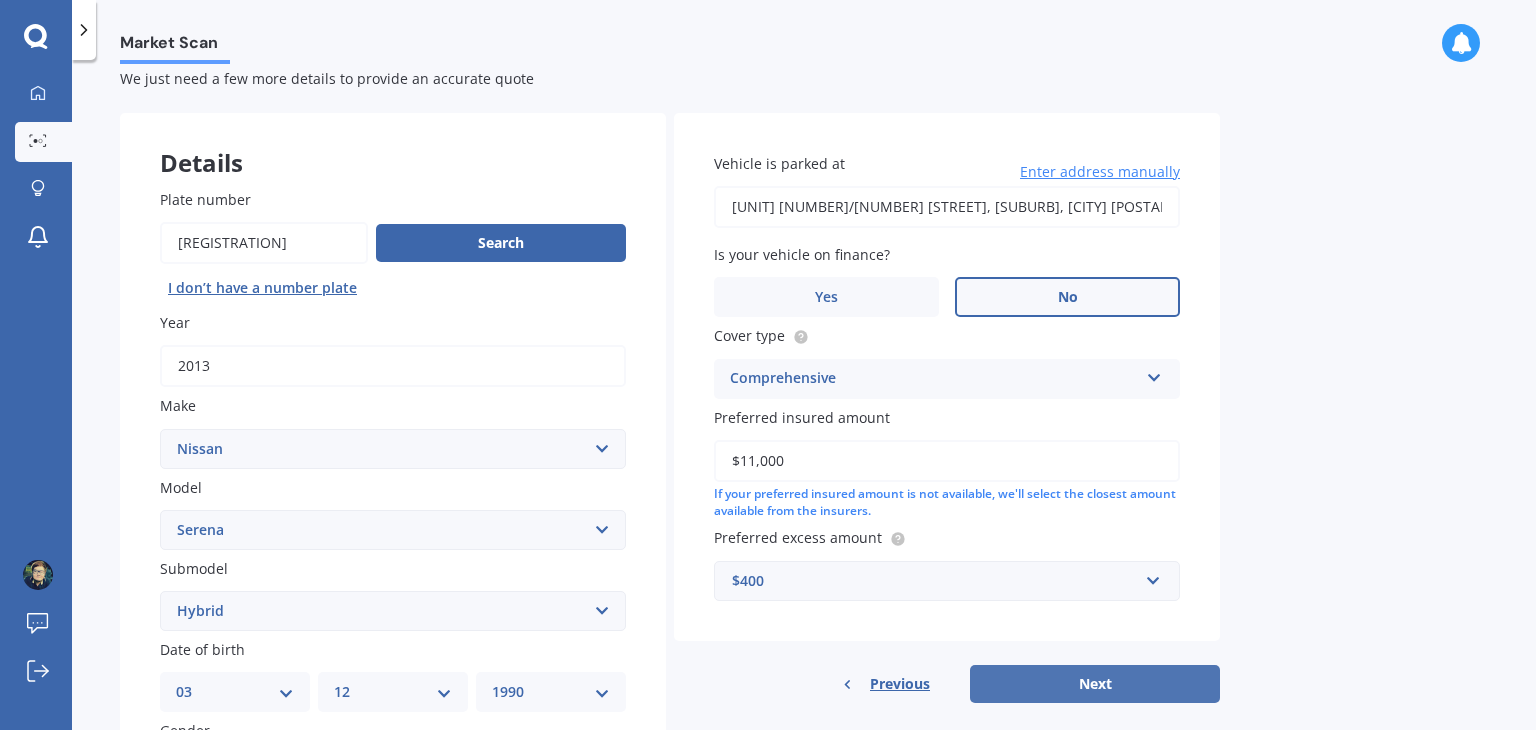 click on "Next" at bounding box center (1095, 684) 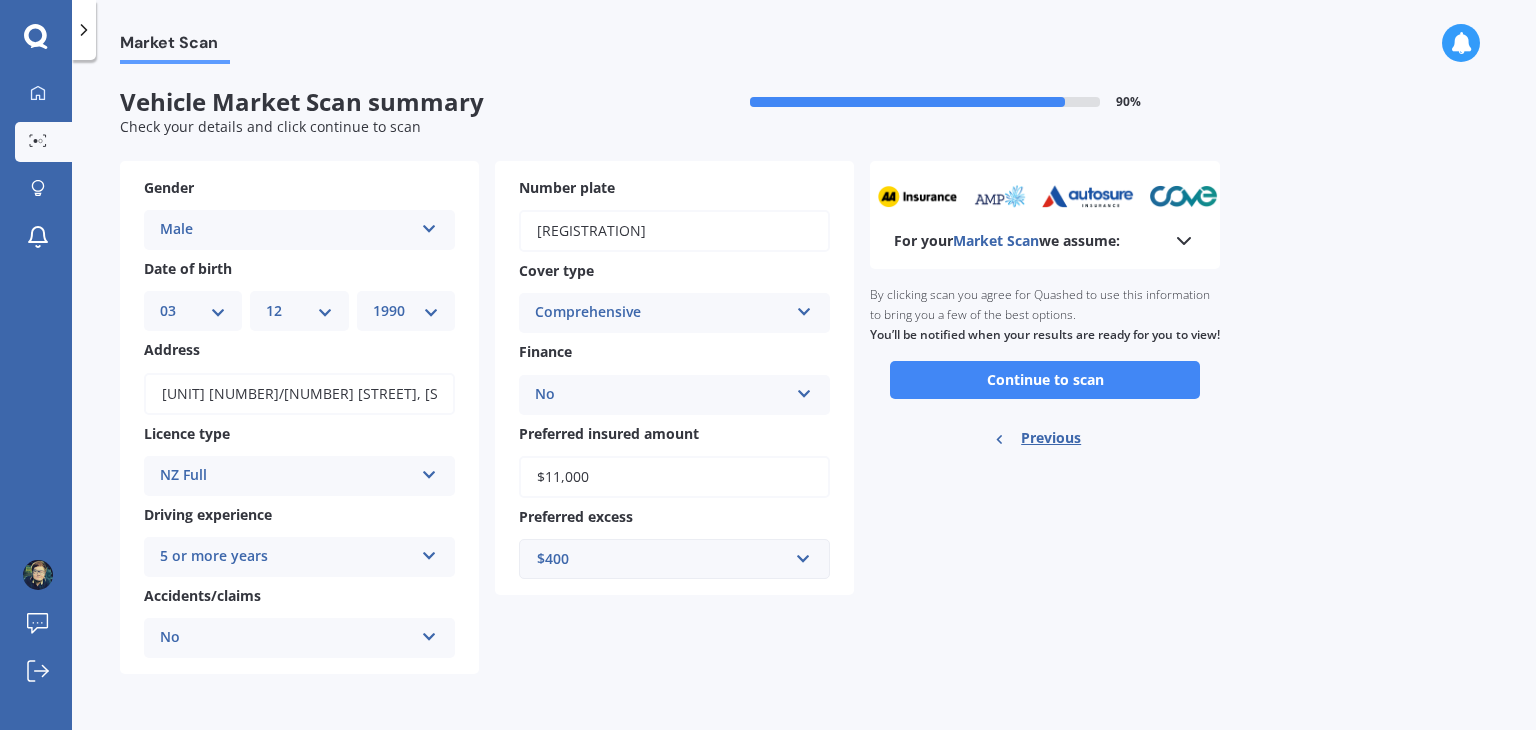 scroll, scrollTop: 0, scrollLeft: 0, axis: both 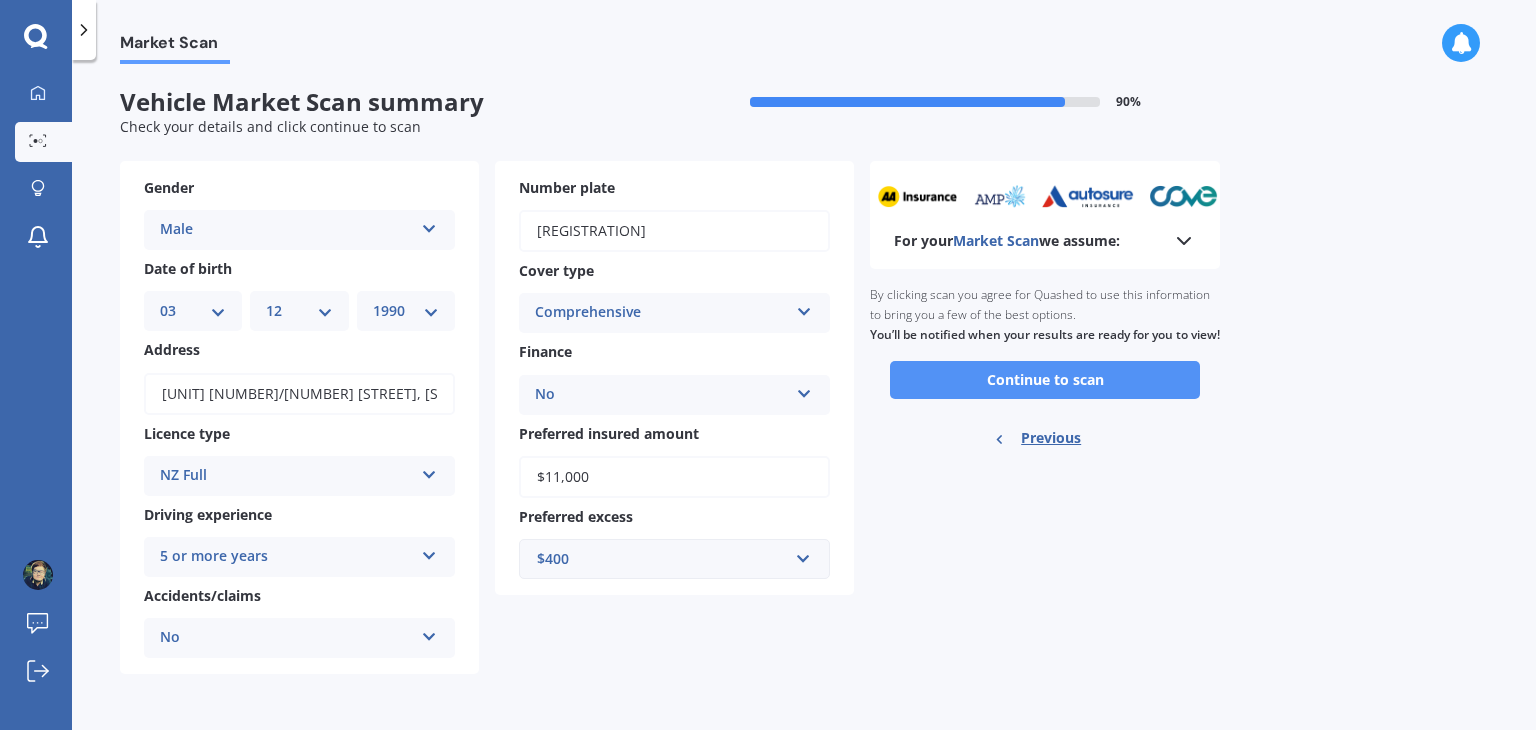 click on "Continue to scan" at bounding box center [1045, 380] 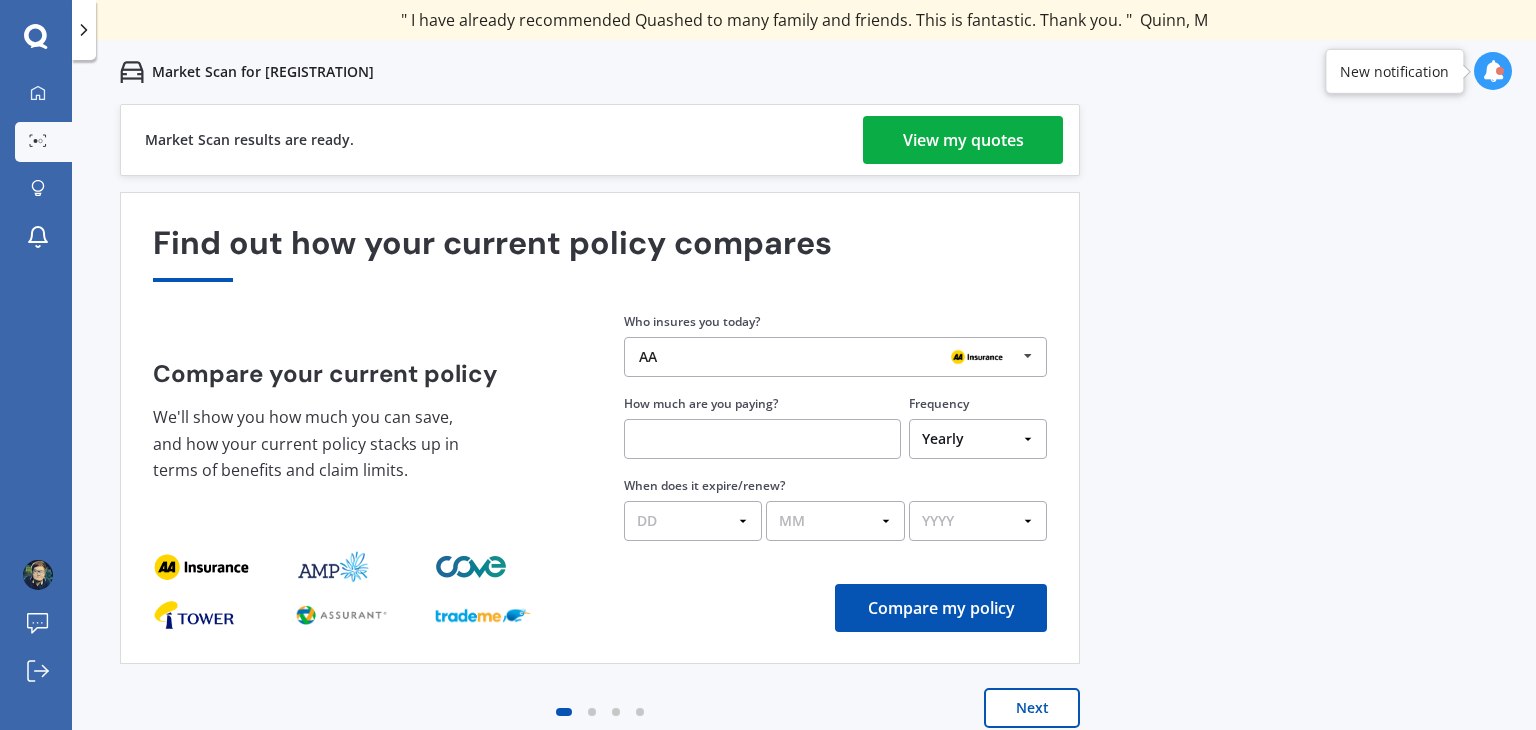 click on "View my quotes" at bounding box center (963, 140) 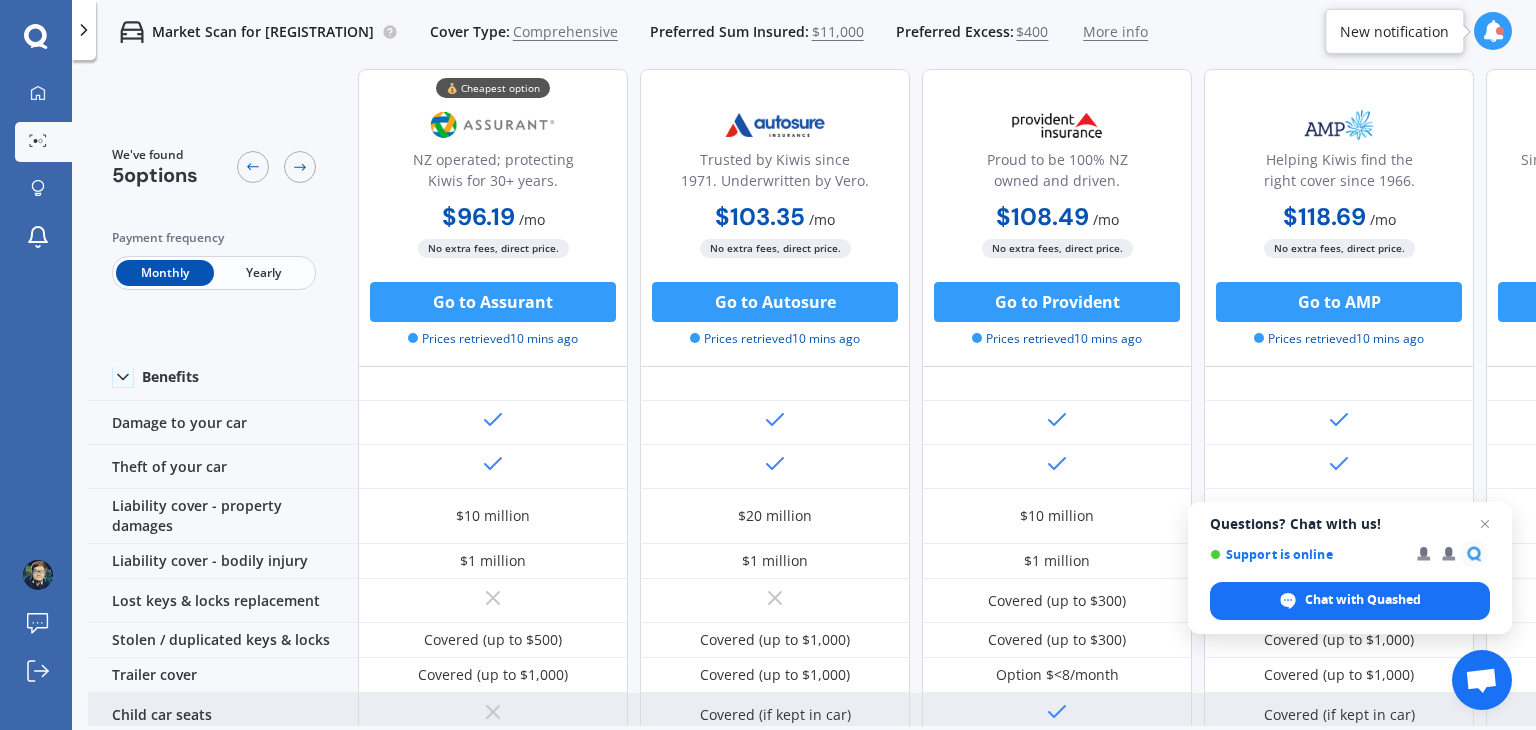 scroll, scrollTop: 0, scrollLeft: 0, axis: both 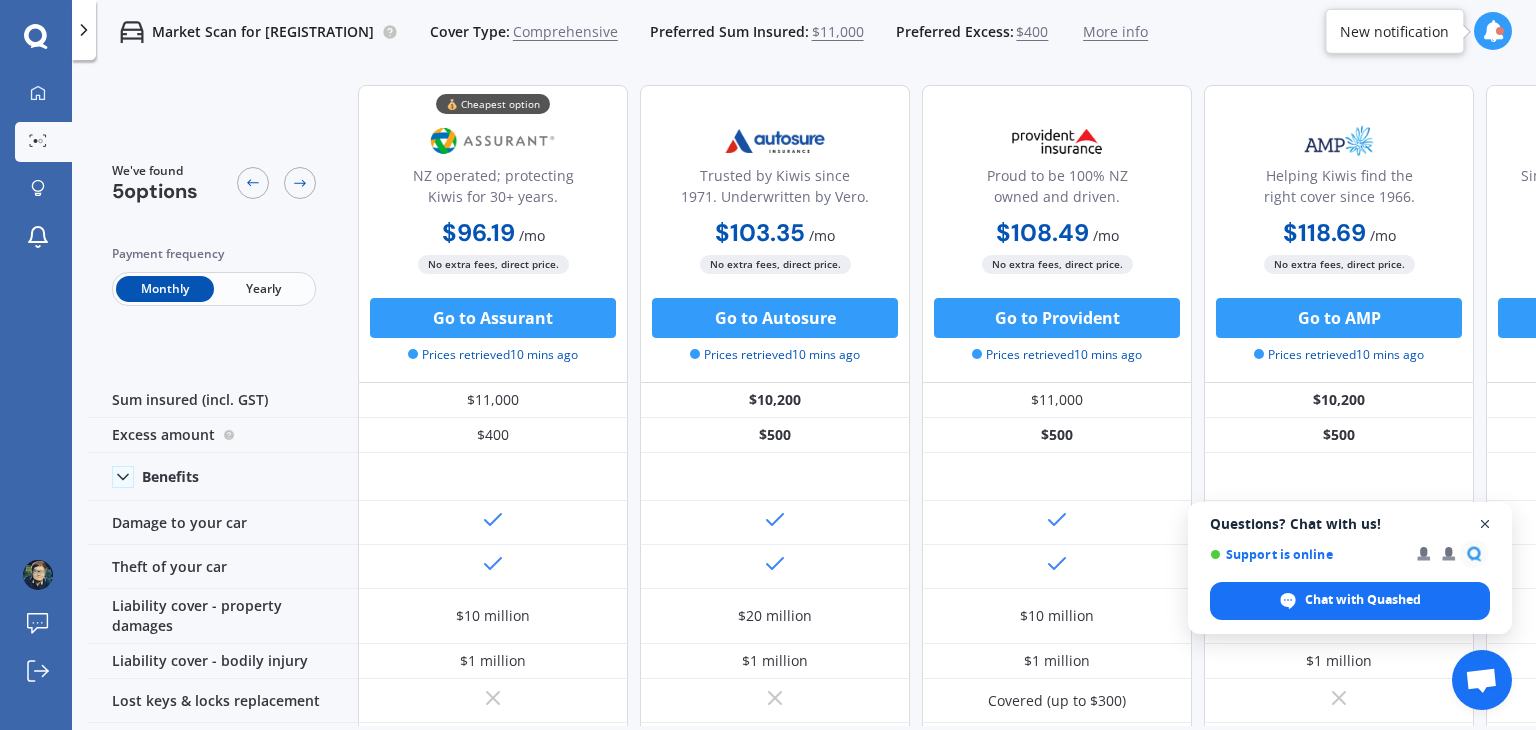click at bounding box center (1485, 524) 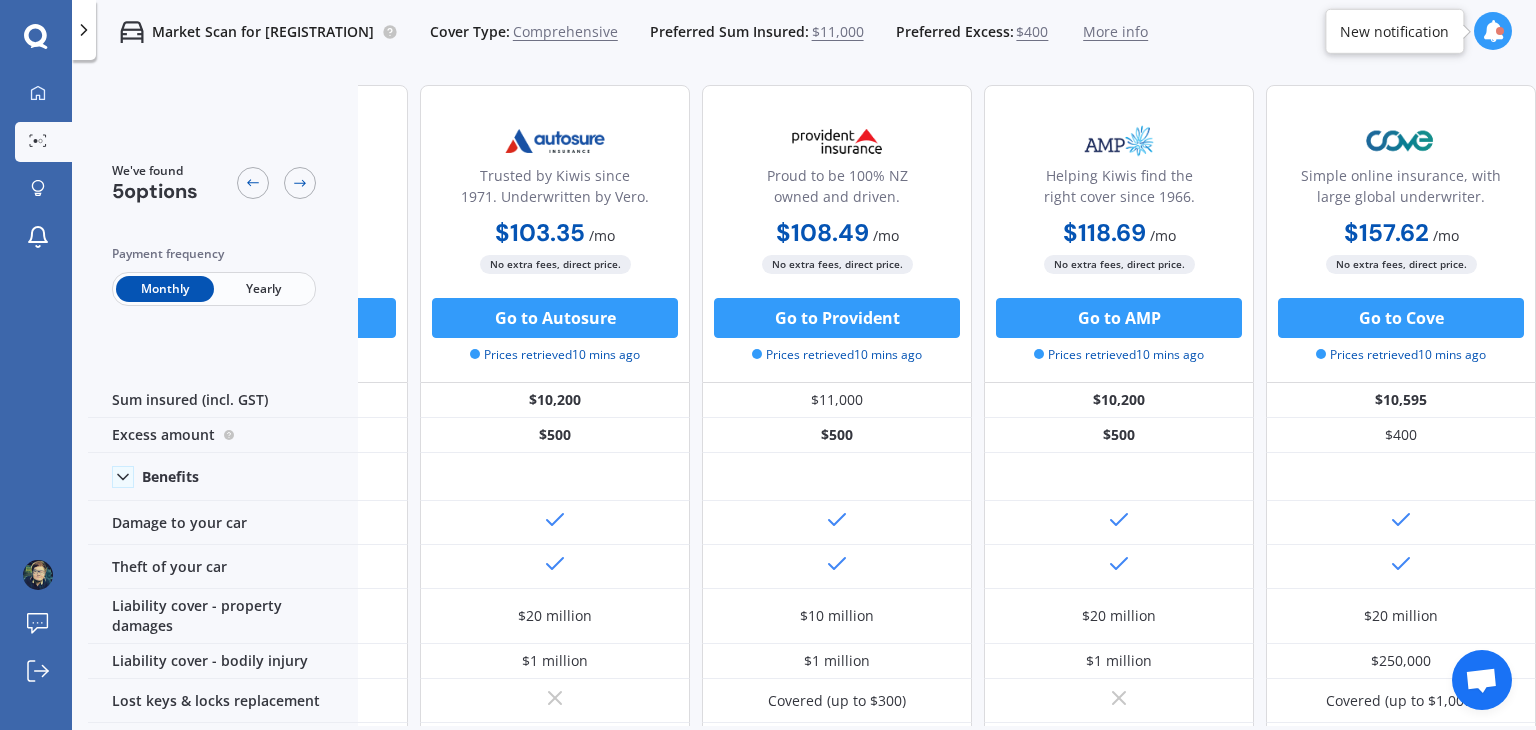scroll, scrollTop: 0, scrollLeft: 0, axis: both 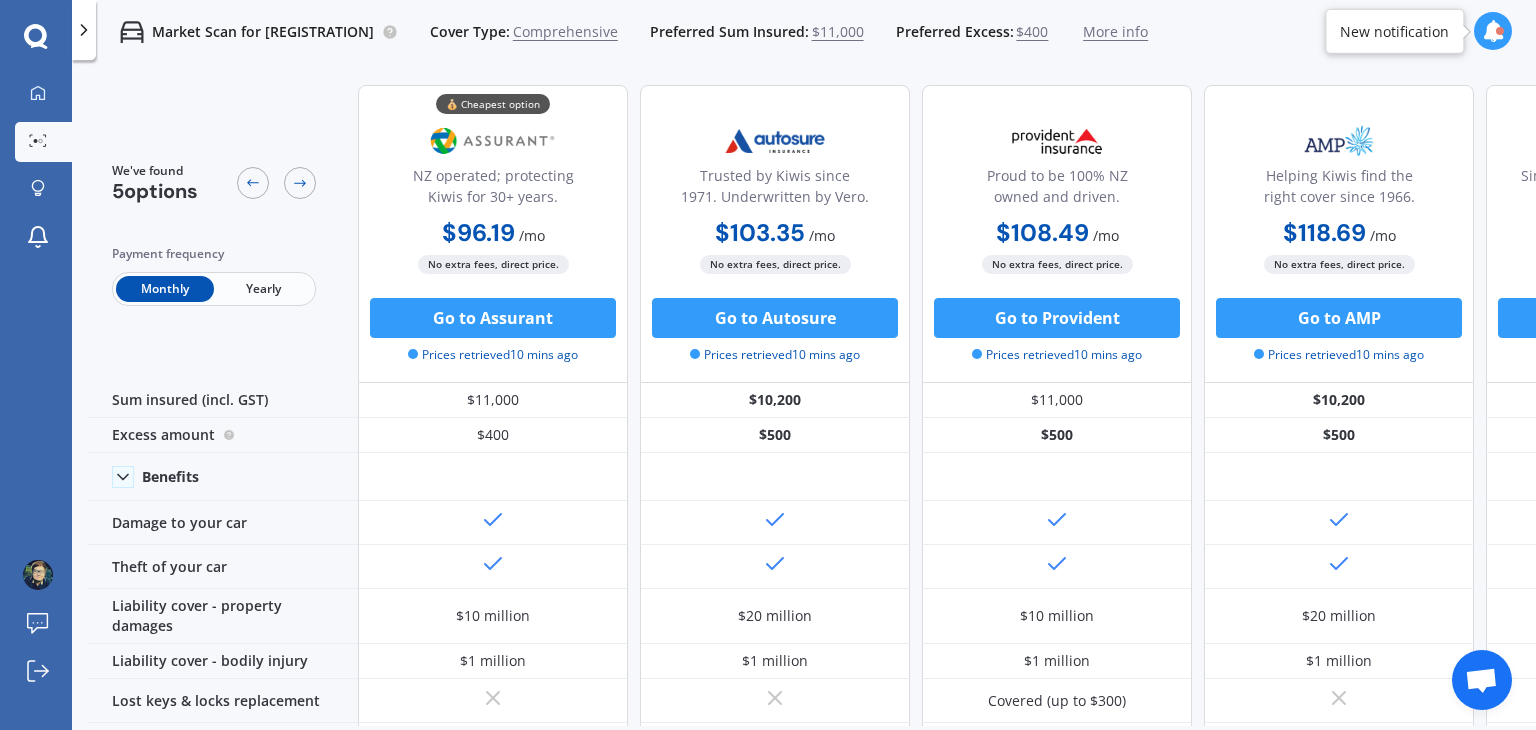 click on "Prices retrieved  10 mins ago" at bounding box center [493, 355] 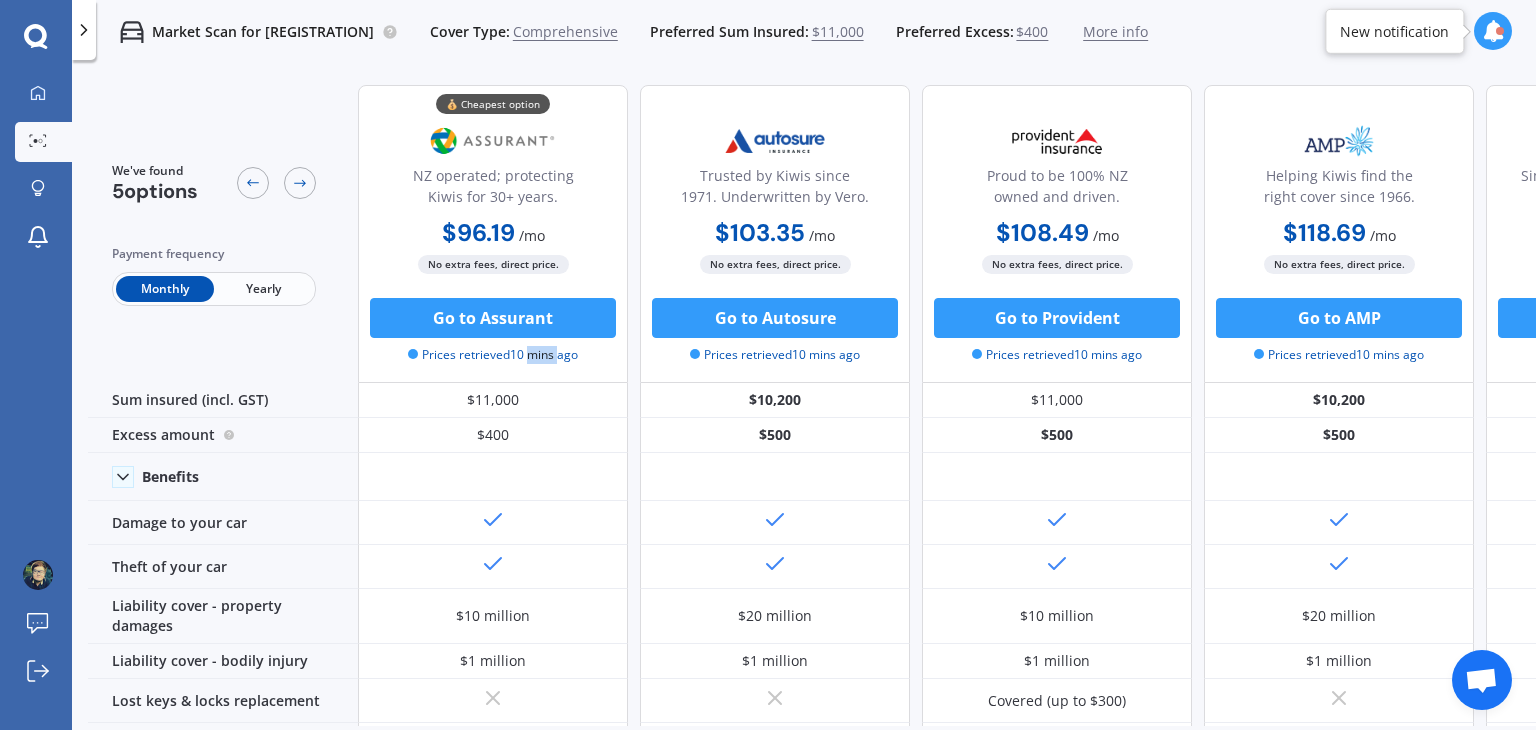 click on "Prices retrieved  10 mins ago" at bounding box center (493, 355) 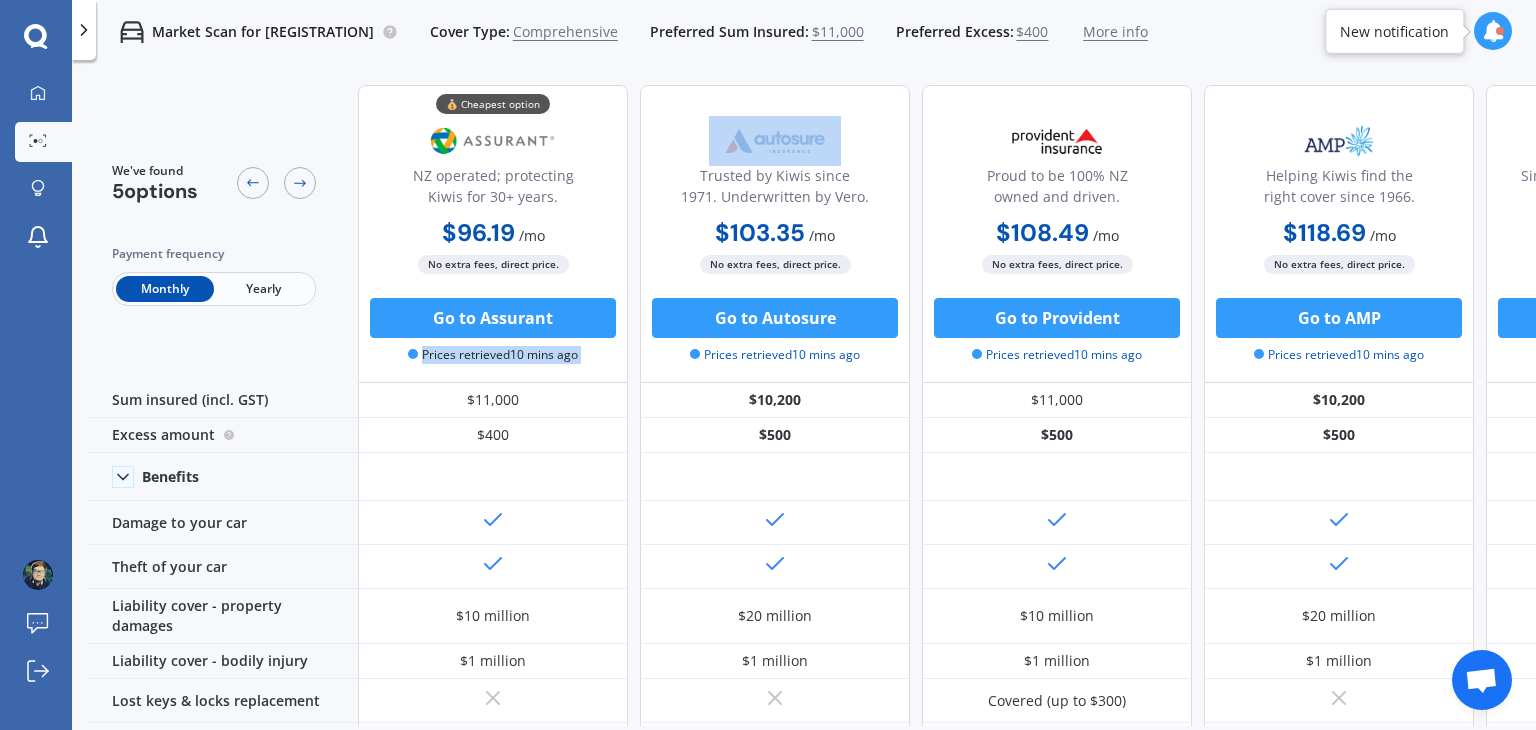 click on "Prices retrieved  10 mins ago" at bounding box center [493, 355] 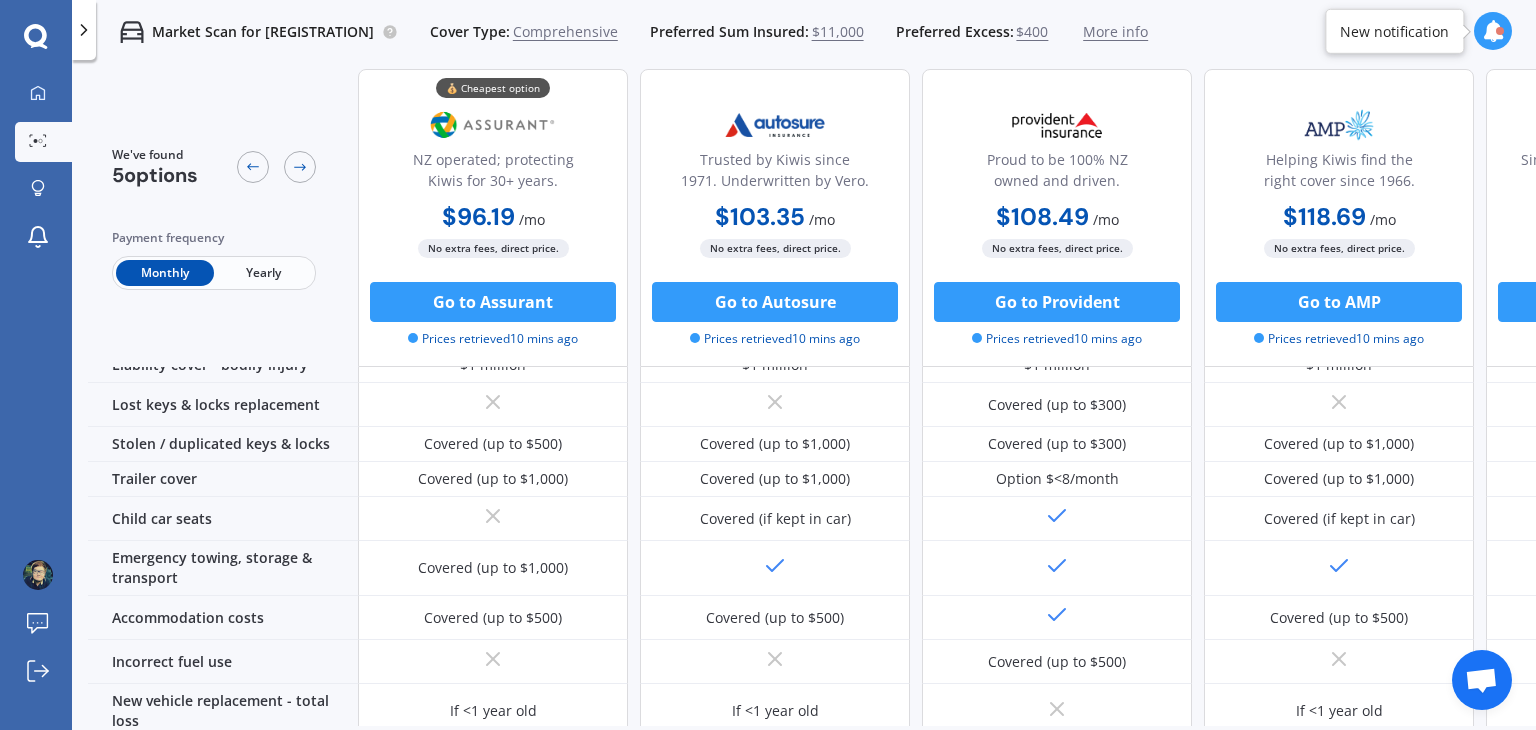 scroll, scrollTop: 300, scrollLeft: 0, axis: vertical 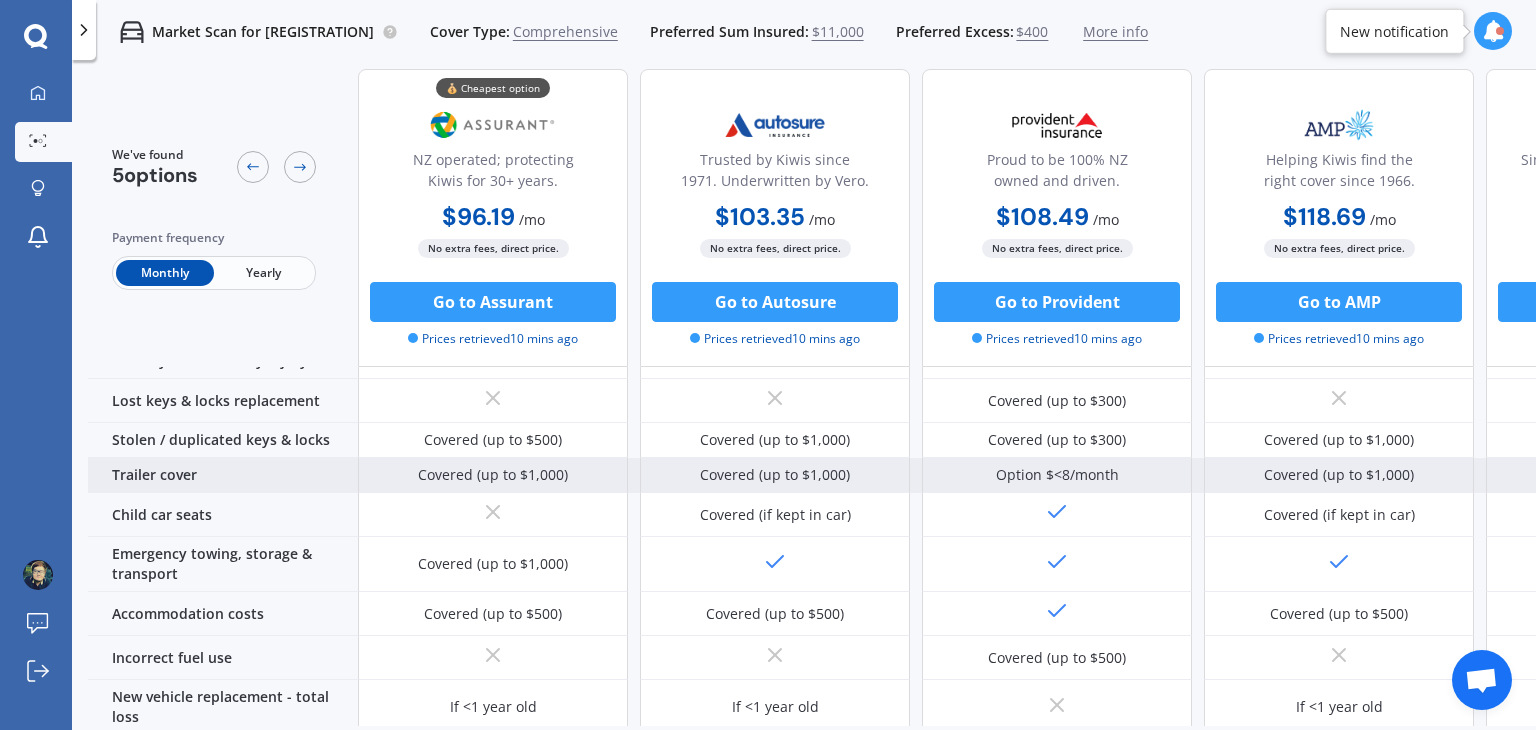 click on "Covered (up to $1,000)" at bounding box center (493, 475) 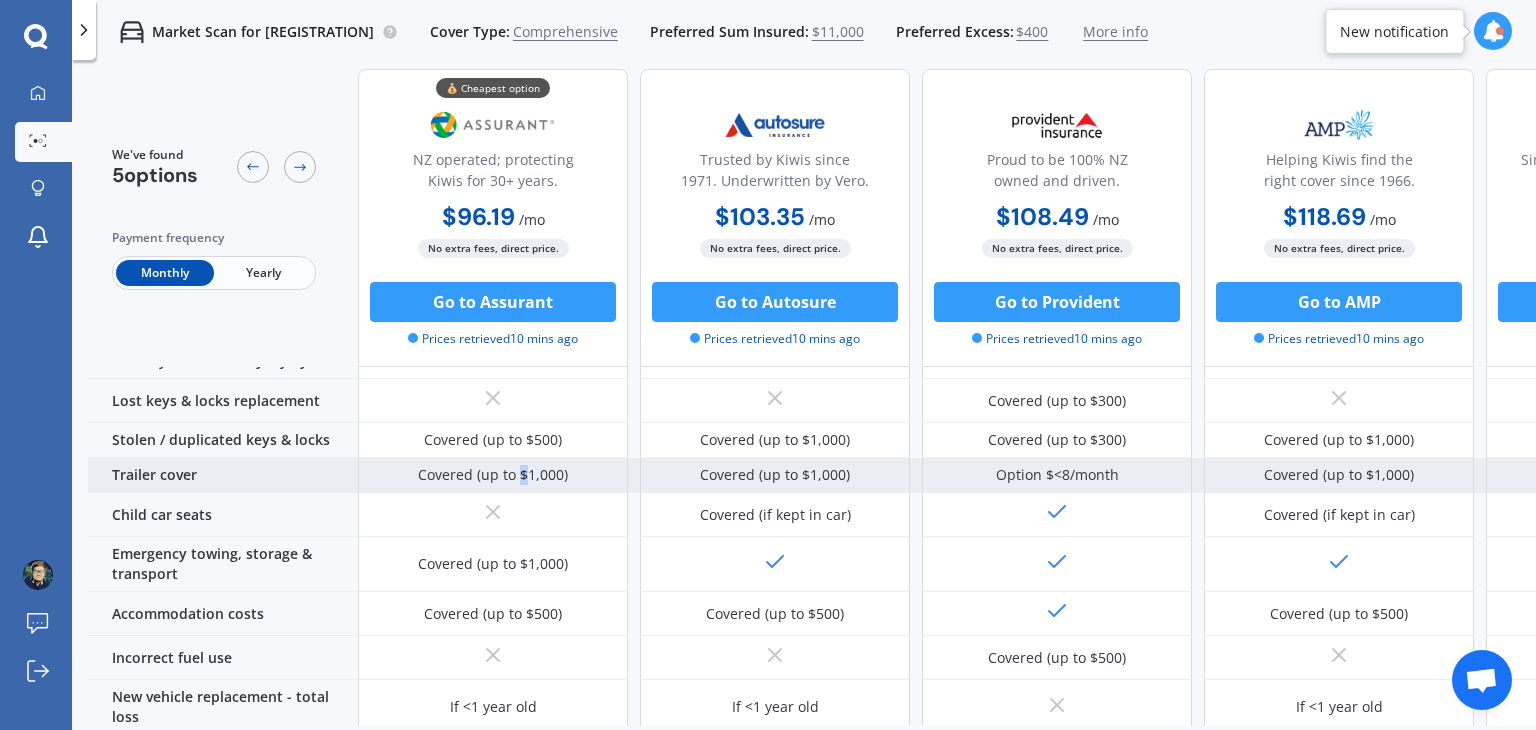 click on "Covered (up to $1,000)" at bounding box center [493, 475] 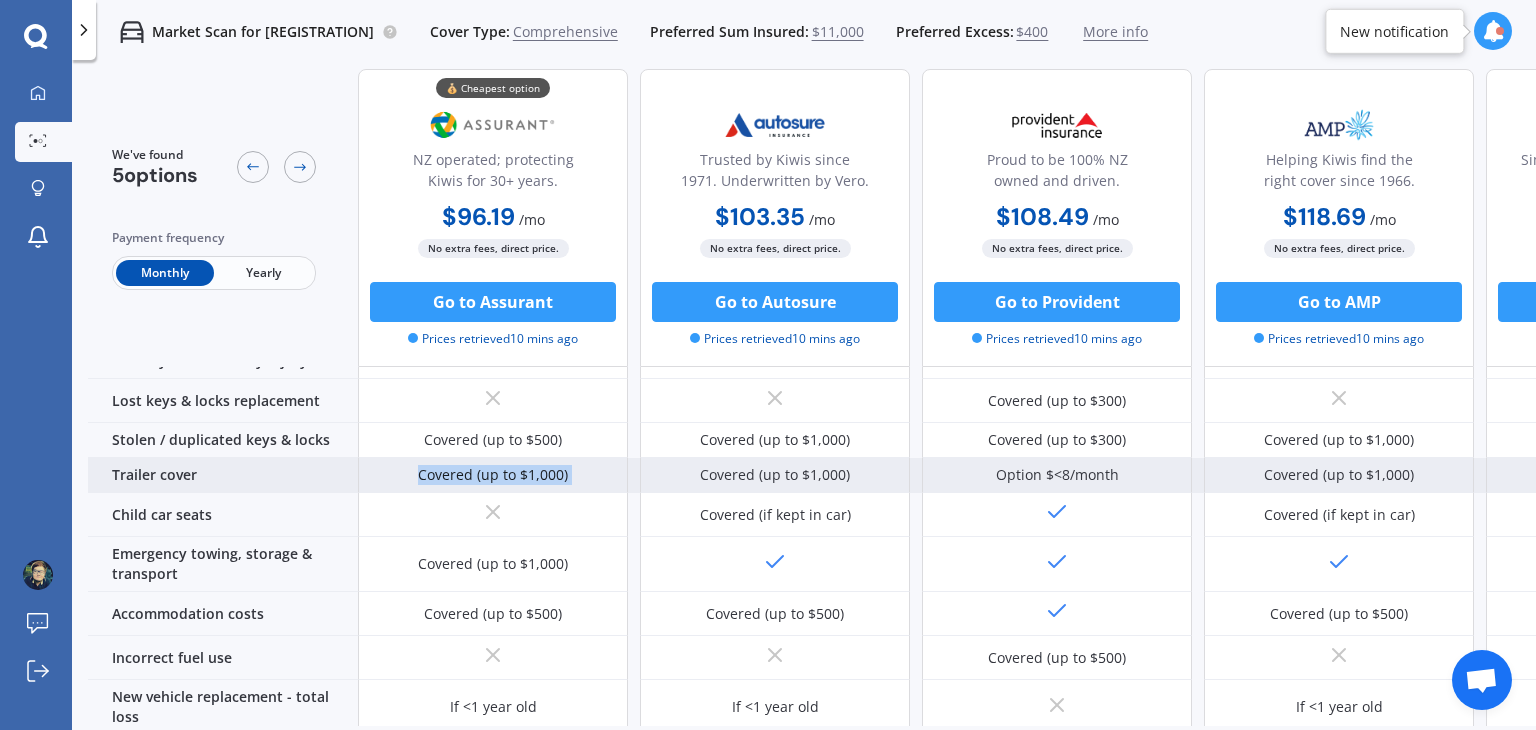 click on "Covered (up to $1,000)" at bounding box center [493, 475] 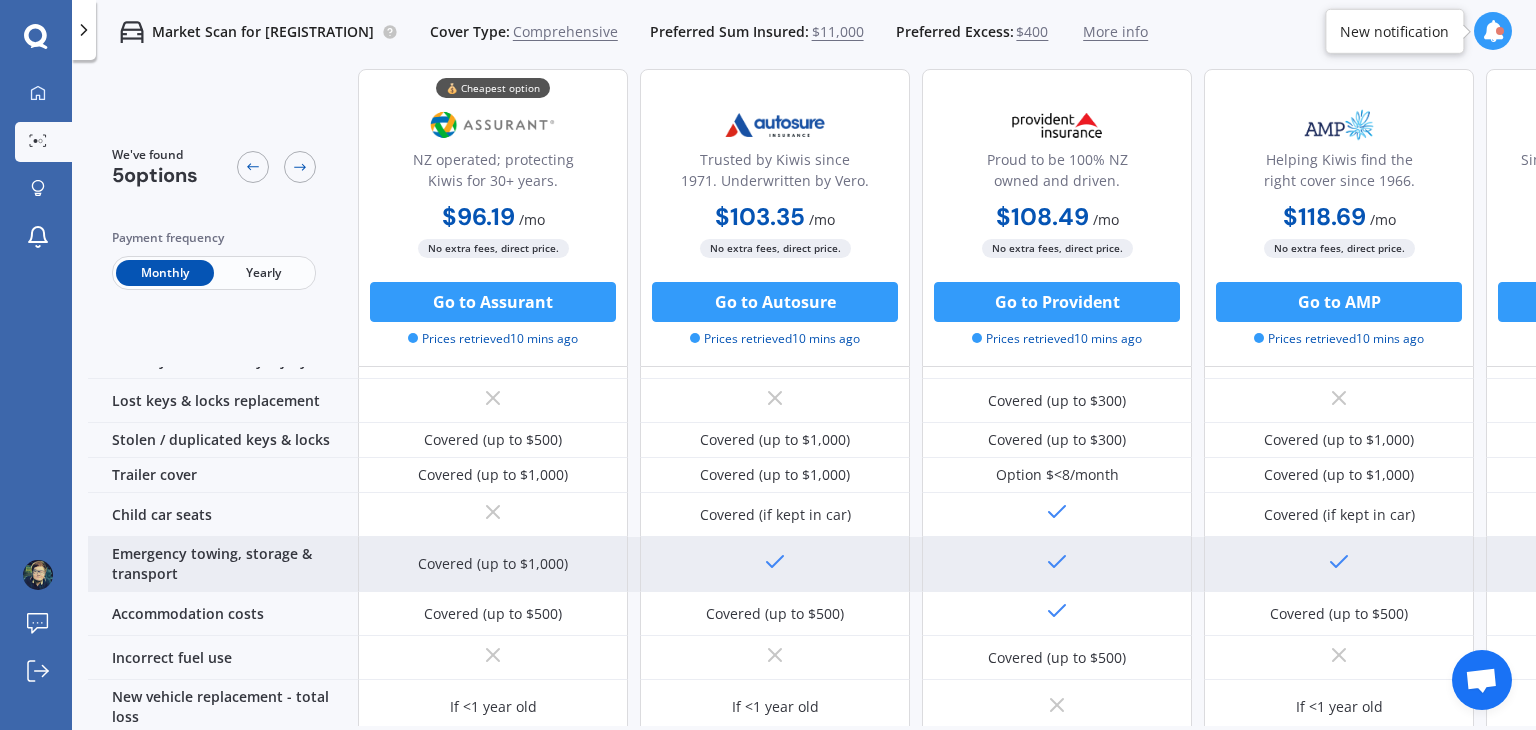 click on "Covered (up to $1,000)" at bounding box center (493, 564) 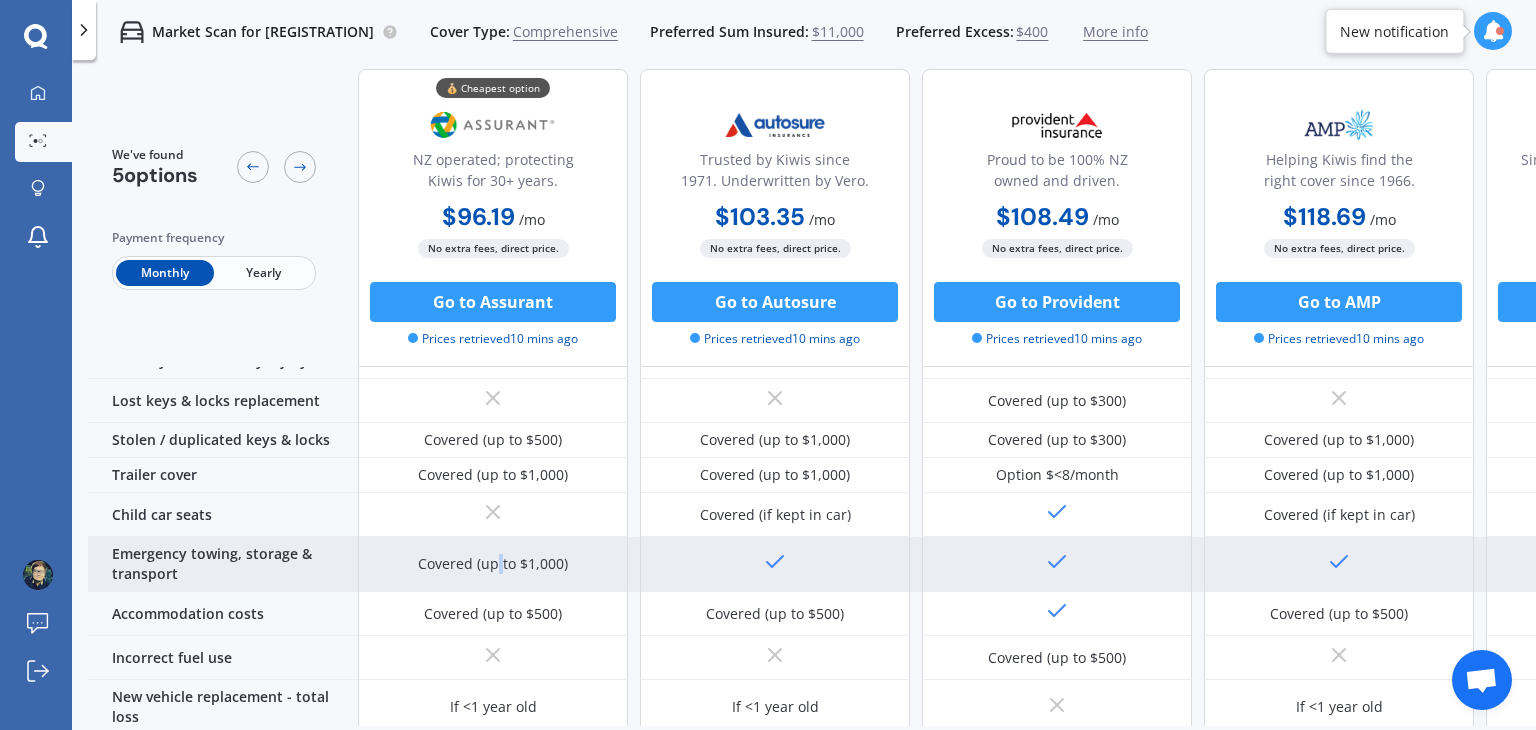 click on "Covered (up to $1,000)" at bounding box center [493, 564] 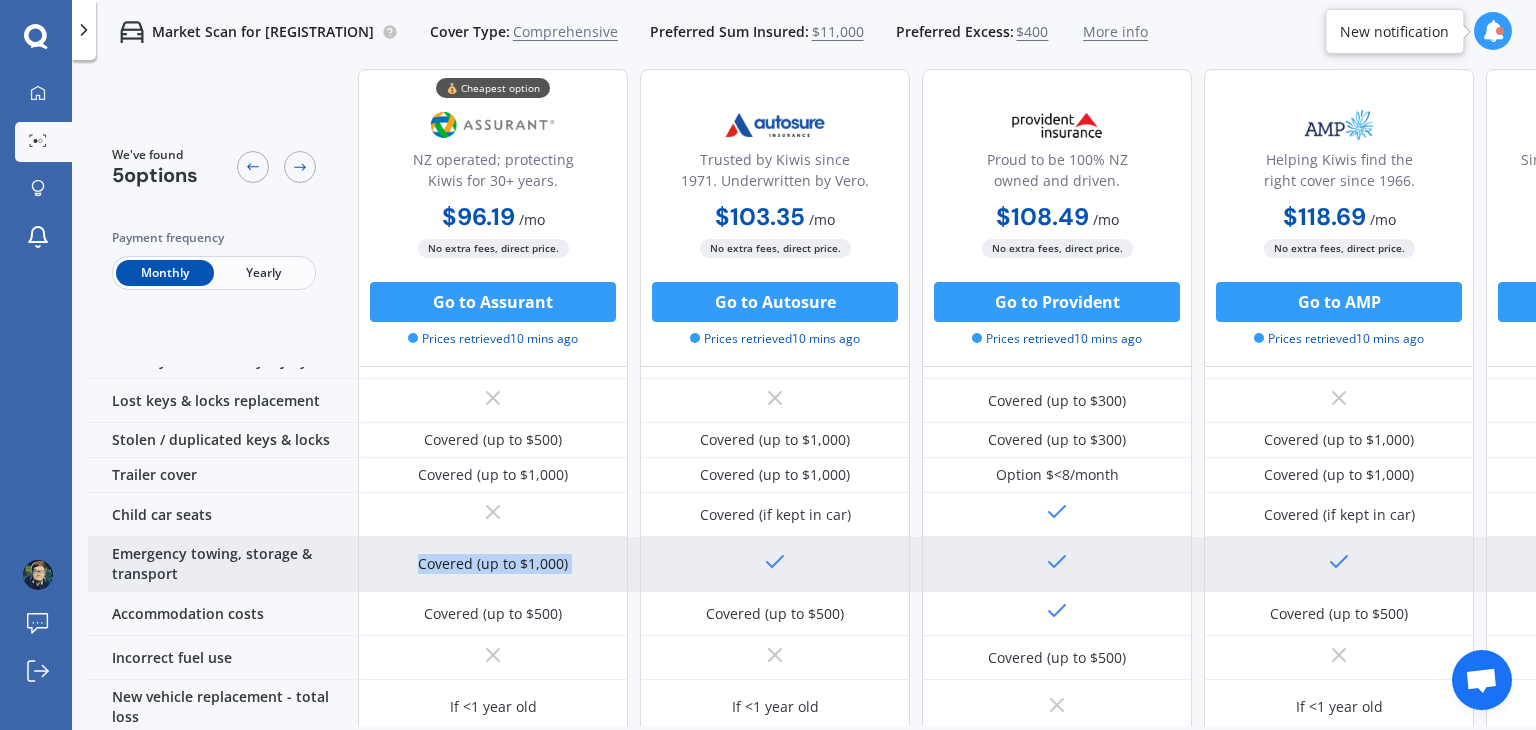 click on "Covered (up to $1,000)" at bounding box center (493, 564) 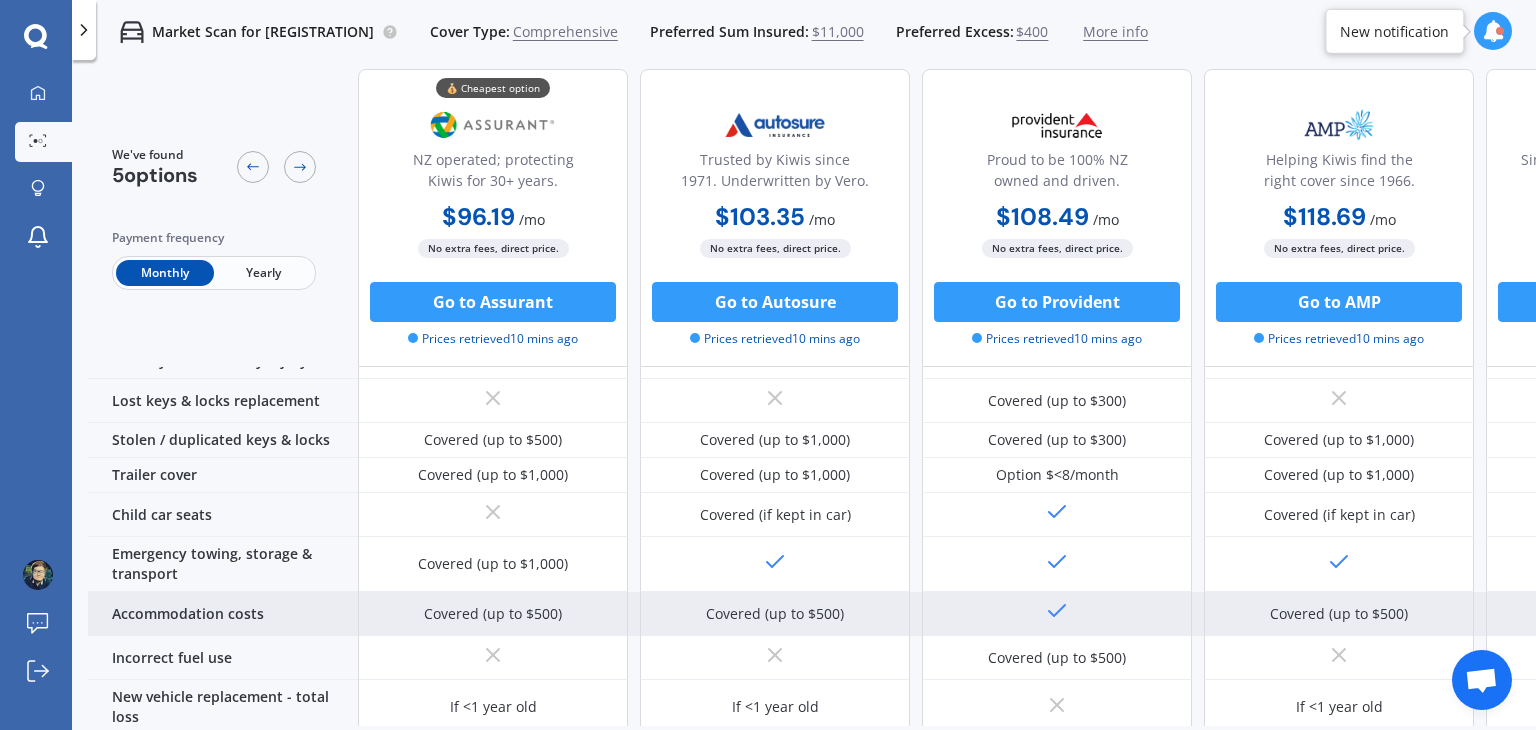 click on "Covered (up to $500)" at bounding box center (493, 614) 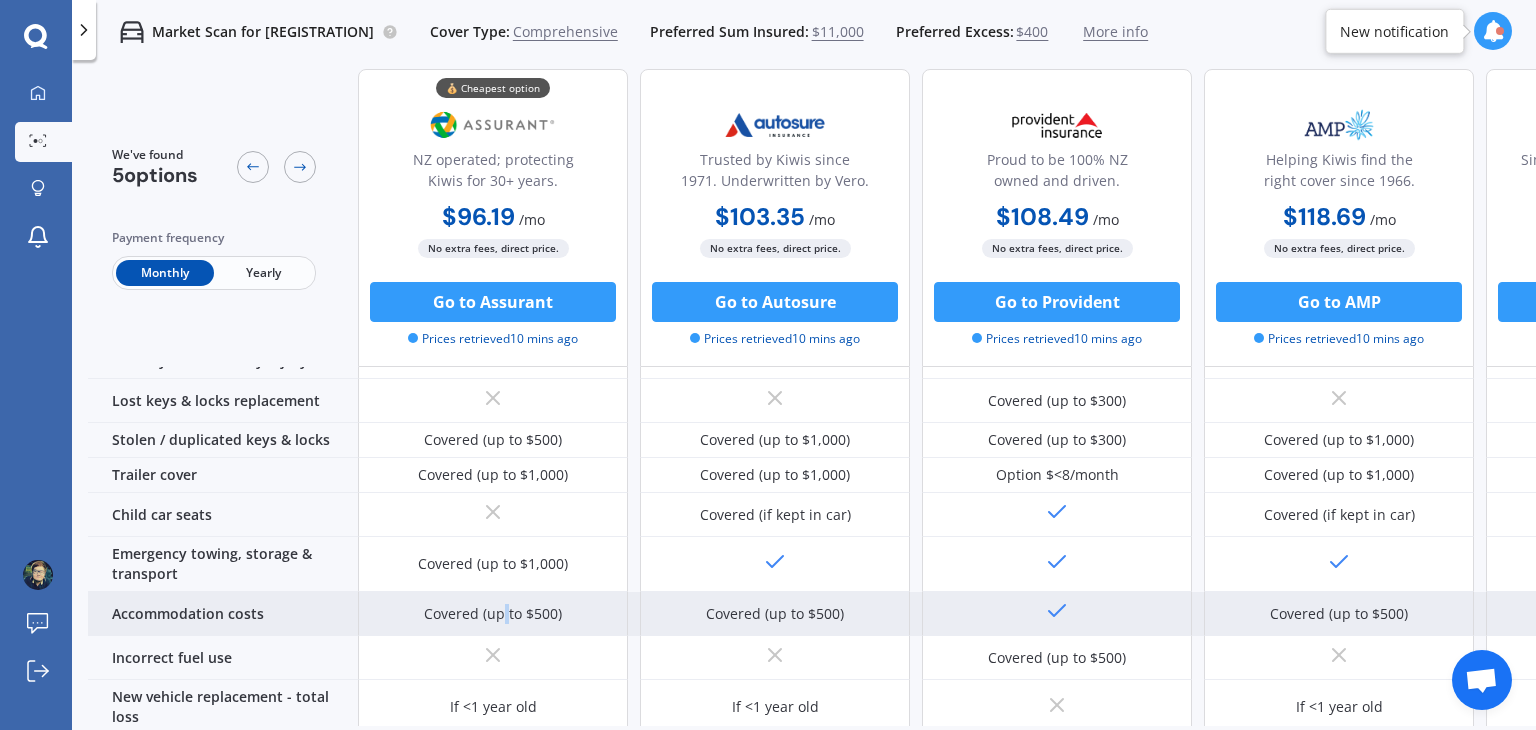 click on "Covered (up to $500)" at bounding box center [493, 614] 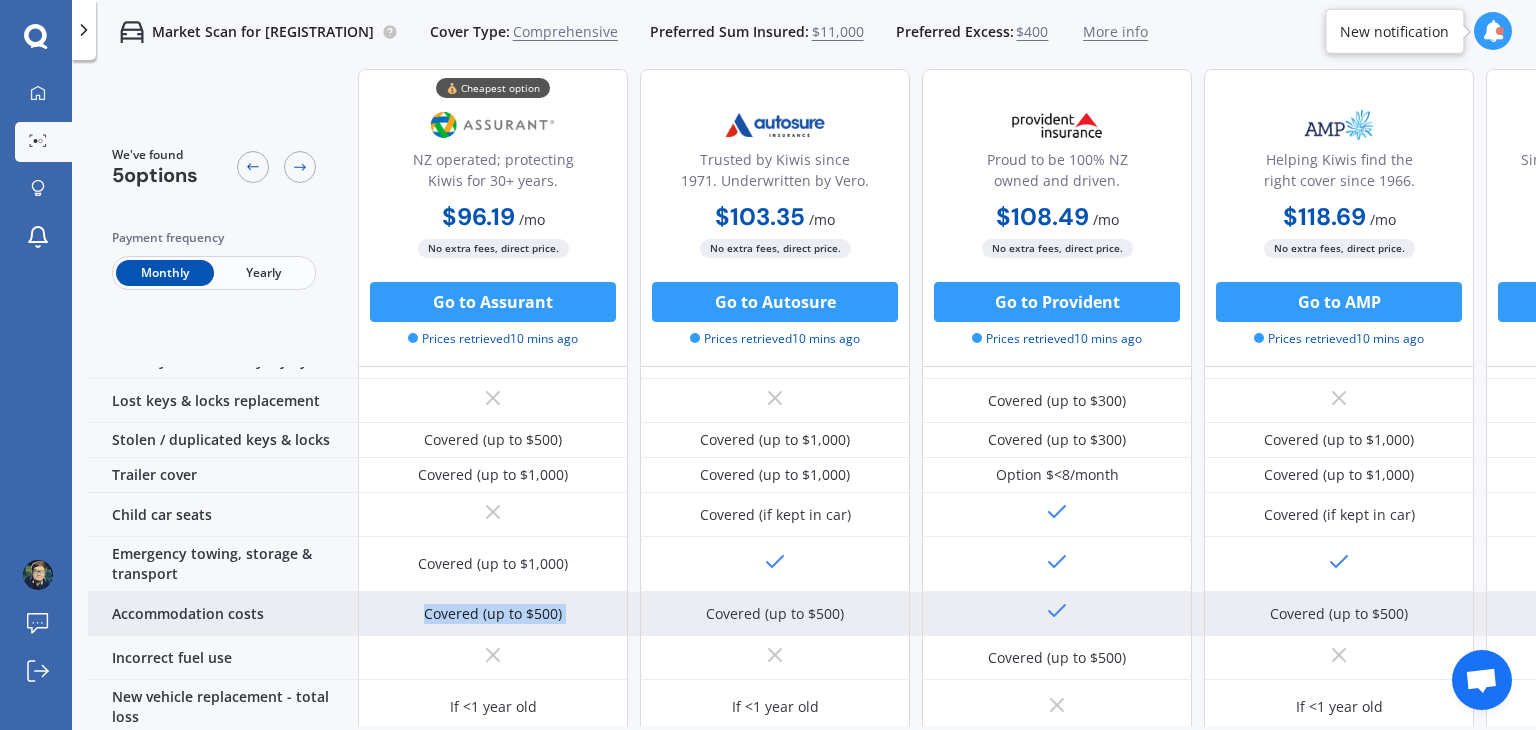 click on "Covered (up to $500)" at bounding box center (493, 614) 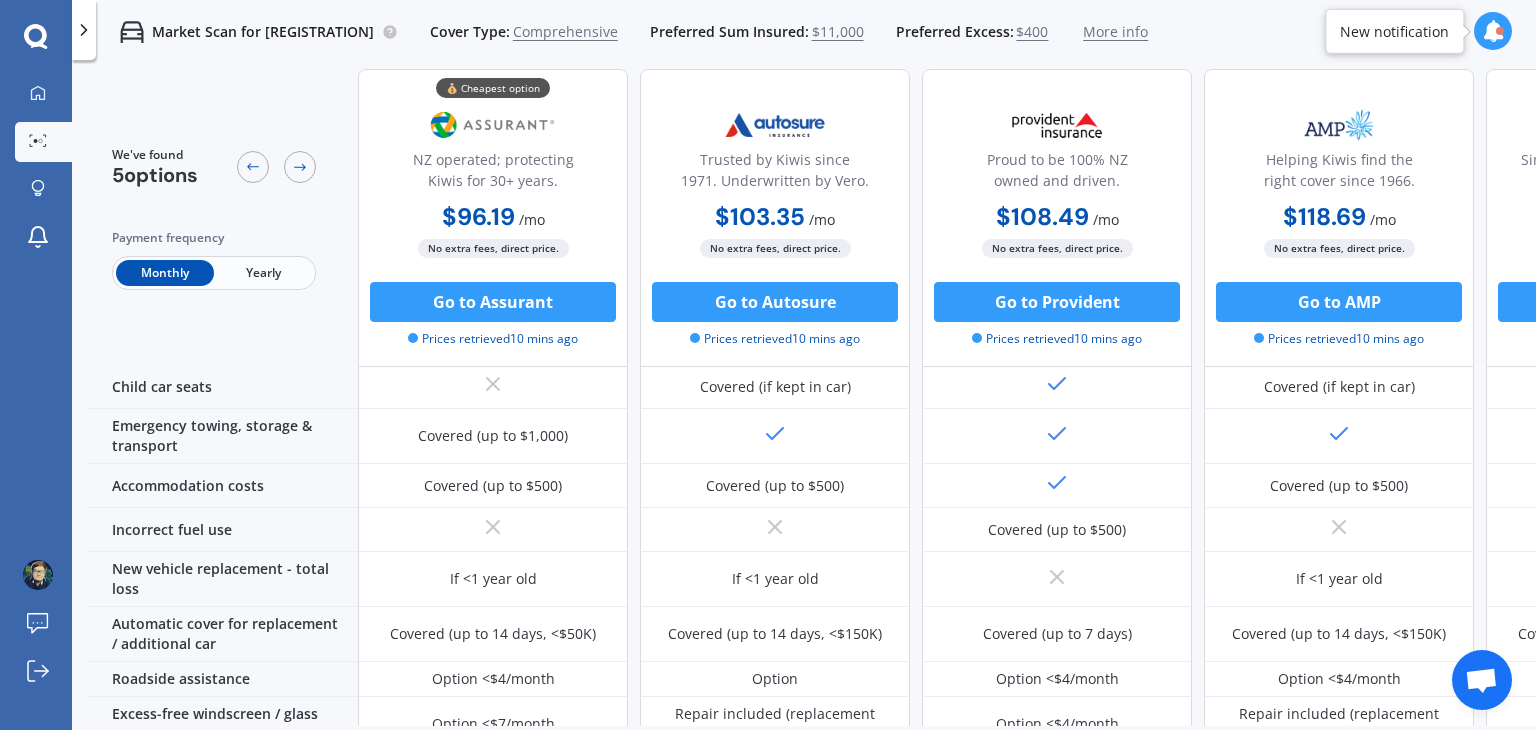 scroll, scrollTop: 500, scrollLeft: 0, axis: vertical 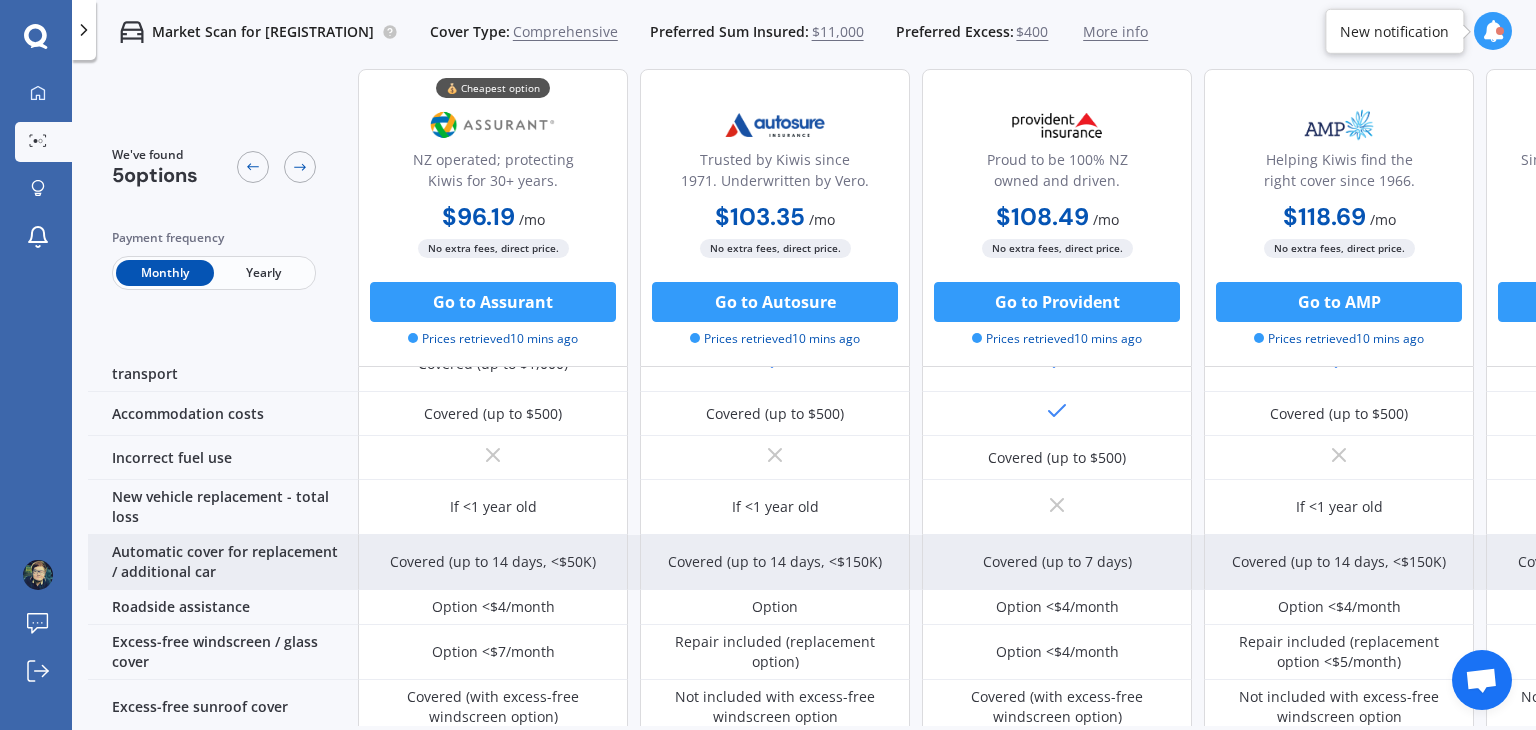 click on "Covered (up to 14 days, <$50K)" at bounding box center [493, 562] 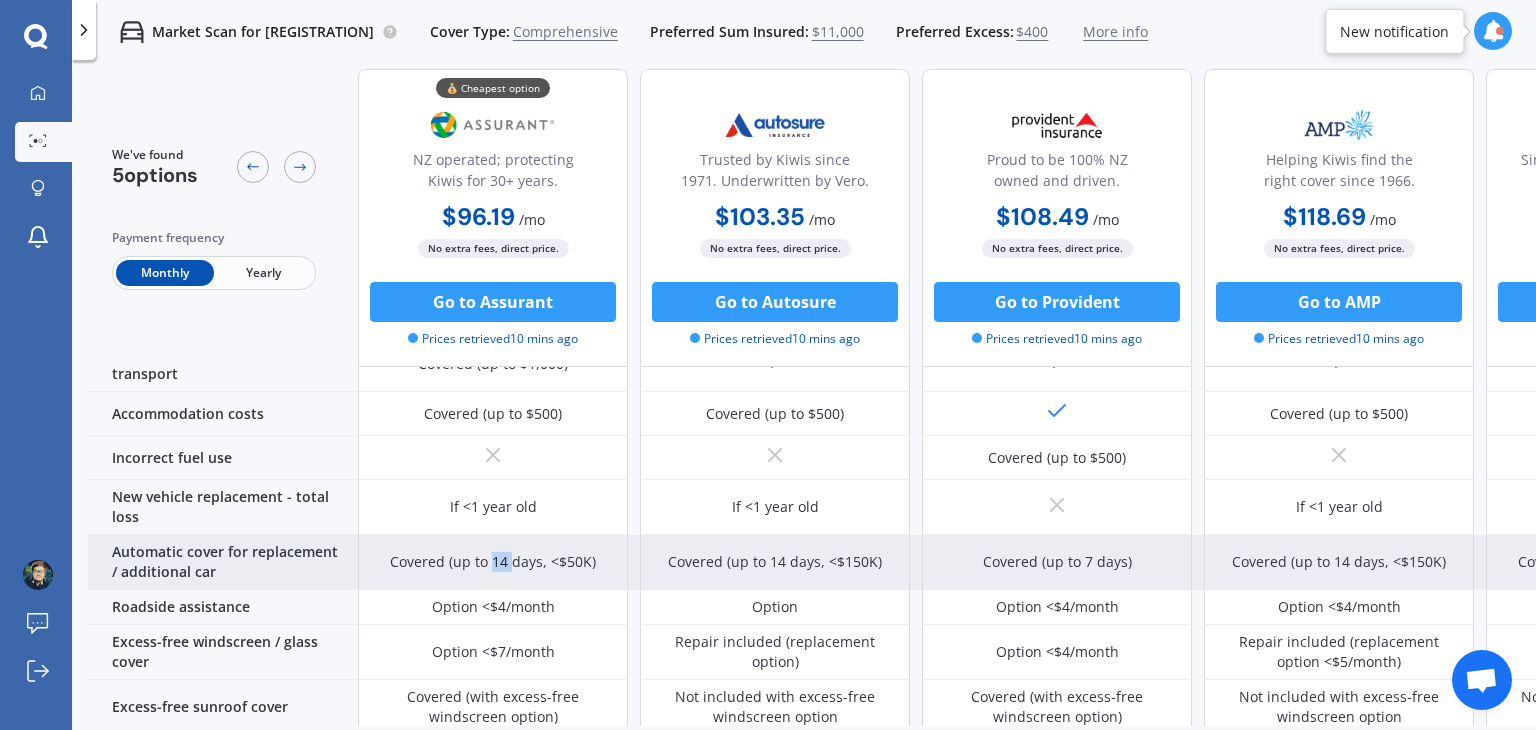 click on "Covered (up to 14 days, <$50K)" at bounding box center (493, 562) 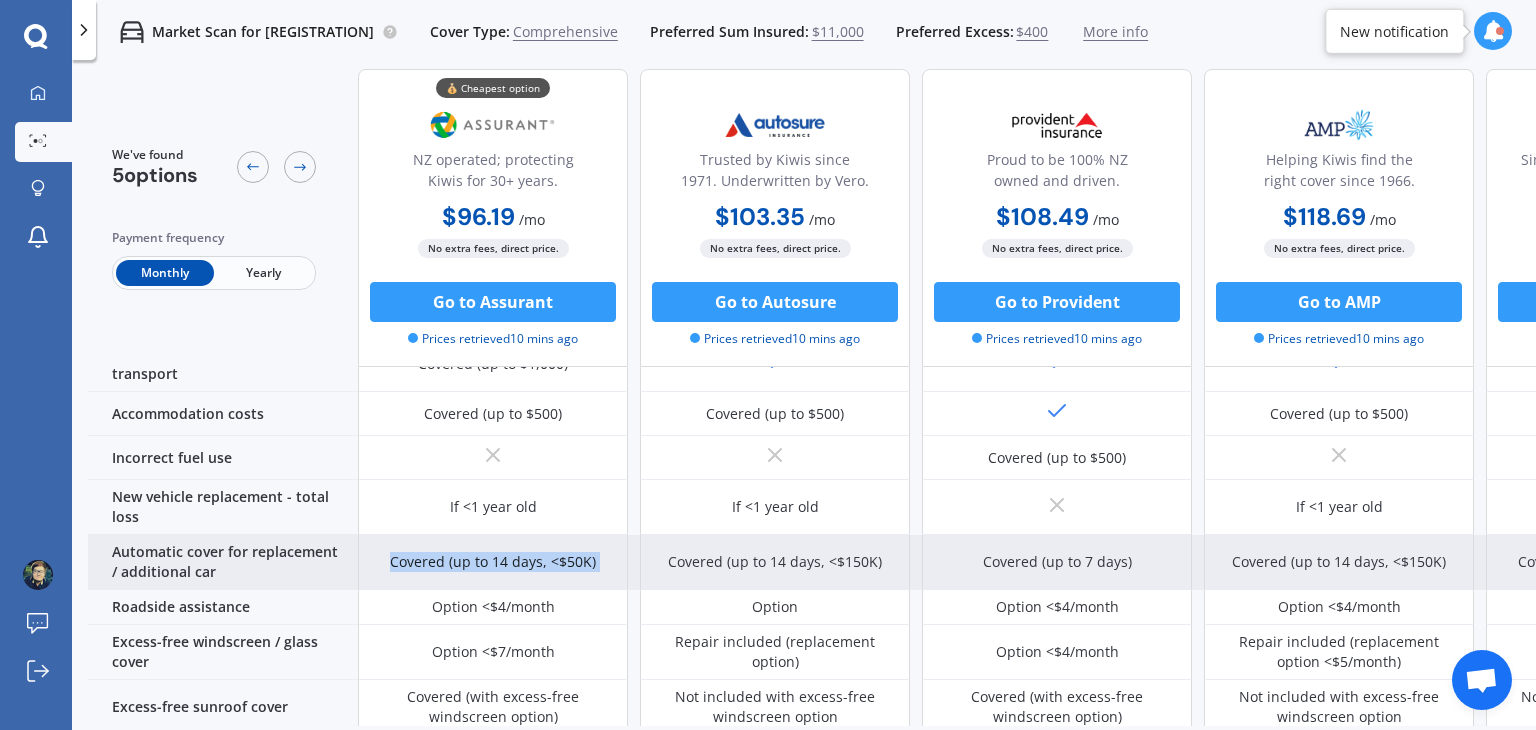 click on "Covered (up to 14 days, <$50K)" at bounding box center (493, 562) 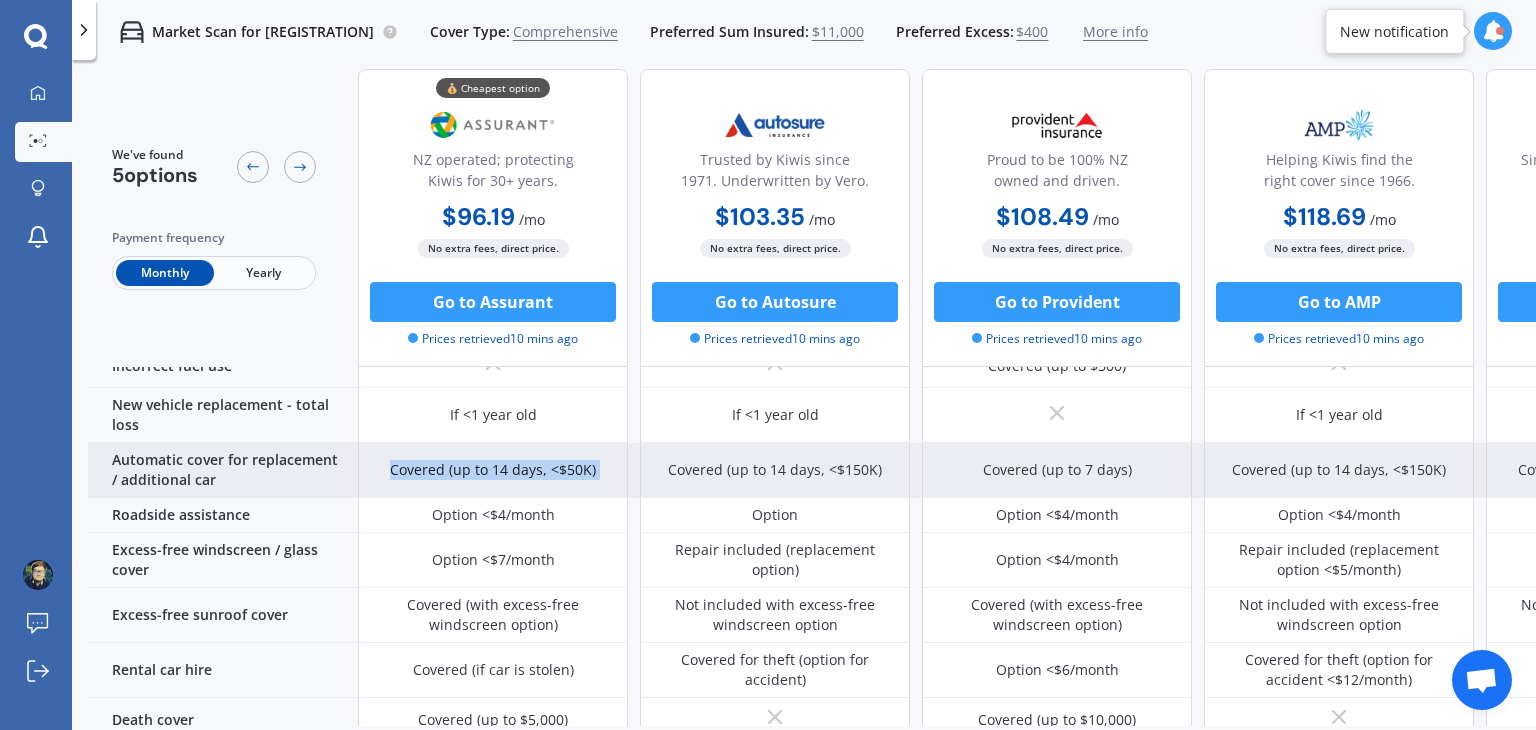 scroll, scrollTop: 600, scrollLeft: 0, axis: vertical 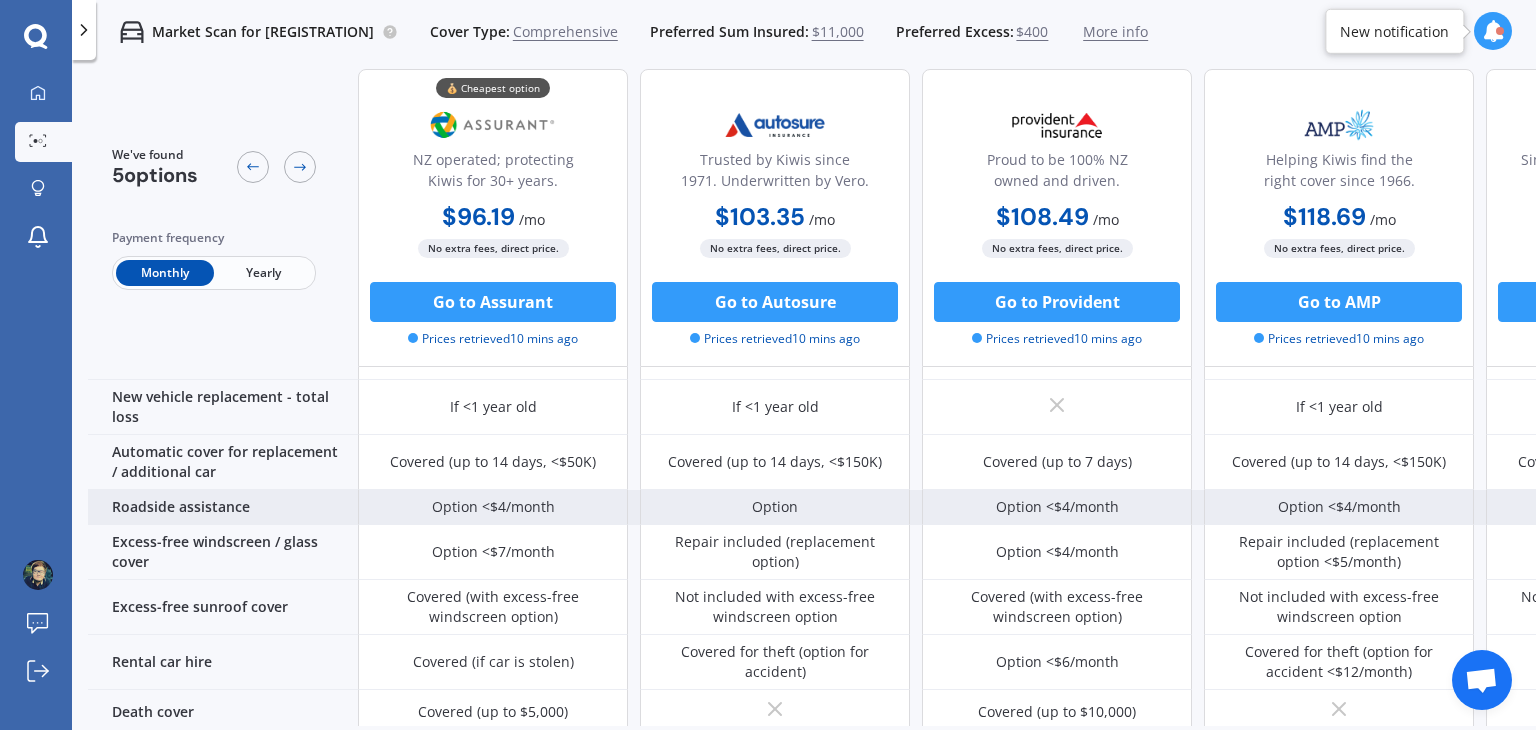 click on "Option <$4/month" at bounding box center [493, 507] 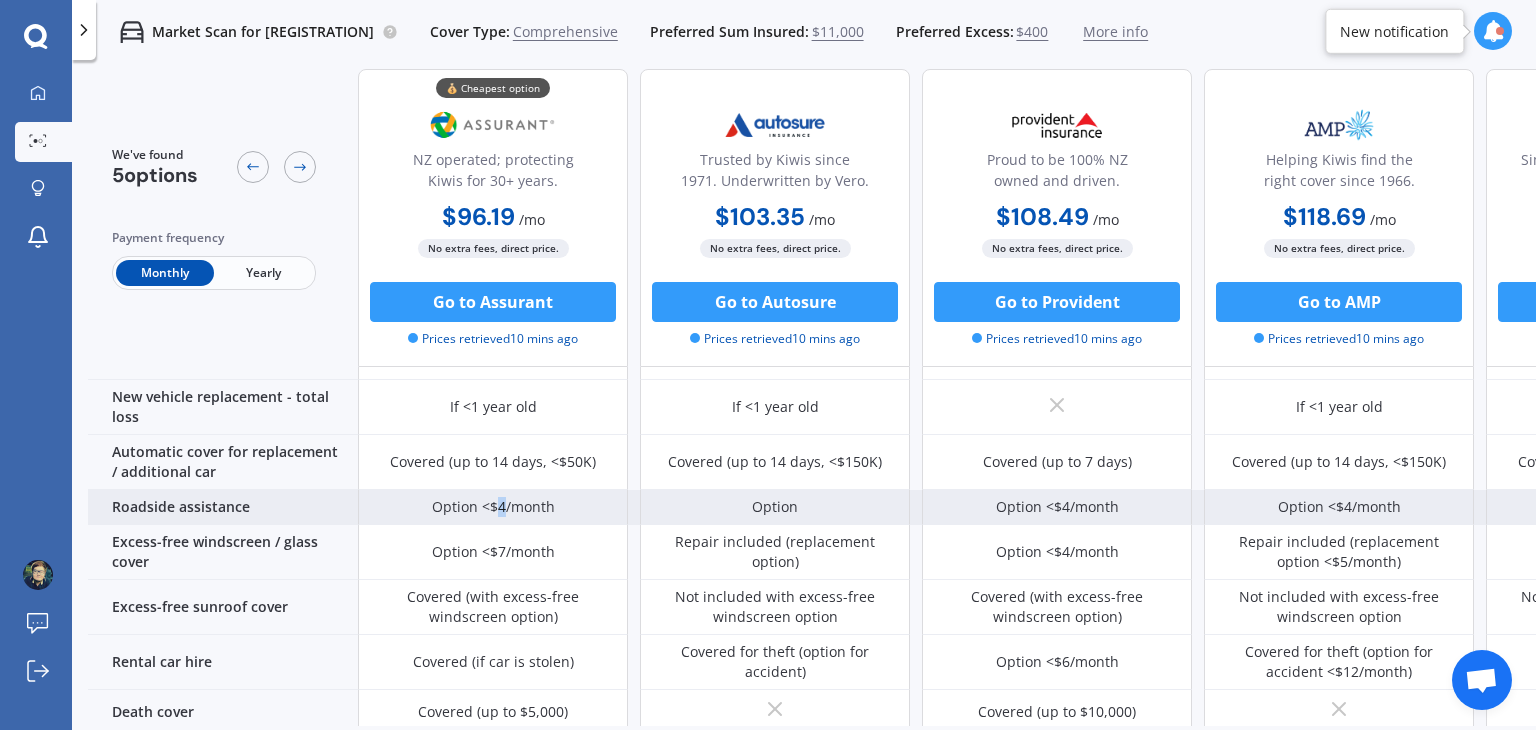 click on "Option <$4/month" at bounding box center (493, 507) 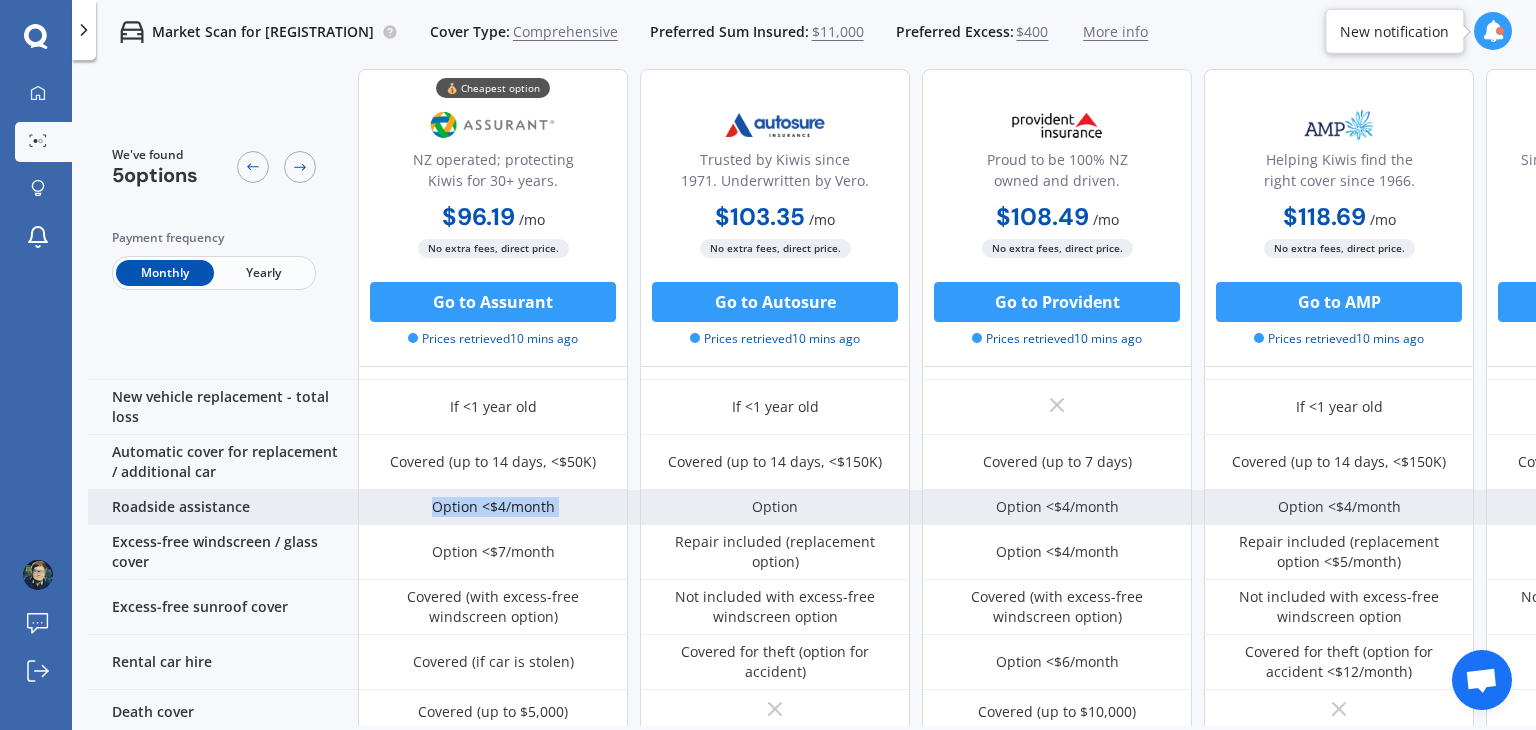 click on "Option <$4/month" at bounding box center (493, 507) 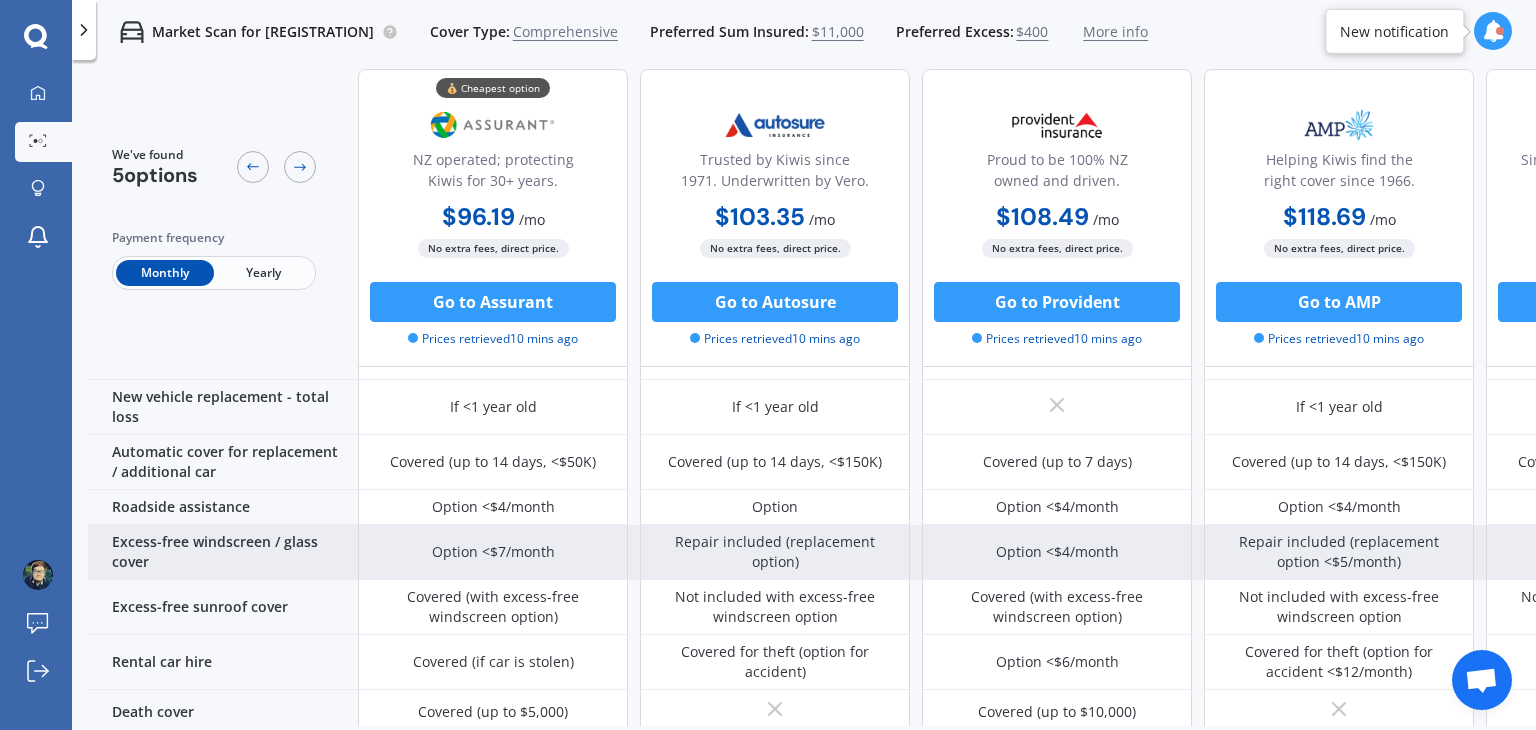 click on "Option <$7/month" at bounding box center (493, 552) 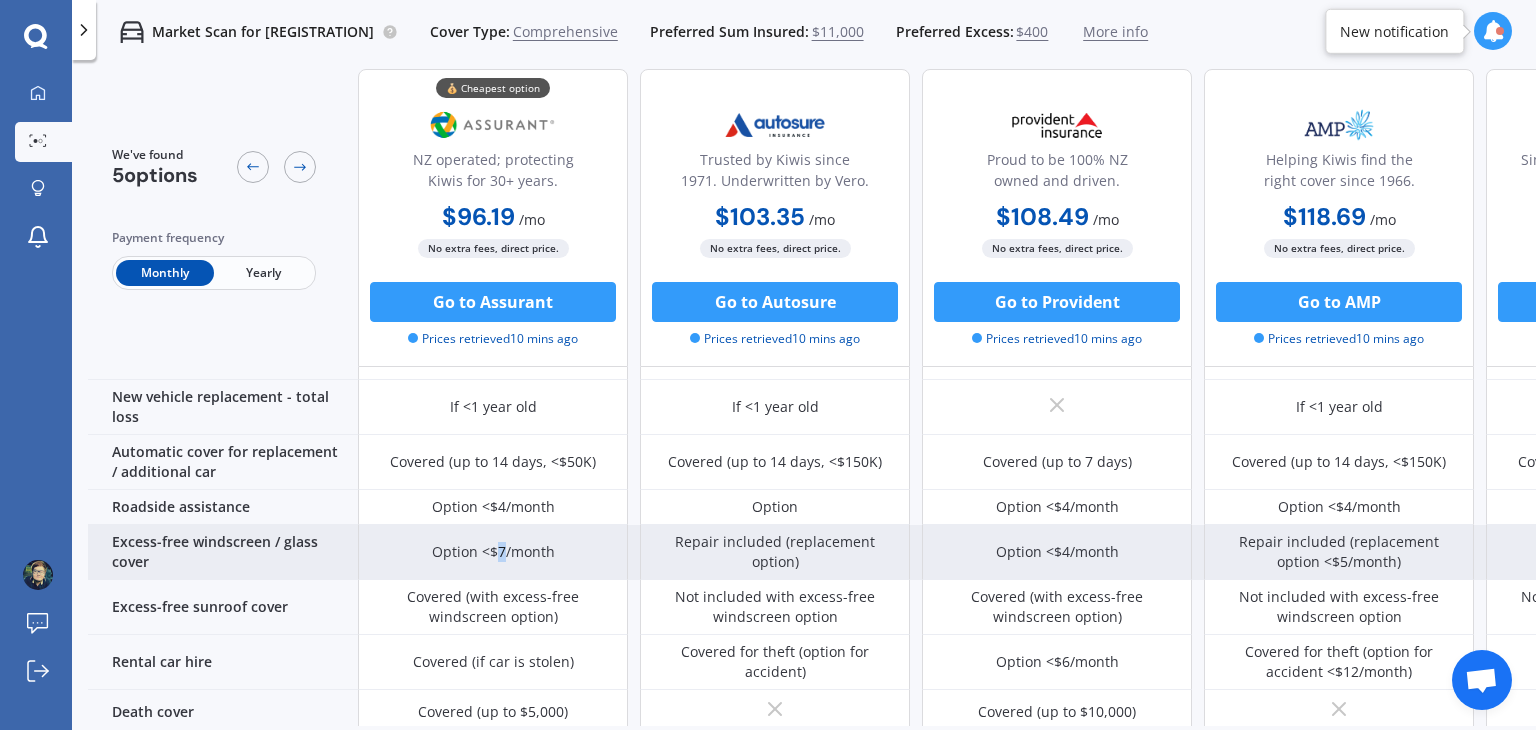 click on "Option <$7/month" at bounding box center [493, 552] 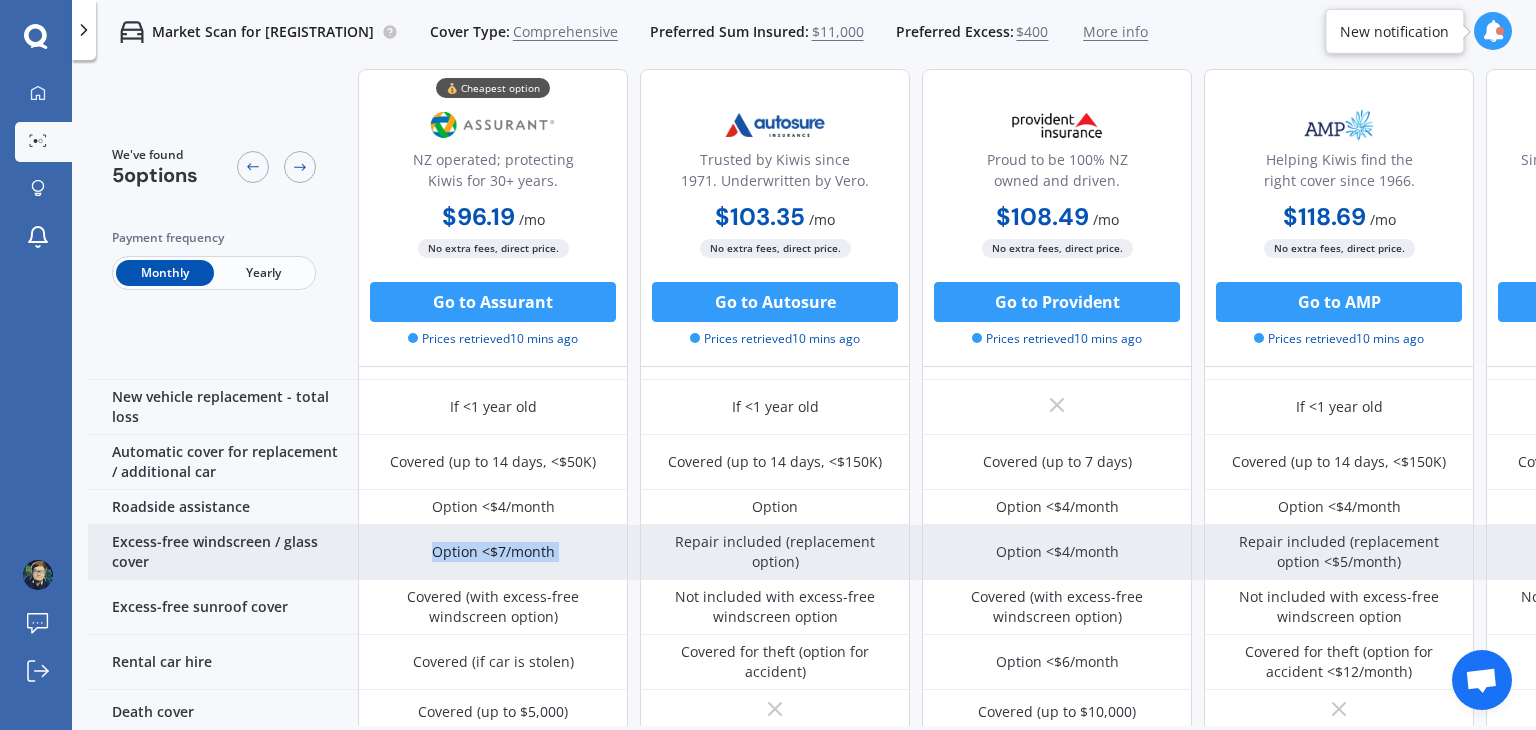 click on "Option <$7/month" at bounding box center [493, 552] 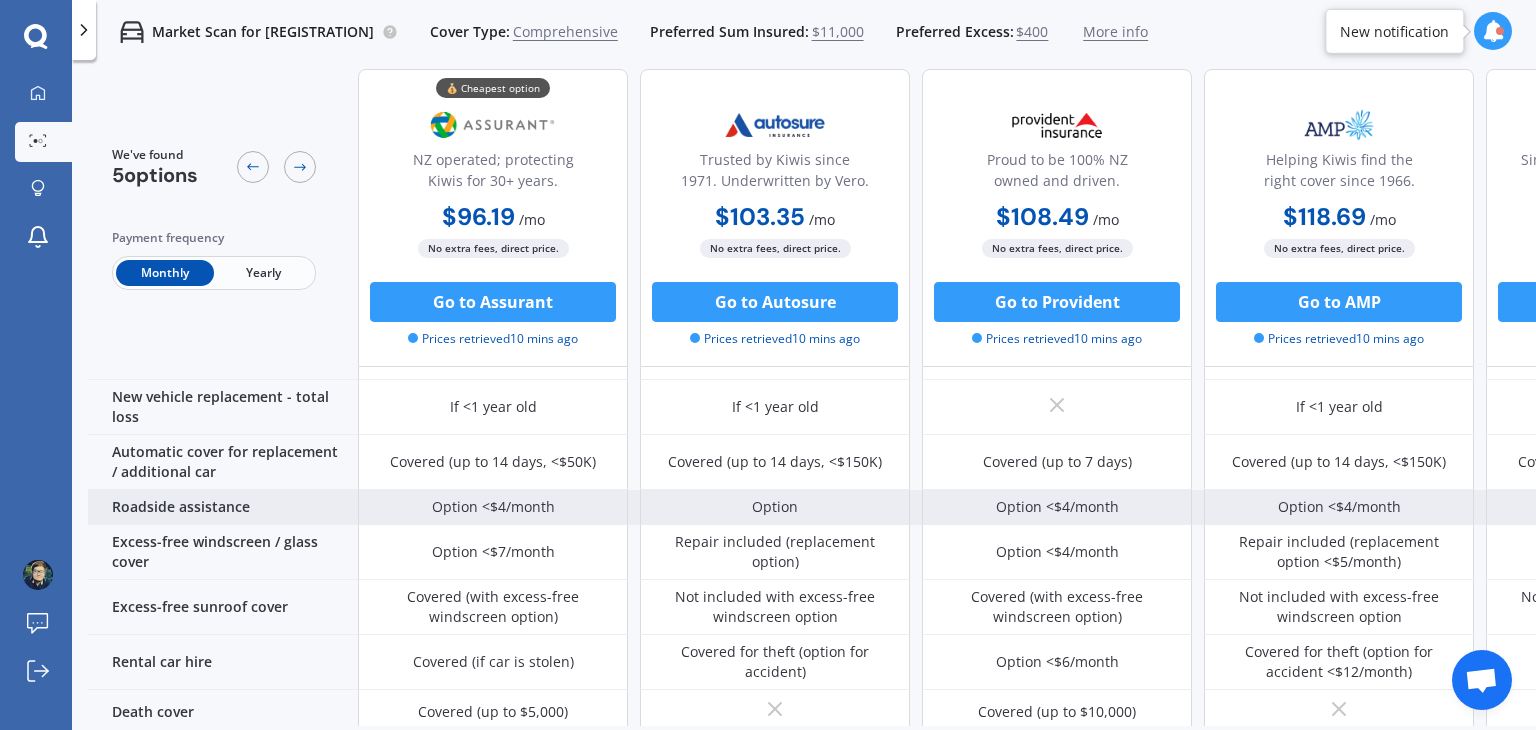 click on "Option <$4/month" at bounding box center (493, 507) 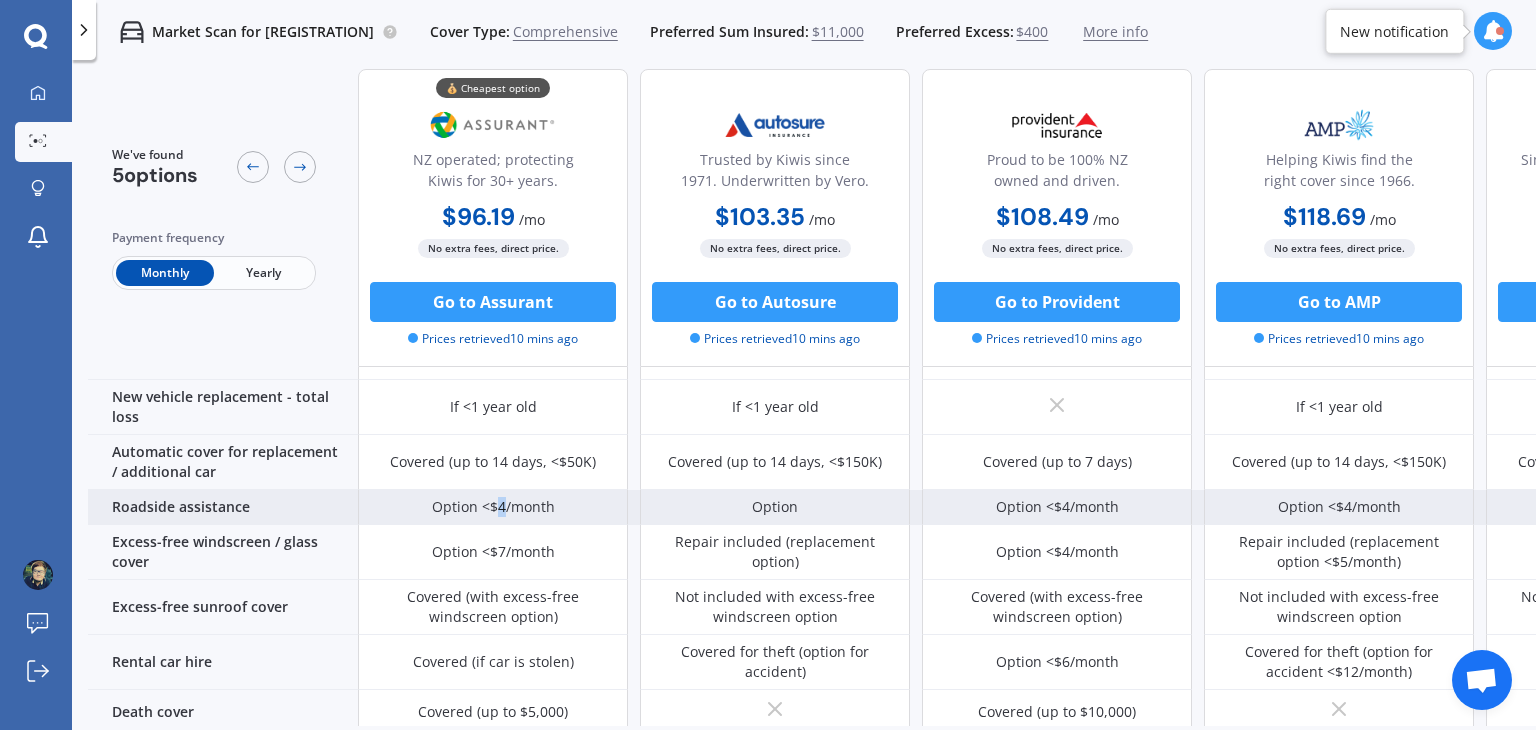click on "Option <$4/month" at bounding box center [493, 507] 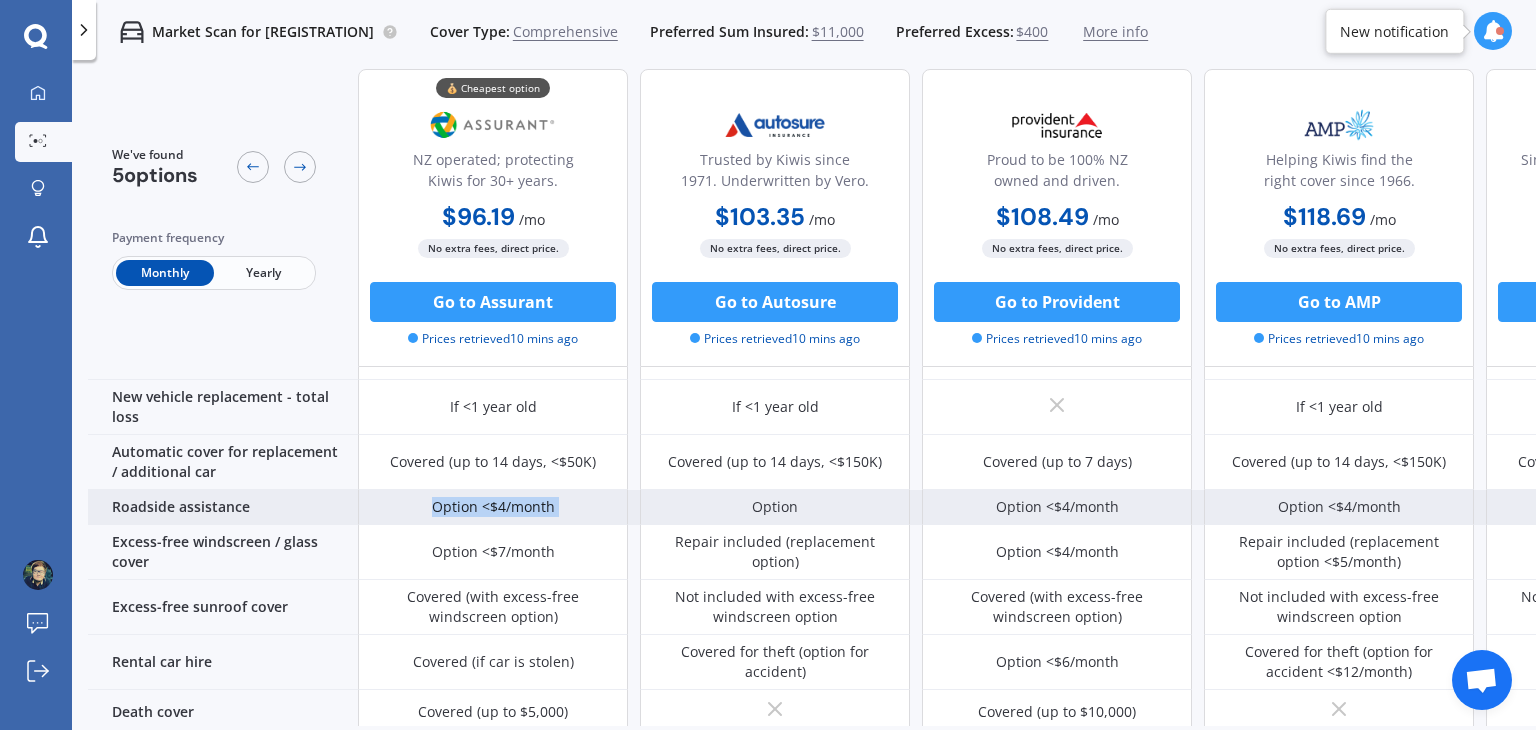 click on "Option <$4/month" at bounding box center [493, 507] 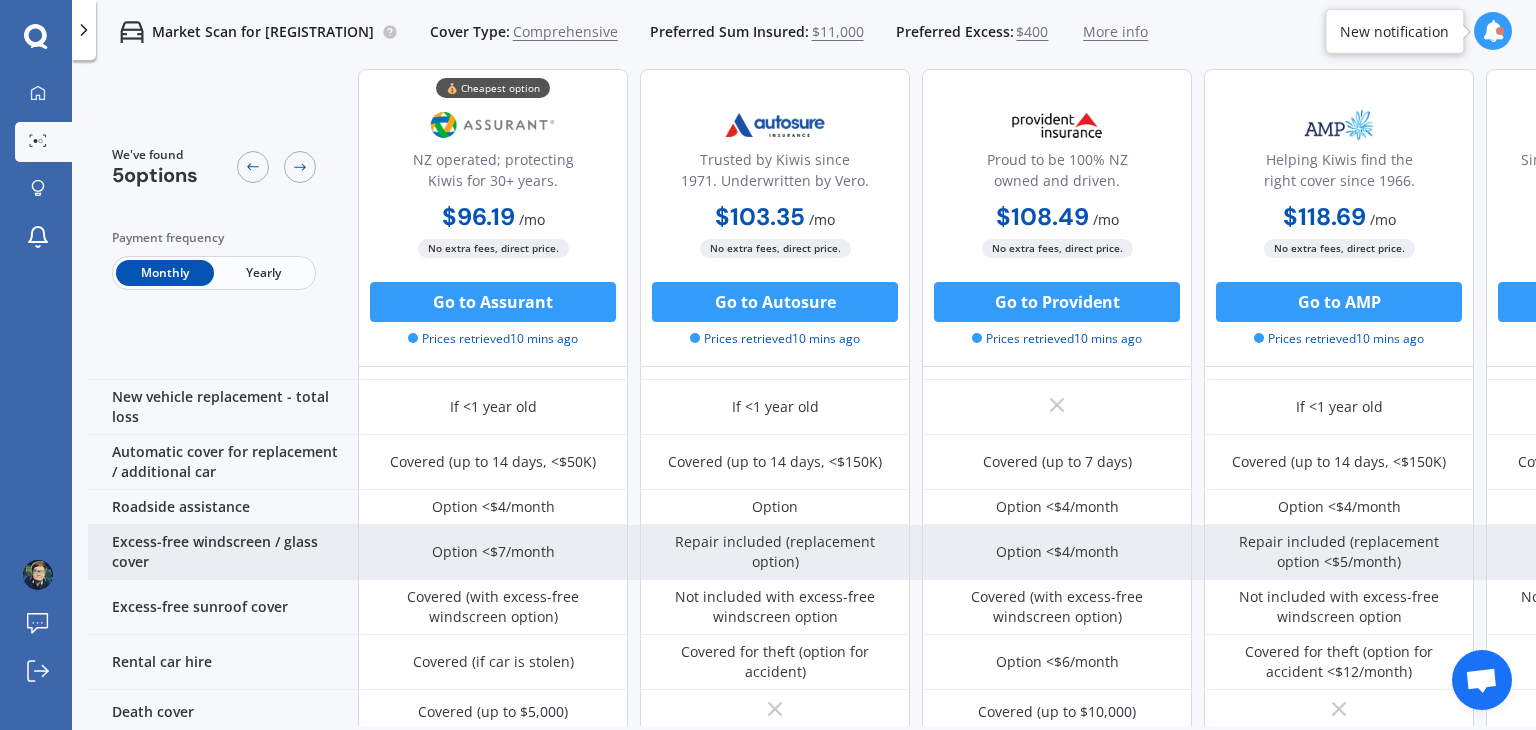 click on "Option <$7/month" at bounding box center [493, 552] 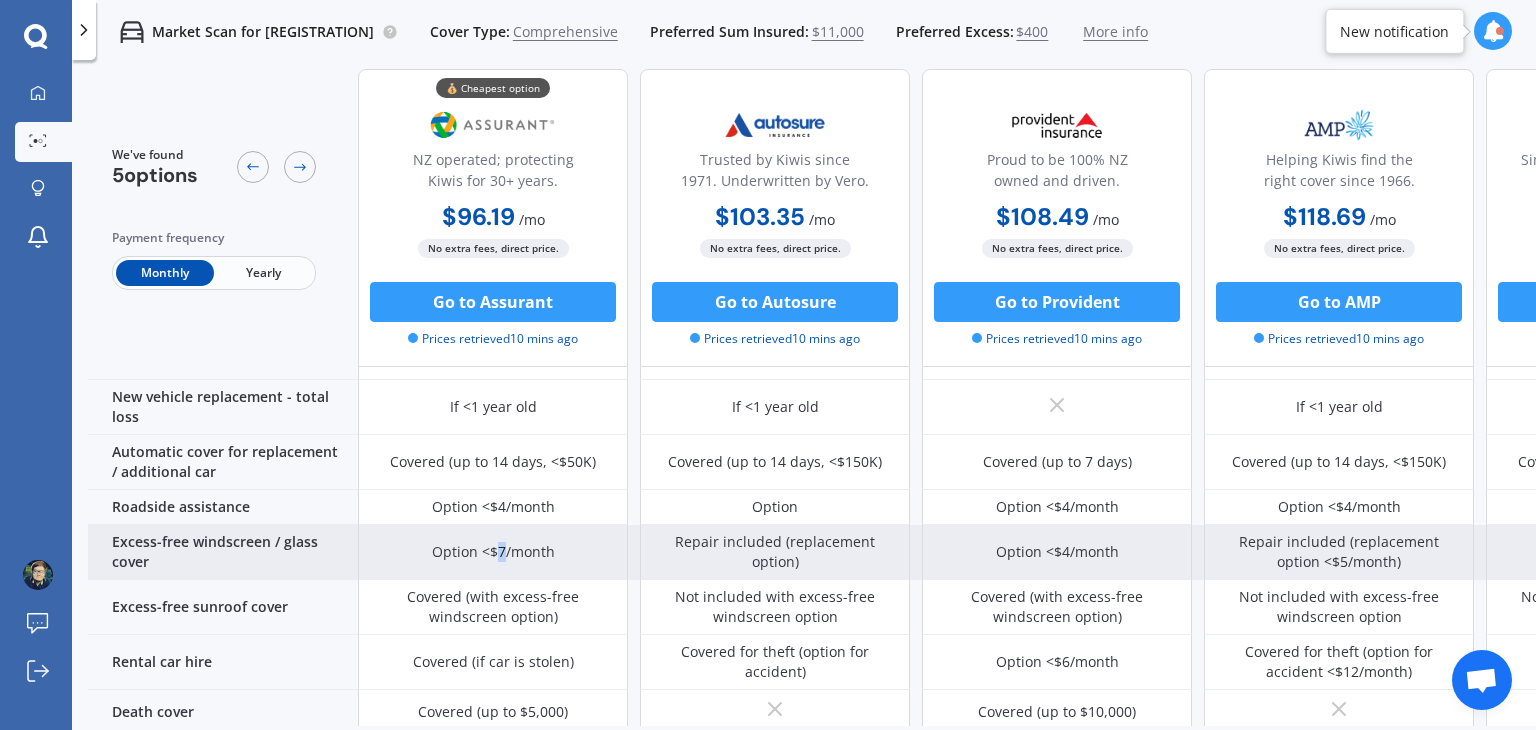 click on "Option <$7/month" at bounding box center (493, 552) 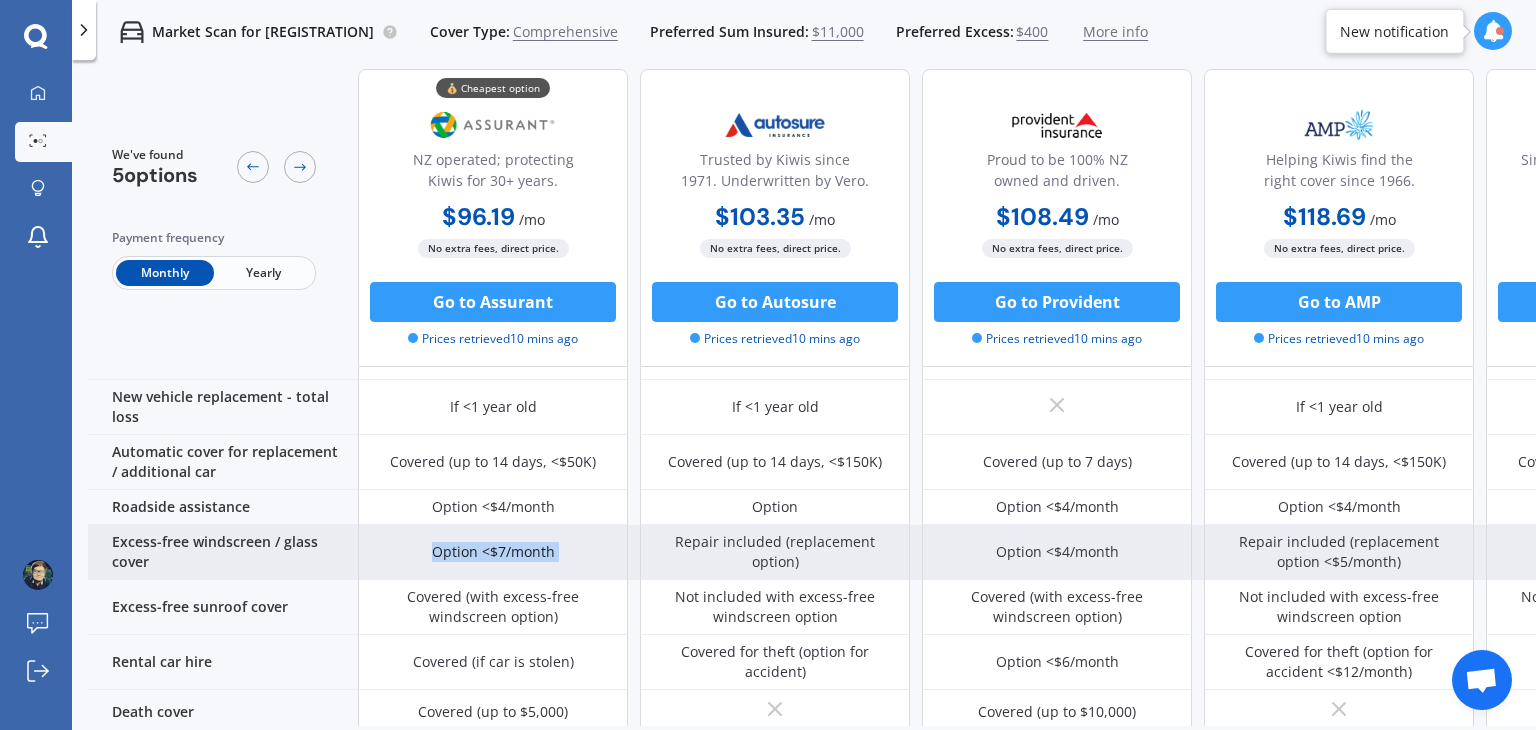 click on "Option <$7/month" at bounding box center [493, 552] 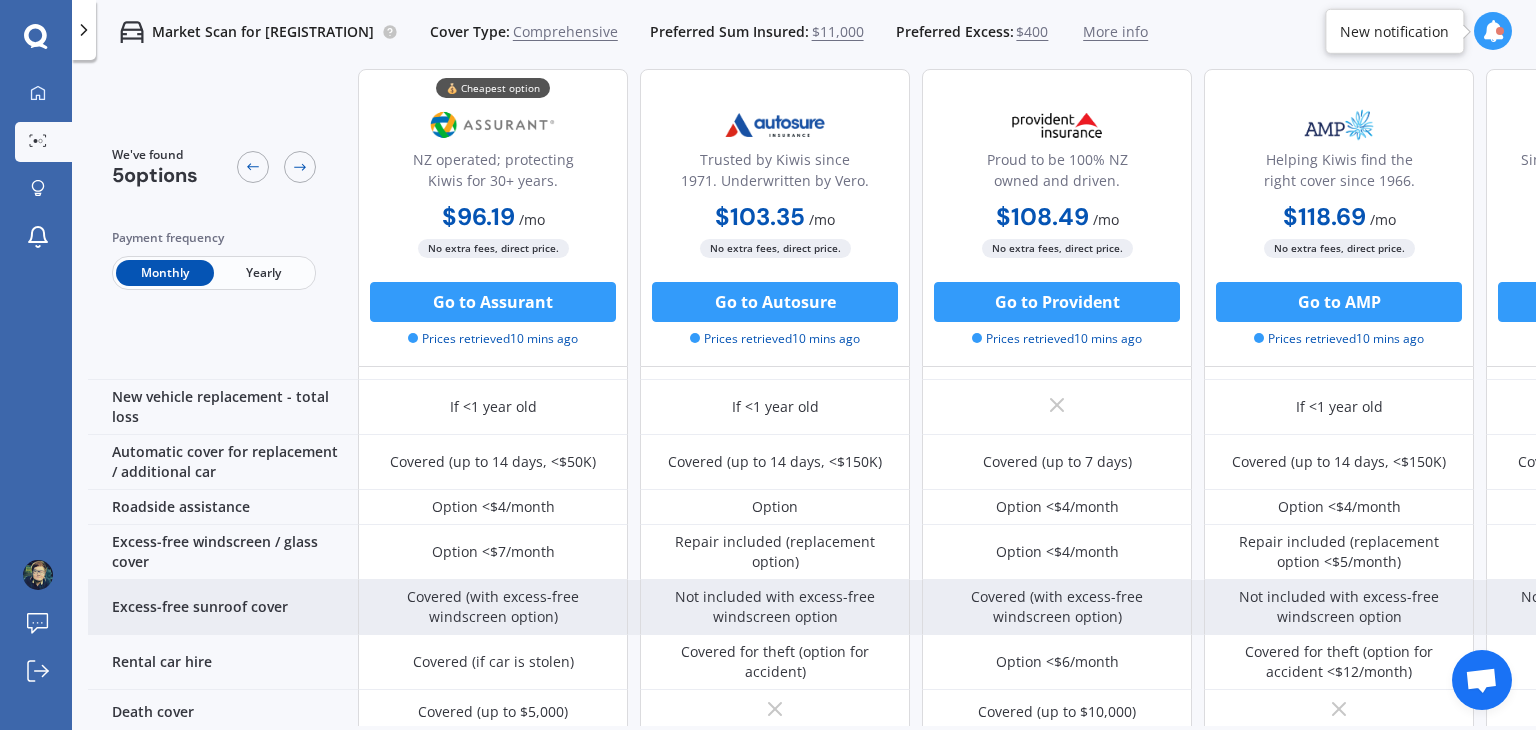 click on "Covered (with excess-free windscreen option)" at bounding box center (493, 607) 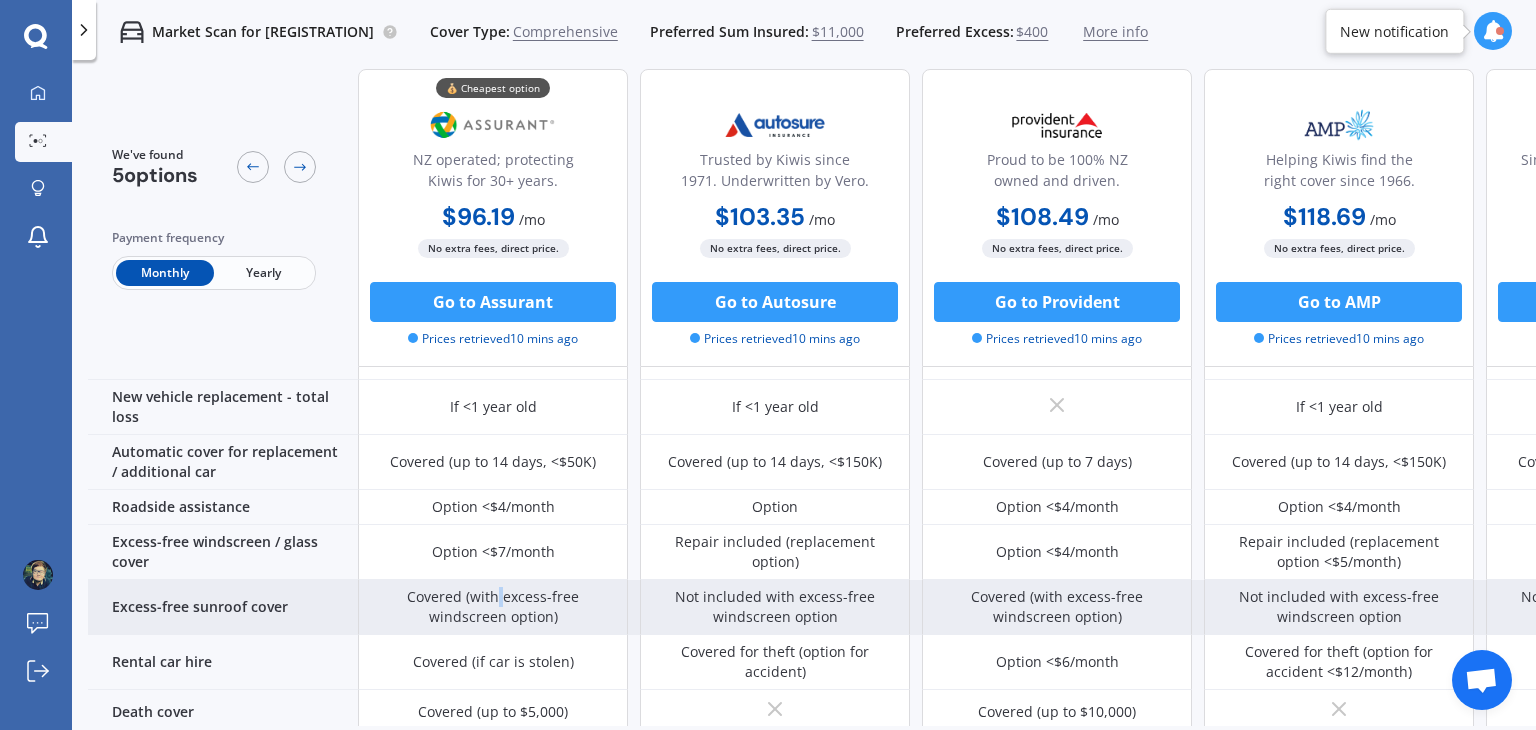 click on "Covered (with excess-free windscreen option)" at bounding box center (493, 607) 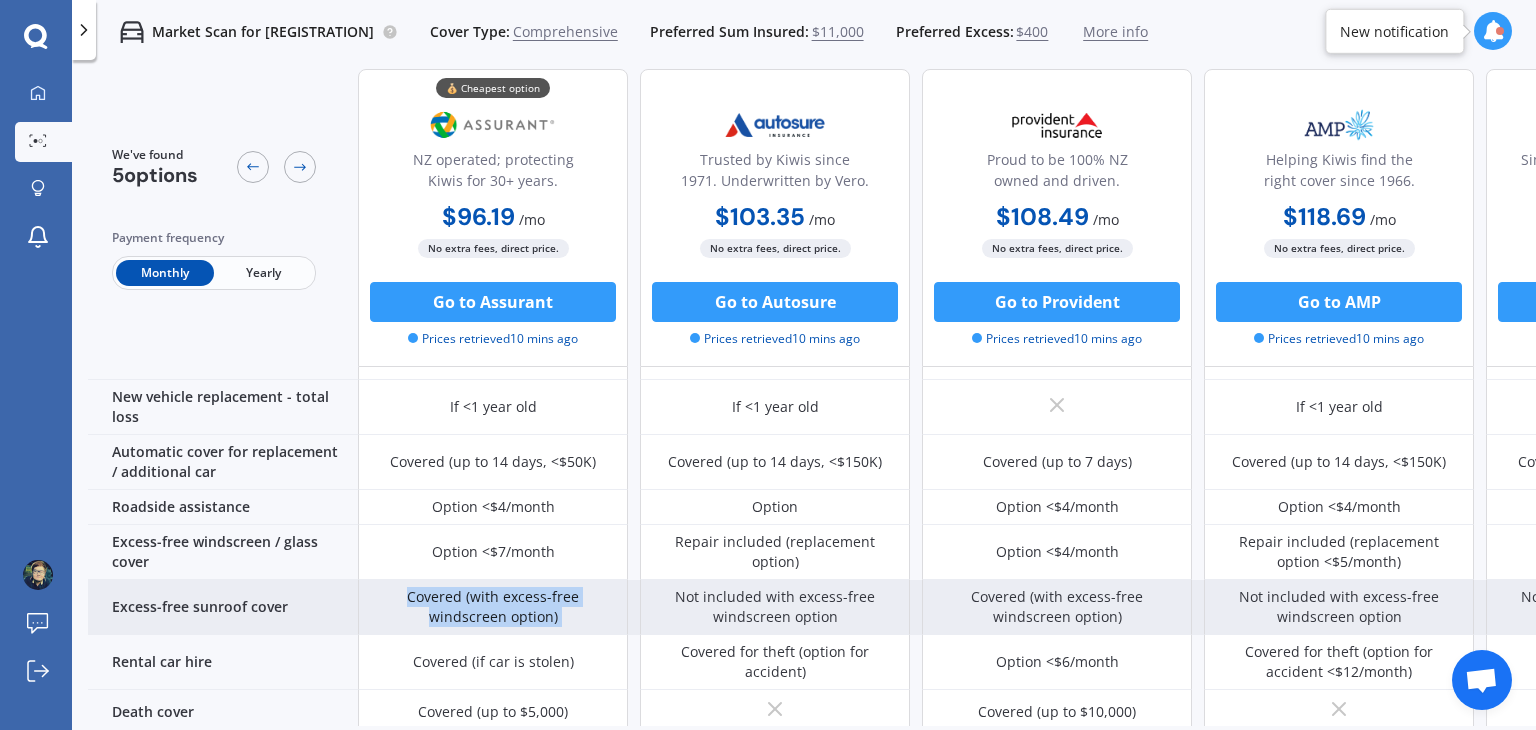 click on "Covered (with excess-free windscreen option)" at bounding box center (493, 607) 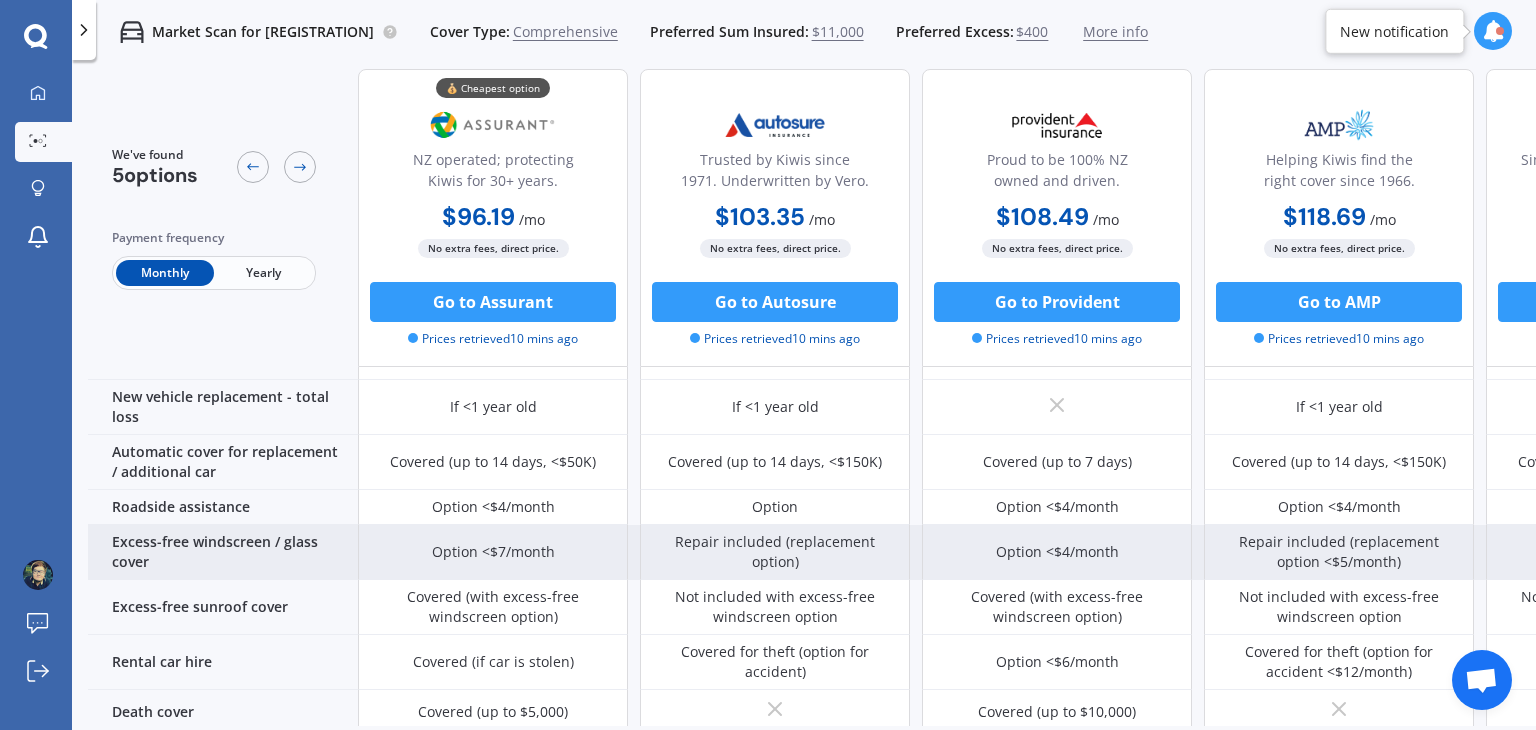 click on "Option <$7/month" at bounding box center [493, 552] 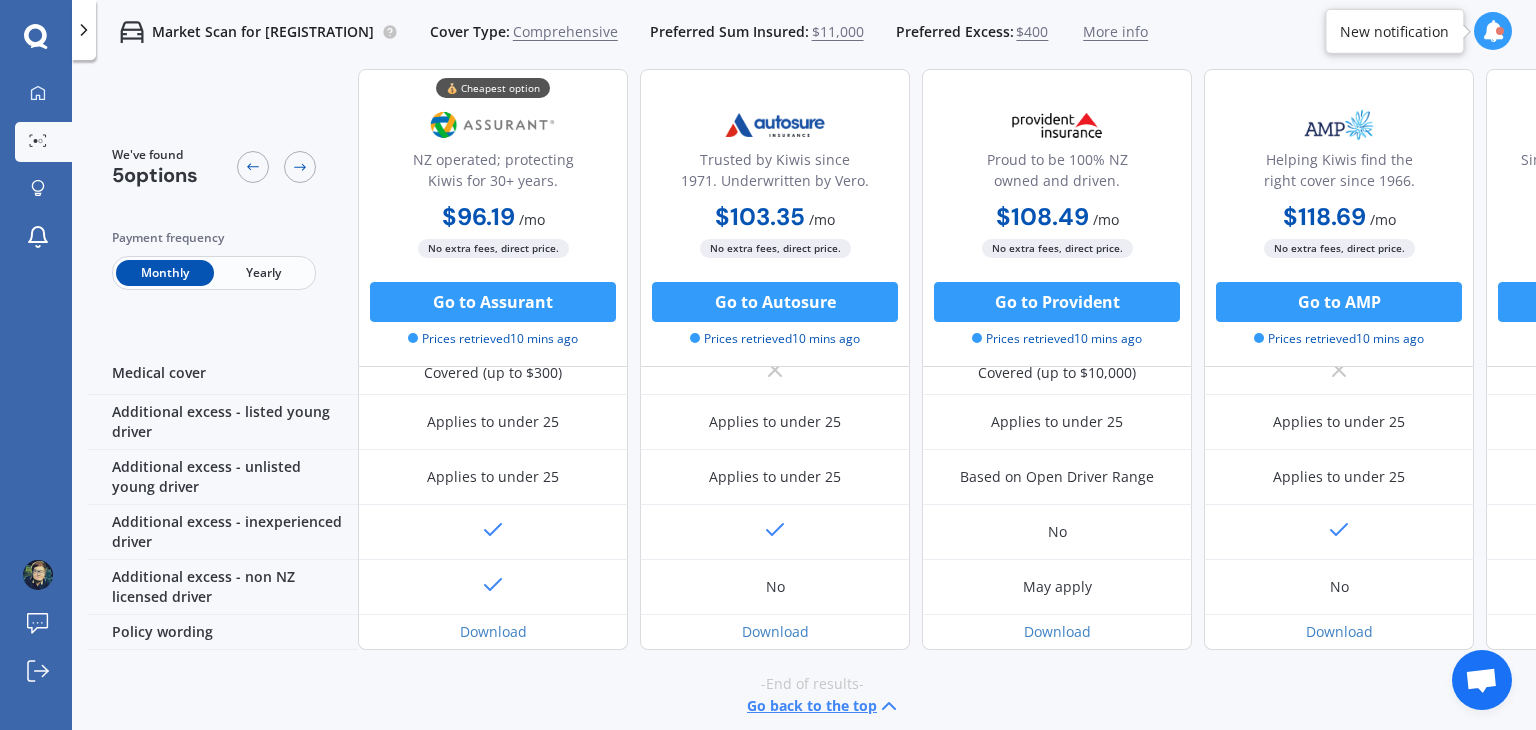 scroll, scrollTop: 985, scrollLeft: 0, axis: vertical 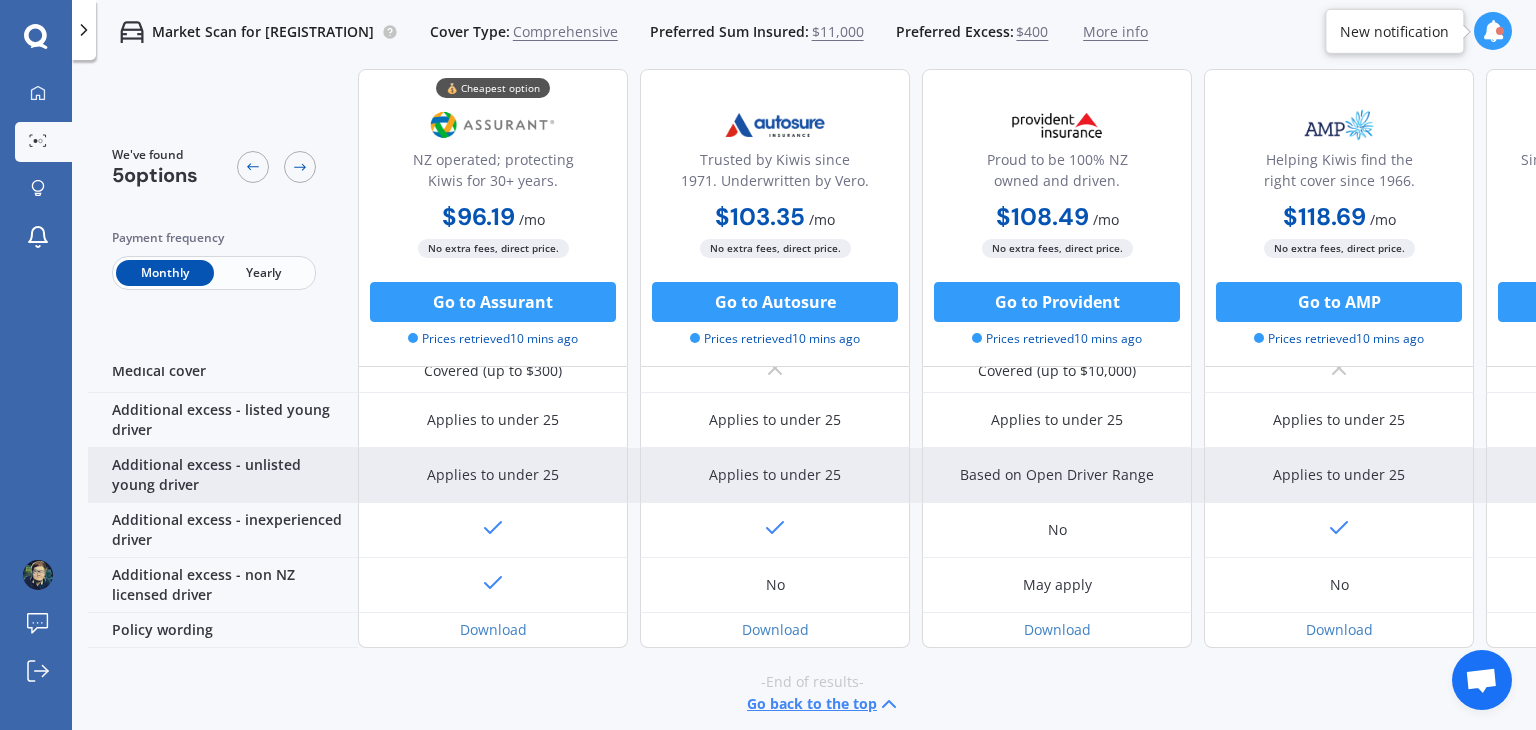 click on "Applies to under 25" at bounding box center [493, 475] 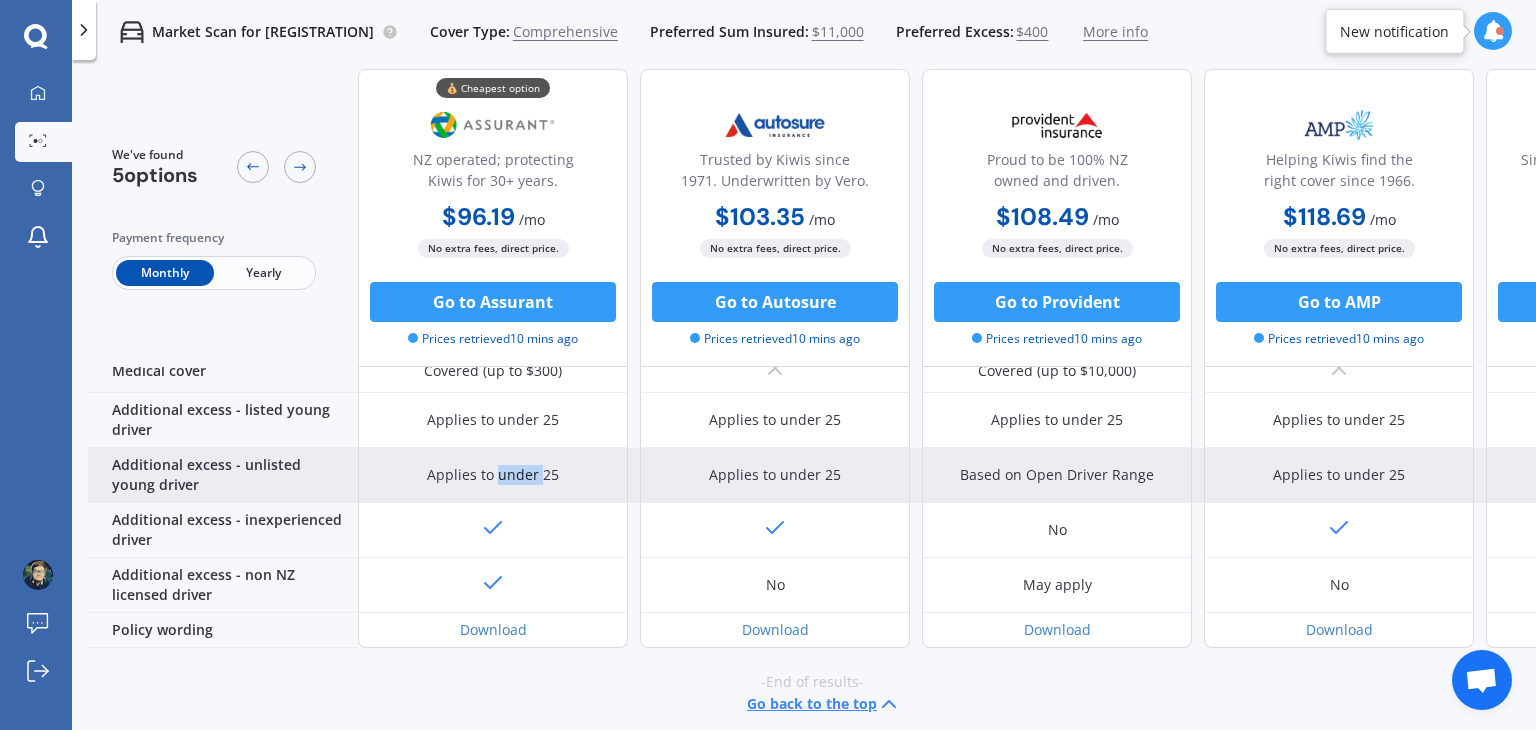 click on "Applies to under 25" at bounding box center [493, 475] 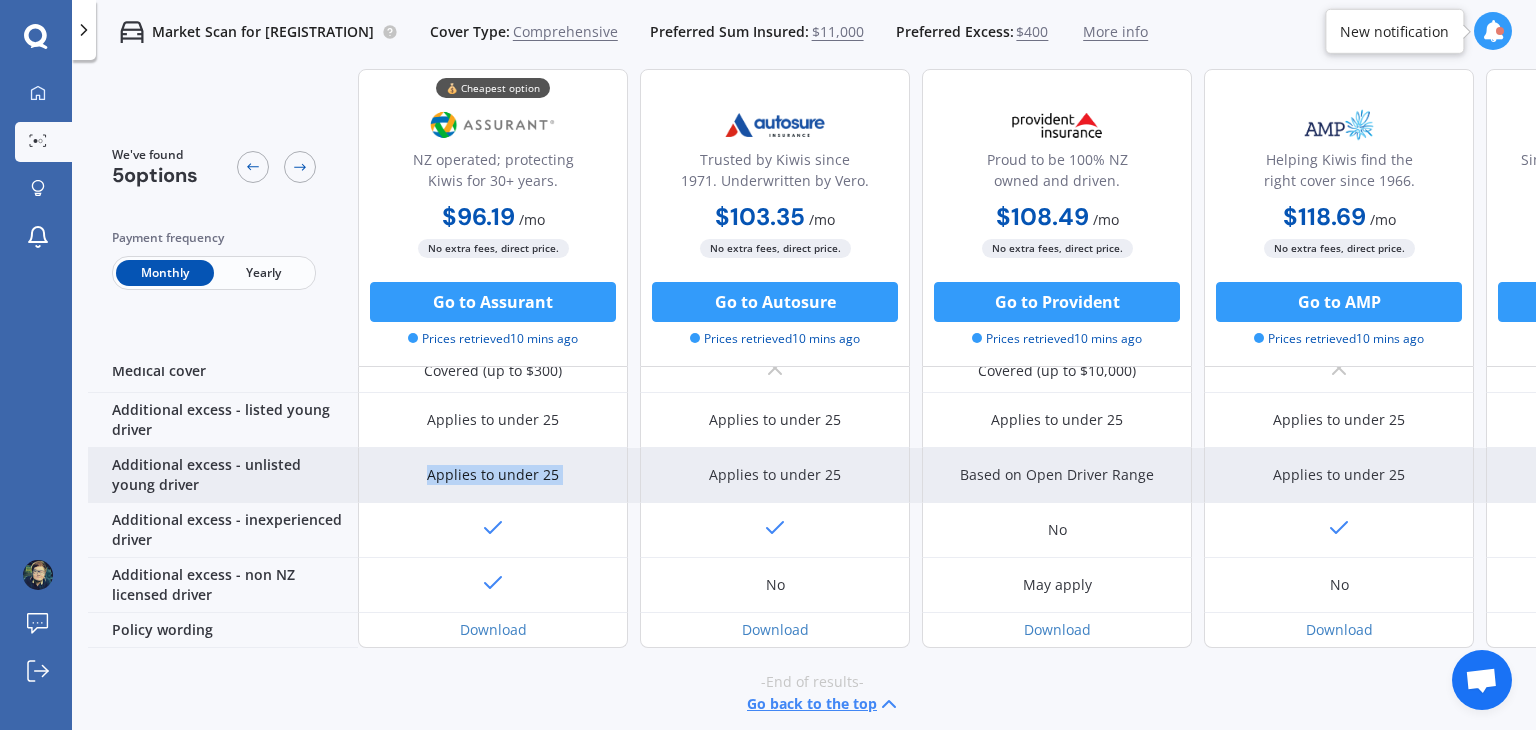 click on "Applies to under 25" at bounding box center (493, 475) 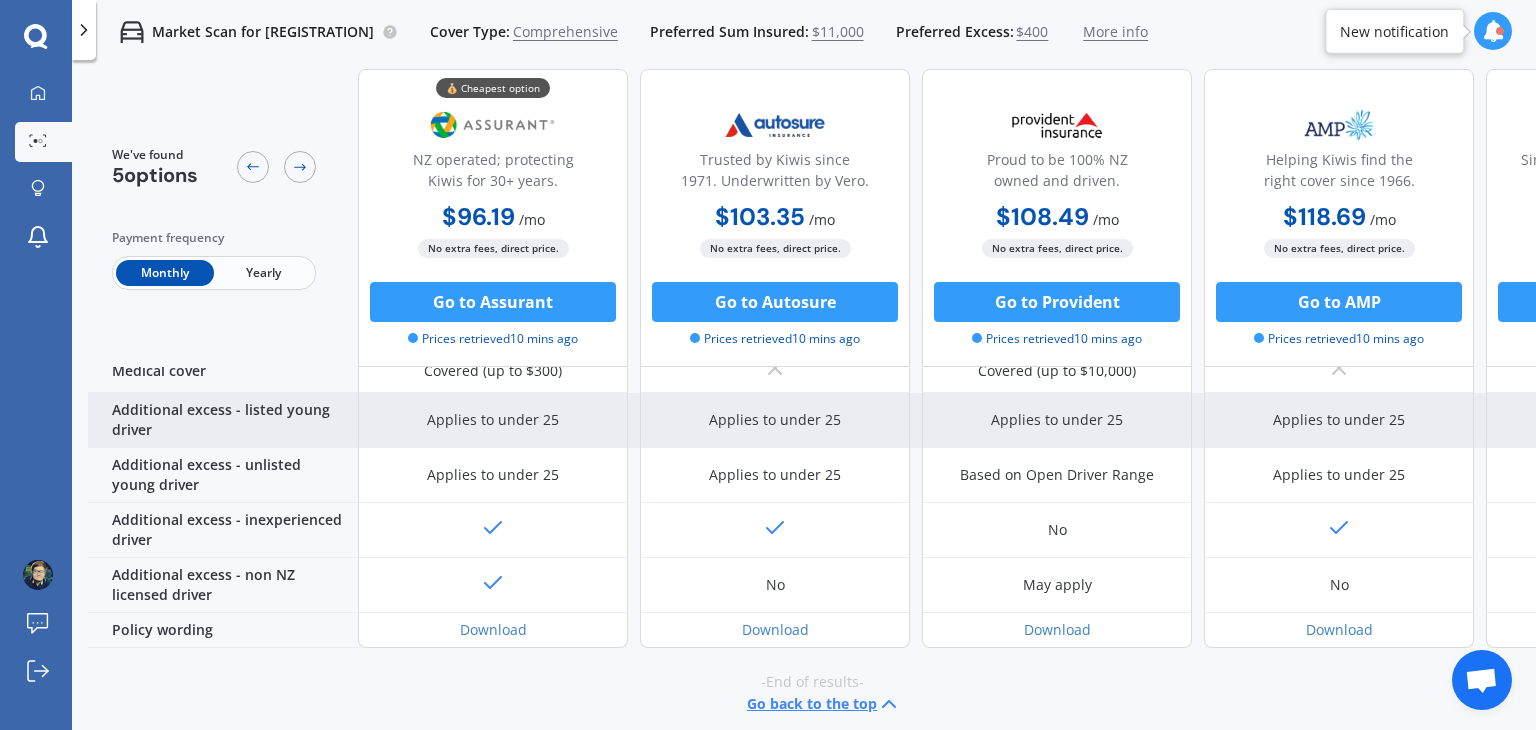 click on "Applies to under 25" at bounding box center [493, 420] 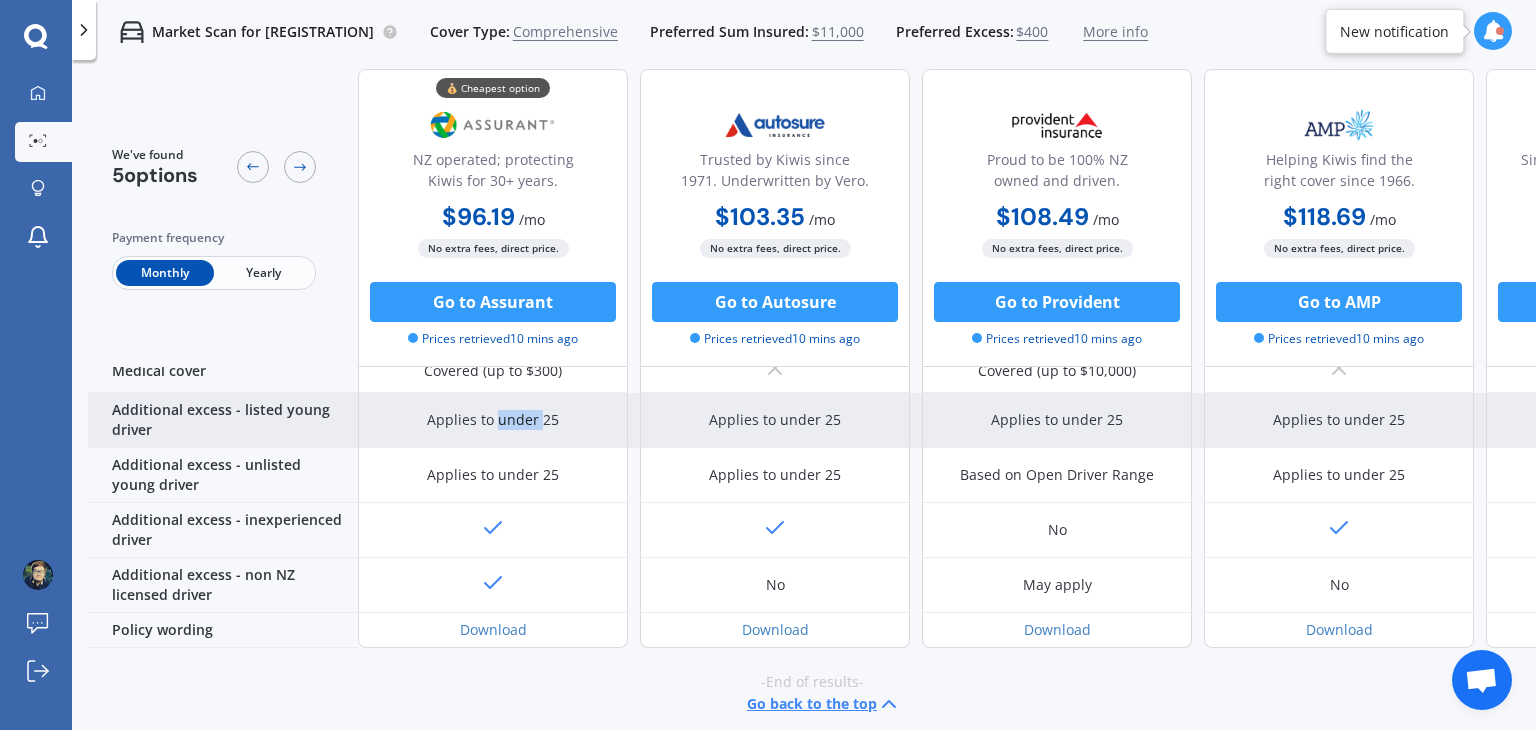 click on "Applies to under 25" at bounding box center [493, 420] 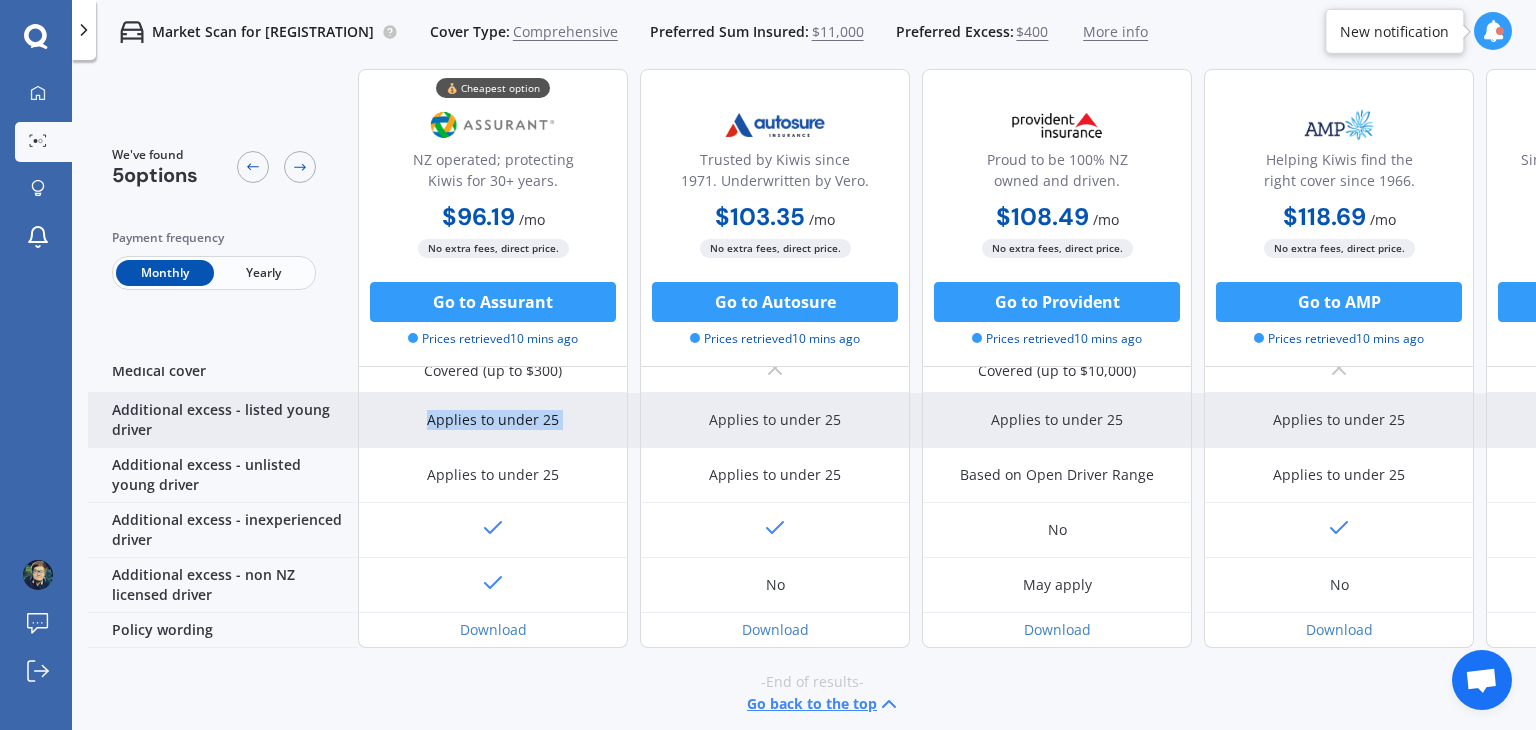 click on "Applies to under 25" at bounding box center [493, 420] 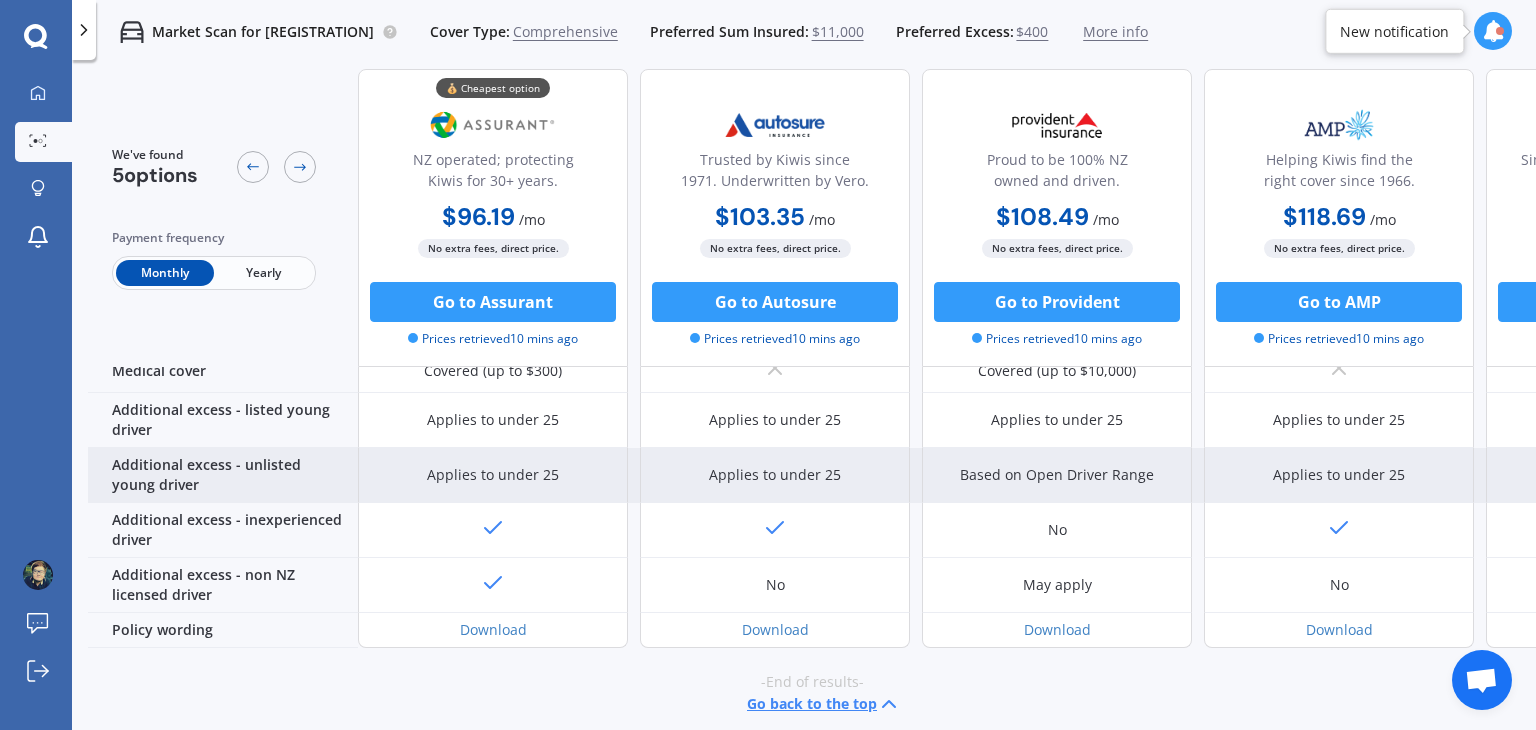 click on "Applies to under 25" at bounding box center [493, 475] 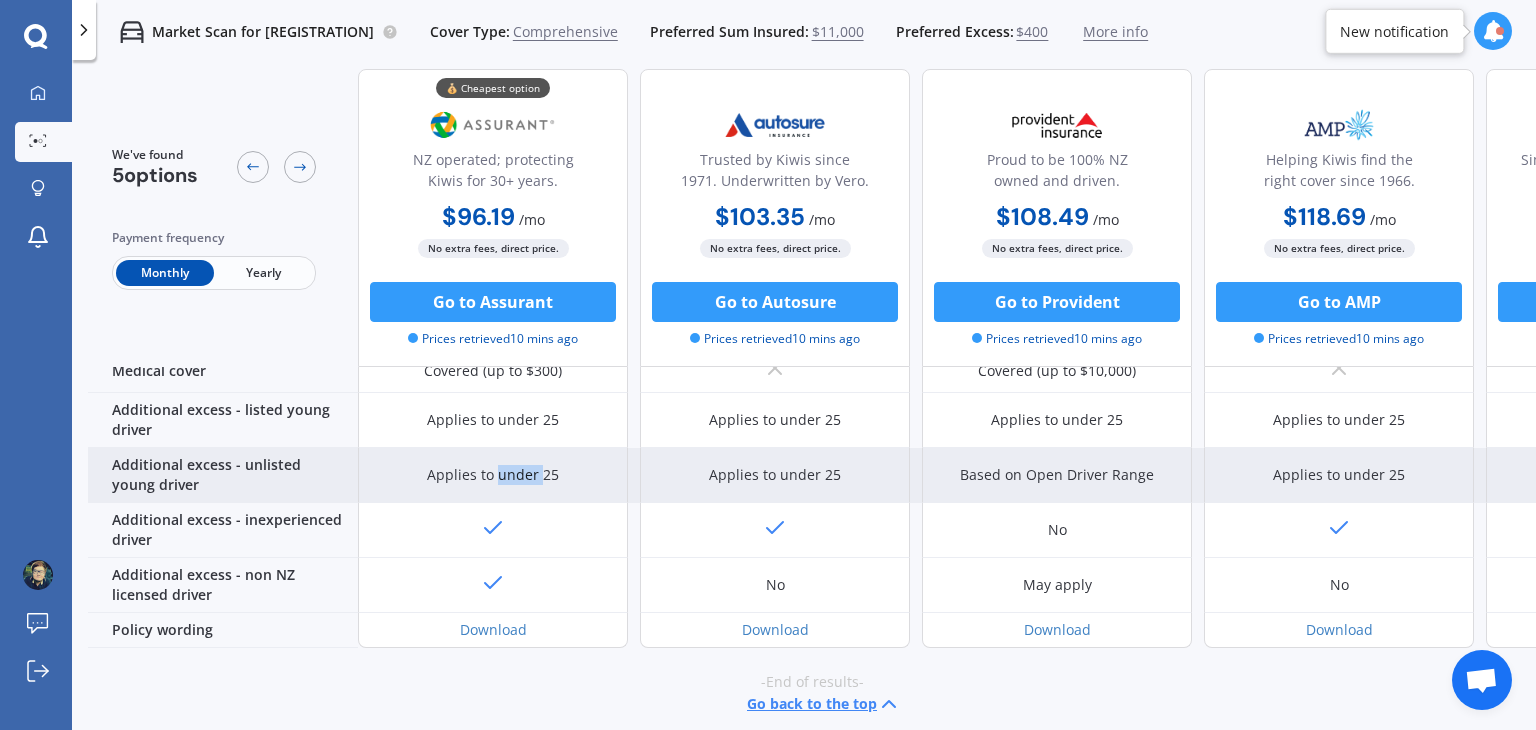 click on "Applies to under 25" at bounding box center (493, 475) 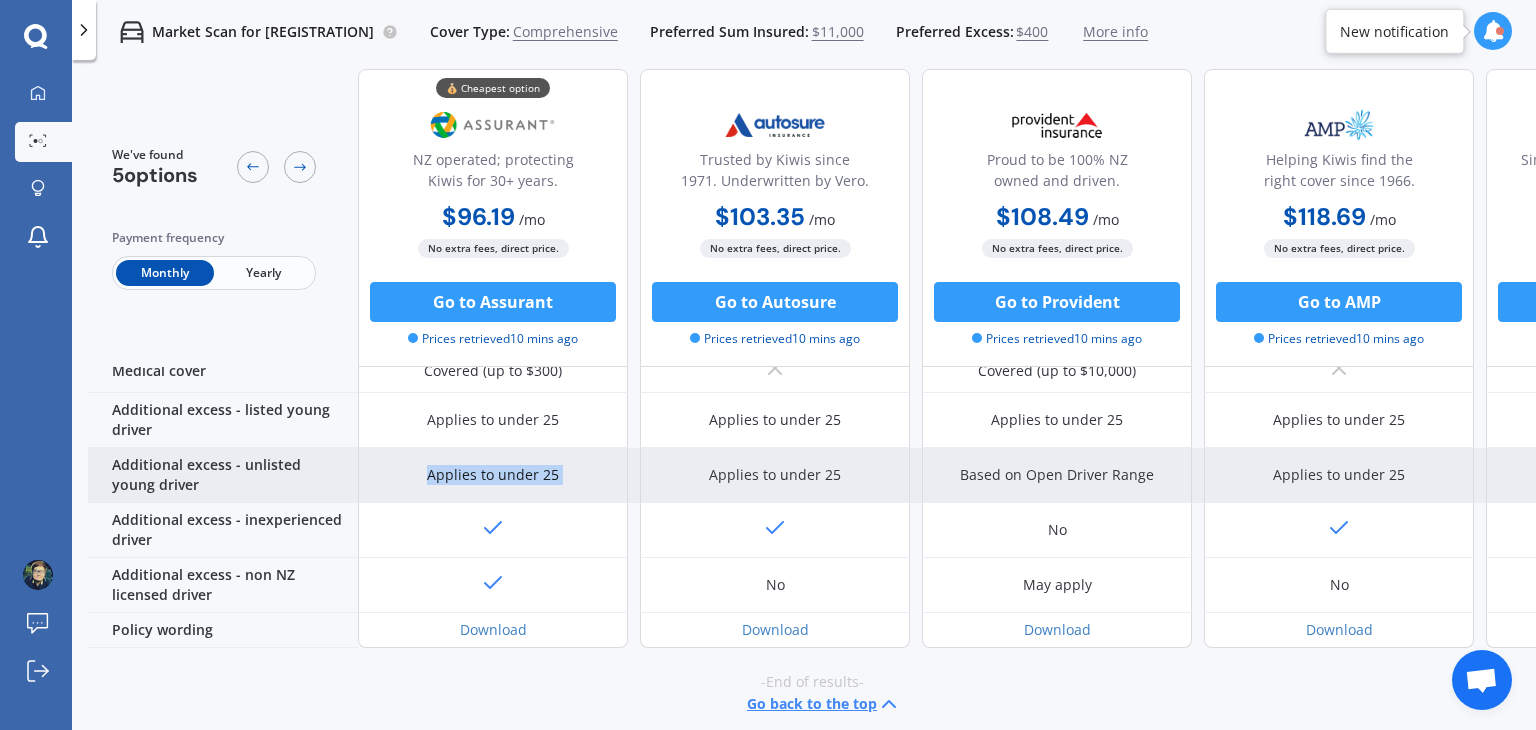 click on "Applies to under 25" at bounding box center (493, 475) 